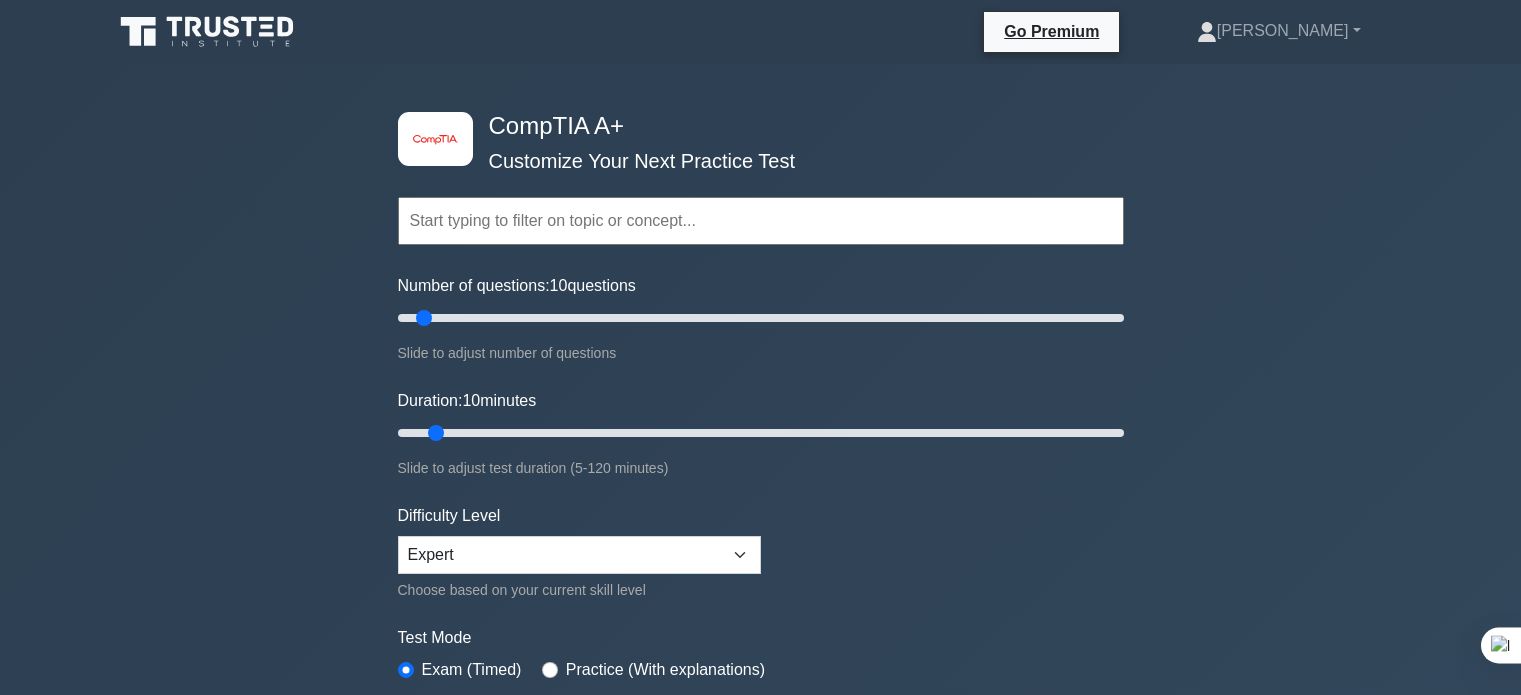 scroll, scrollTop: 0, scrollLeft: 0, axis: both 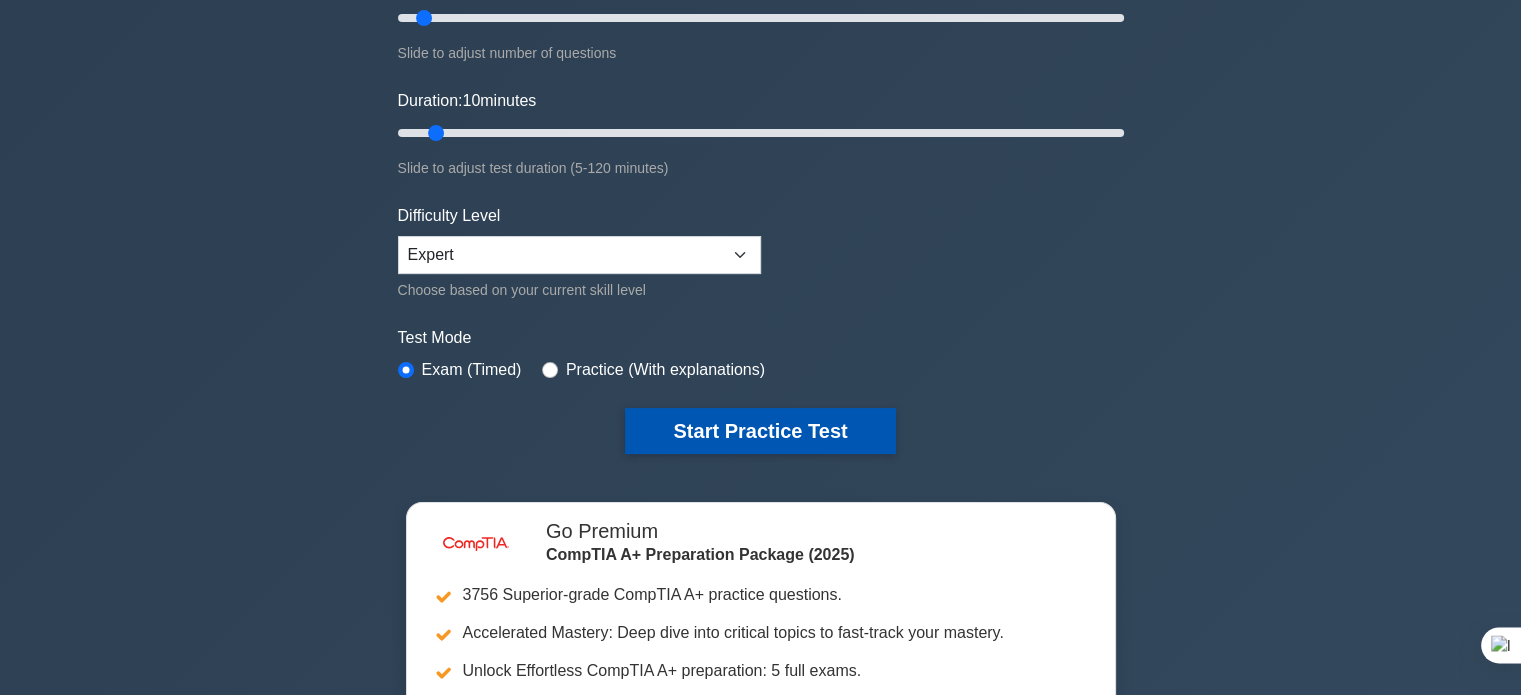 click on "Start Practice Test" at bounding box center [760, 431] 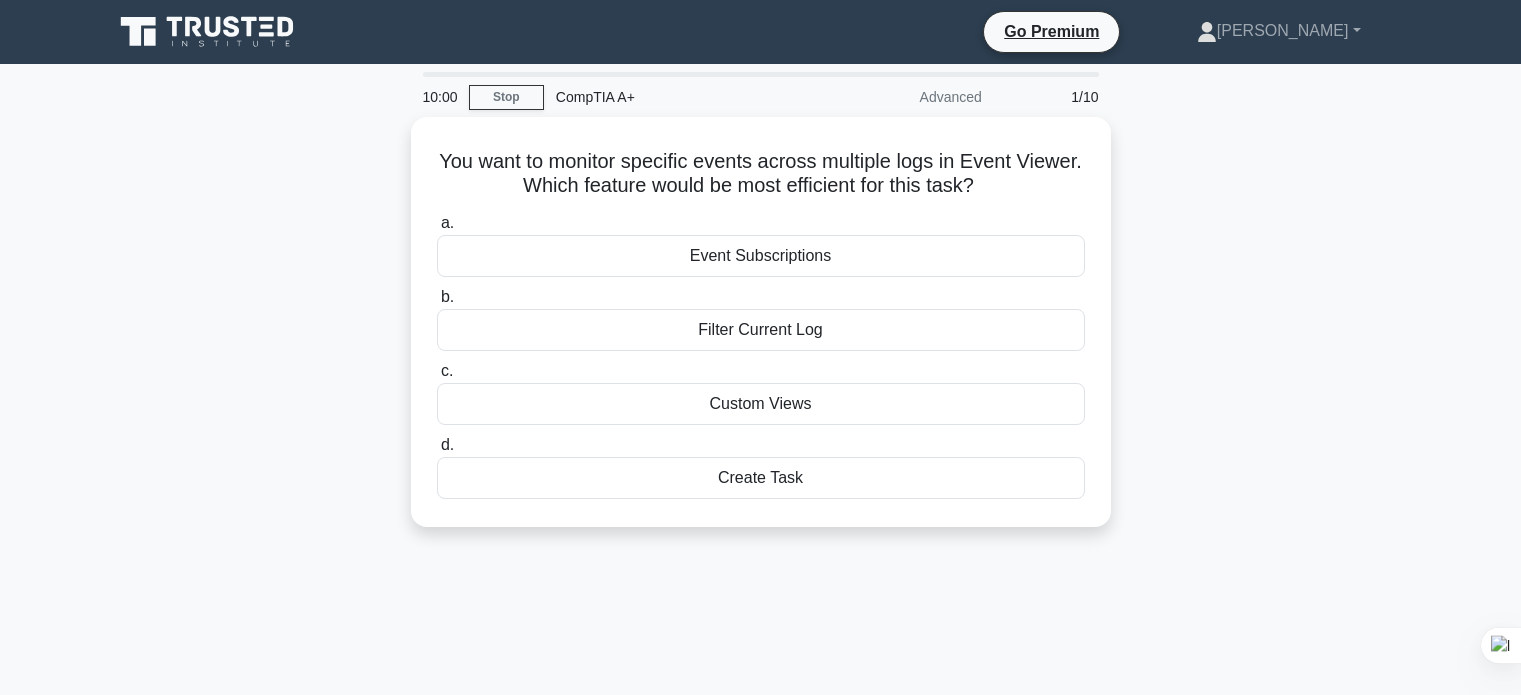 scroll, scrollTop: 0, scrollLeft: 0, axis: both 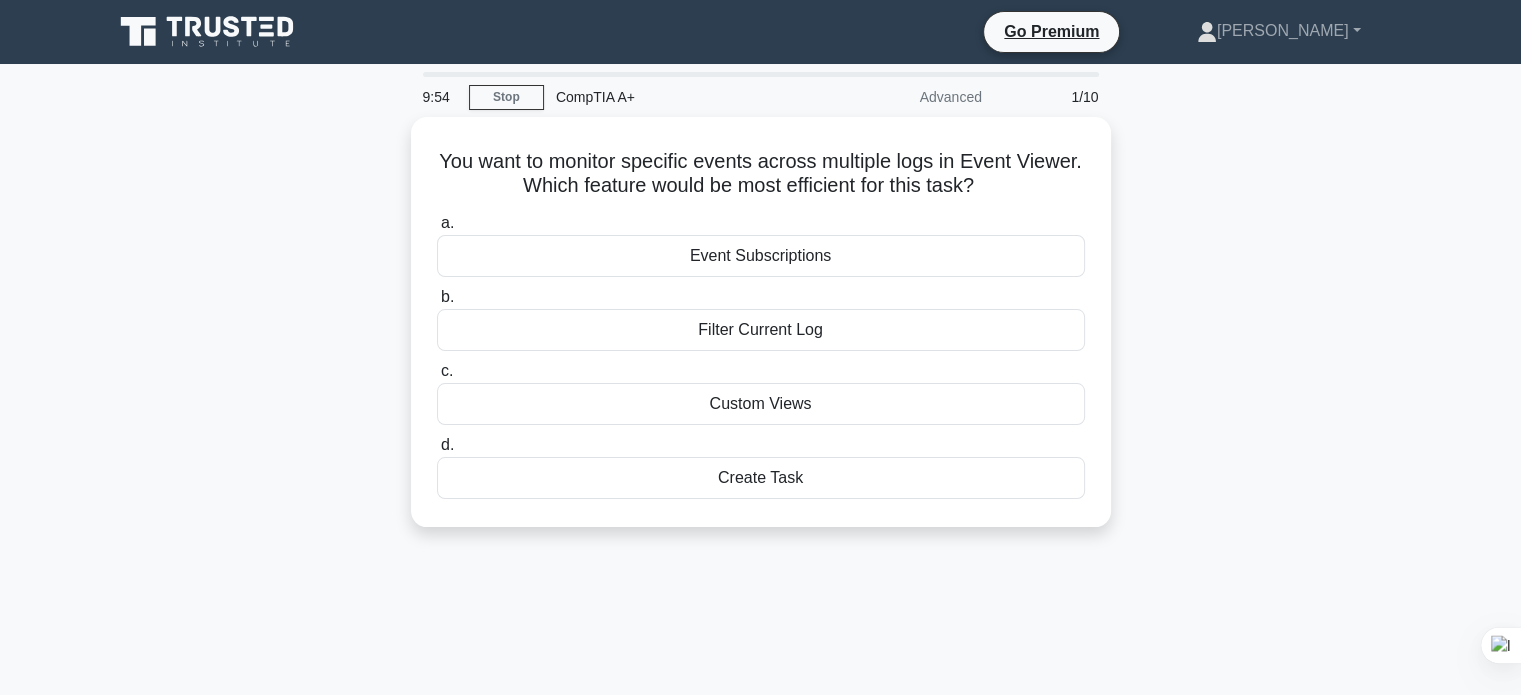 drag, startPoint x: 1271, startPoint y: 307, endPoint x: 1143, endPoint y: 271, distance: 132.96616 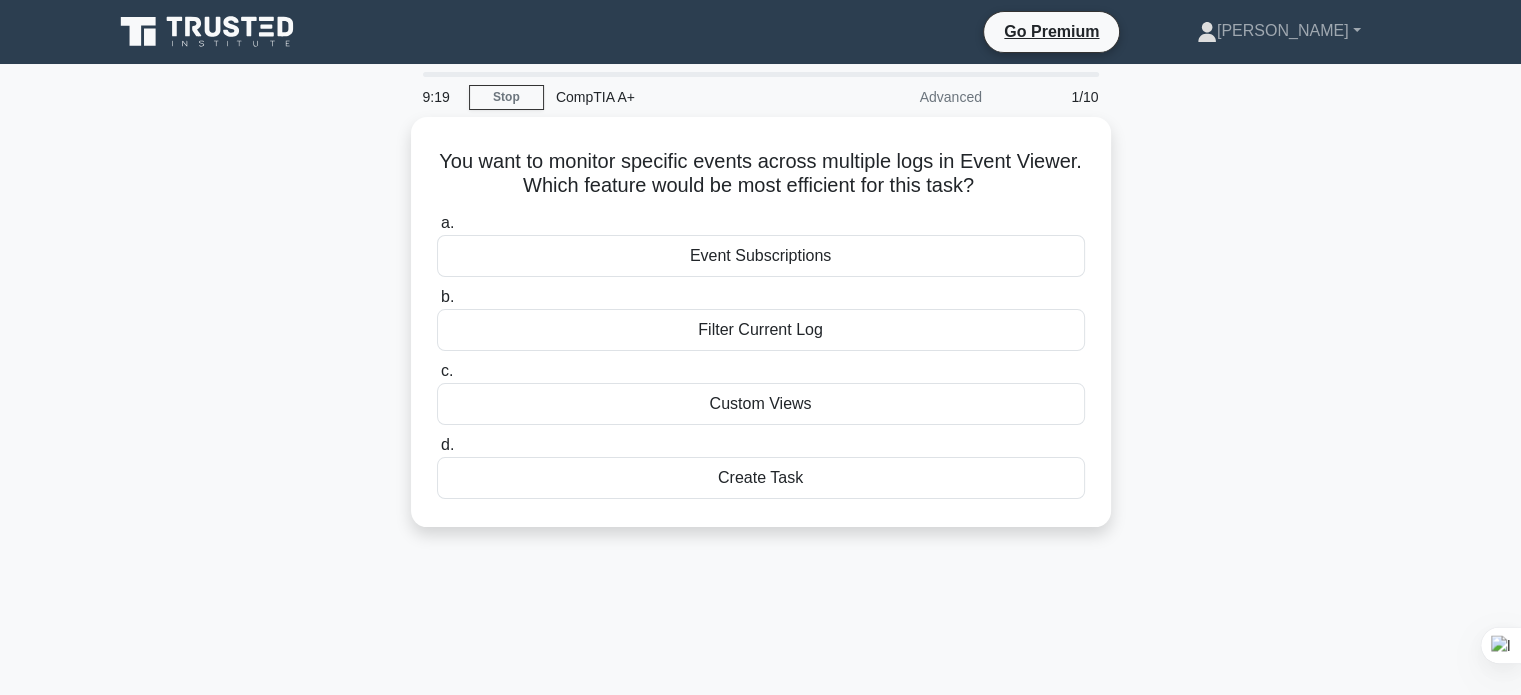 drag, startPoint x: 428, startPoint y: 151, endPoint x: 1155, endPoint y: 185, distance: 727.7946 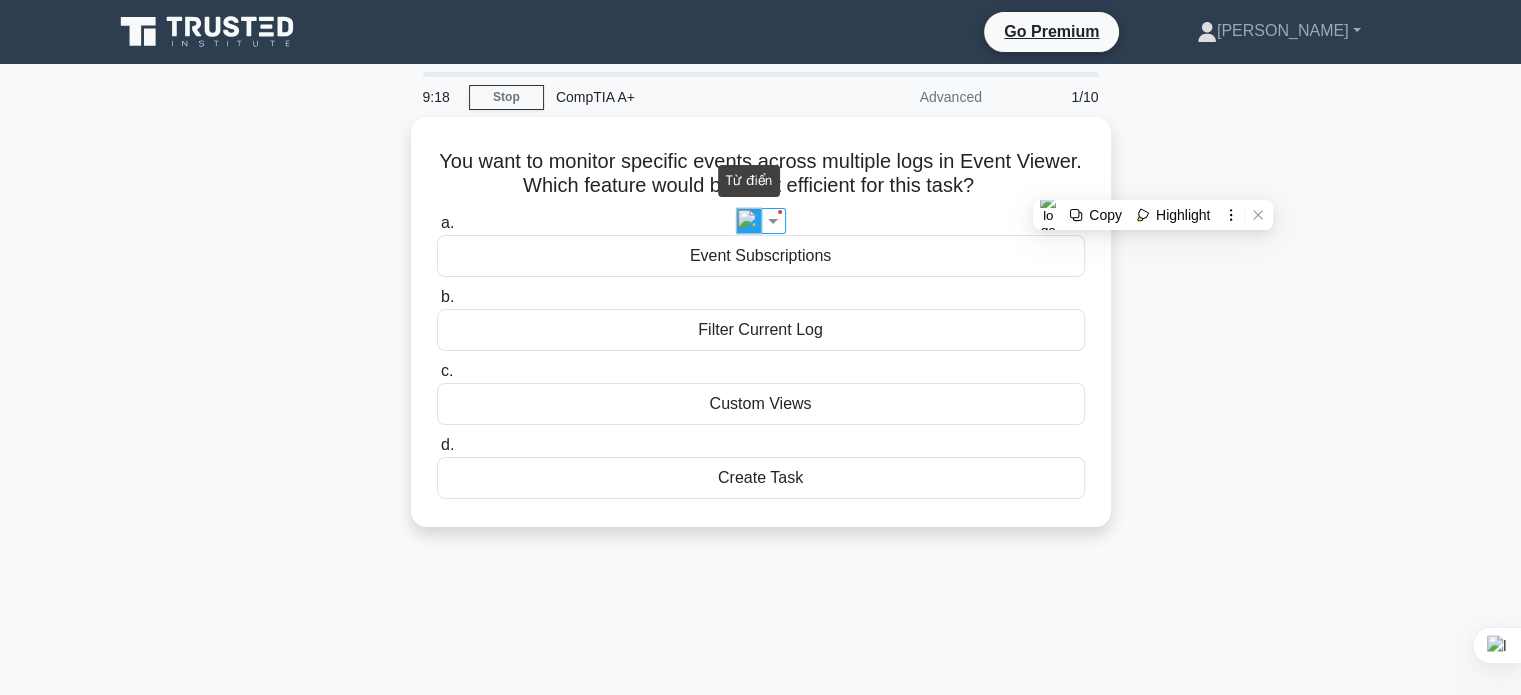 click at bounding box center (749, 221) 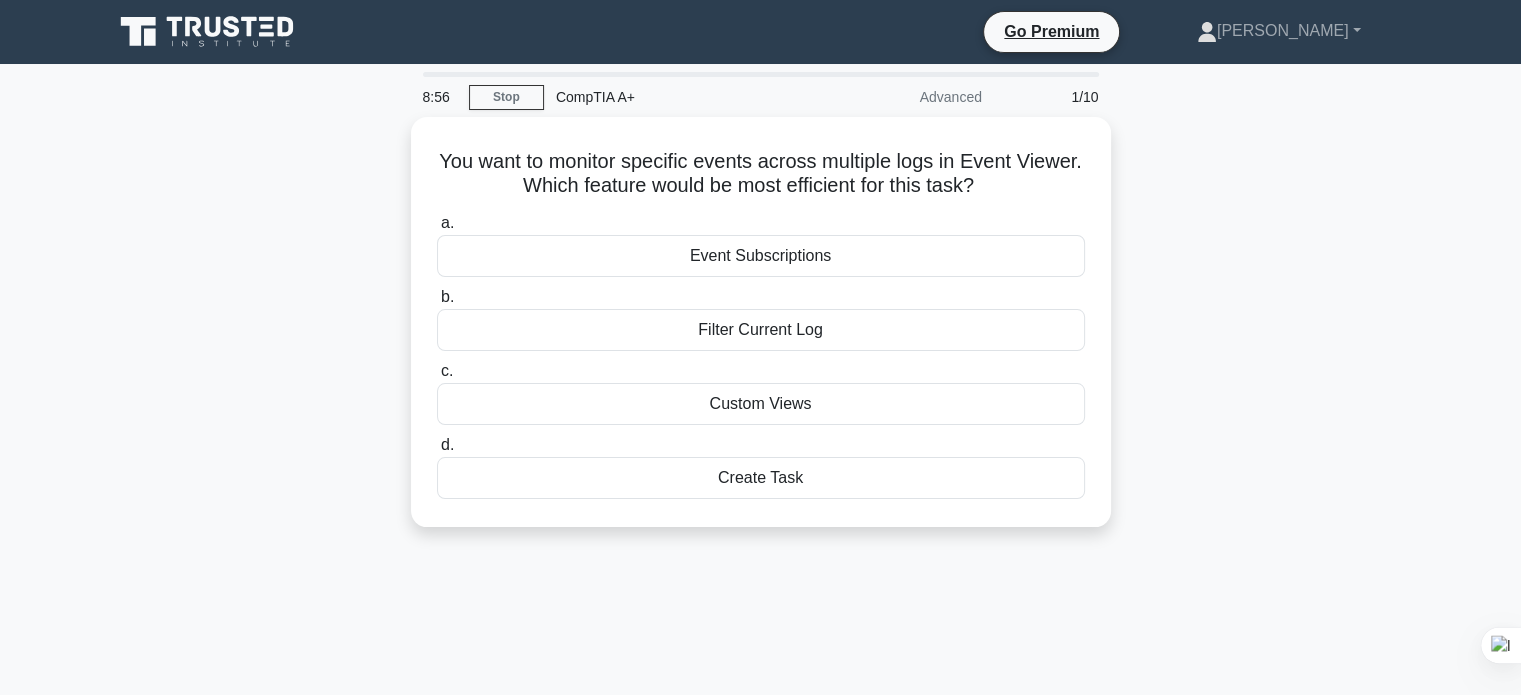 click on "You want to monitor specific events across multiple logs in Event Viewer. Which feature would be most efficient for this task?
.spinner_0XTQ{transform-origin:center;animation:spinner_y6GP .75s linear infinite}@keyframes spinner_y6GP{100%{transform:rotate(360deg)}}
a.
Event Subscriptions
b. c." at bounding box center [761, 334] 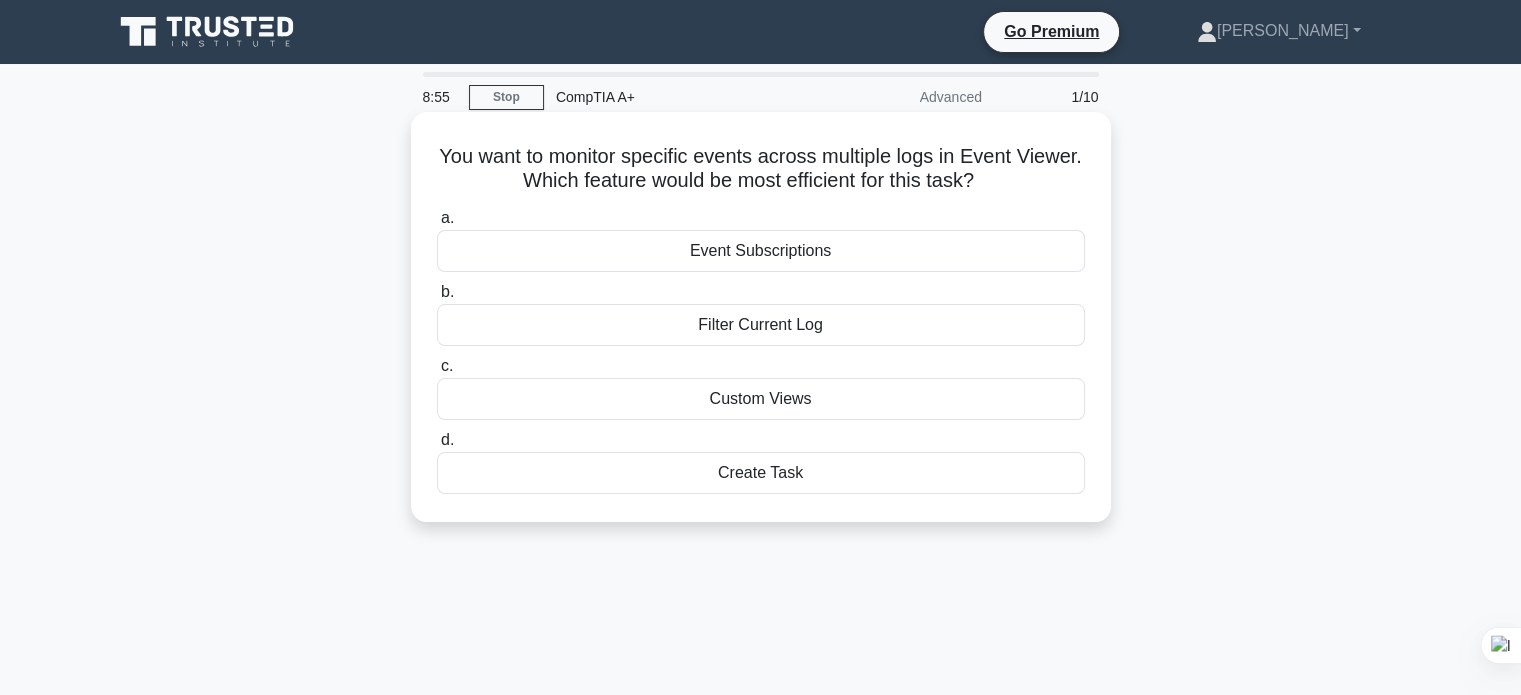 click on "Filter Current Log" at bounding box center (761, 325) 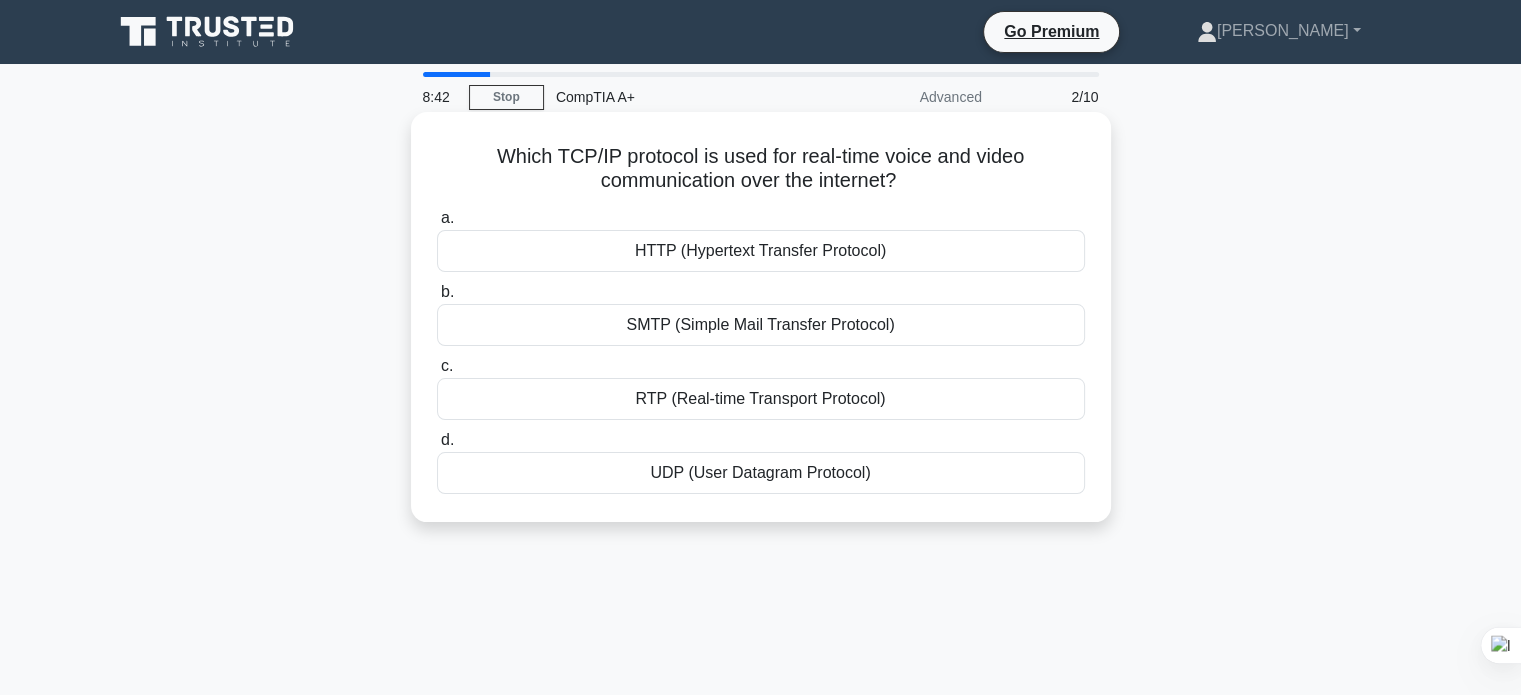 click on "UDP (User Datagram Protocol)" at bounding box center (761, 473) 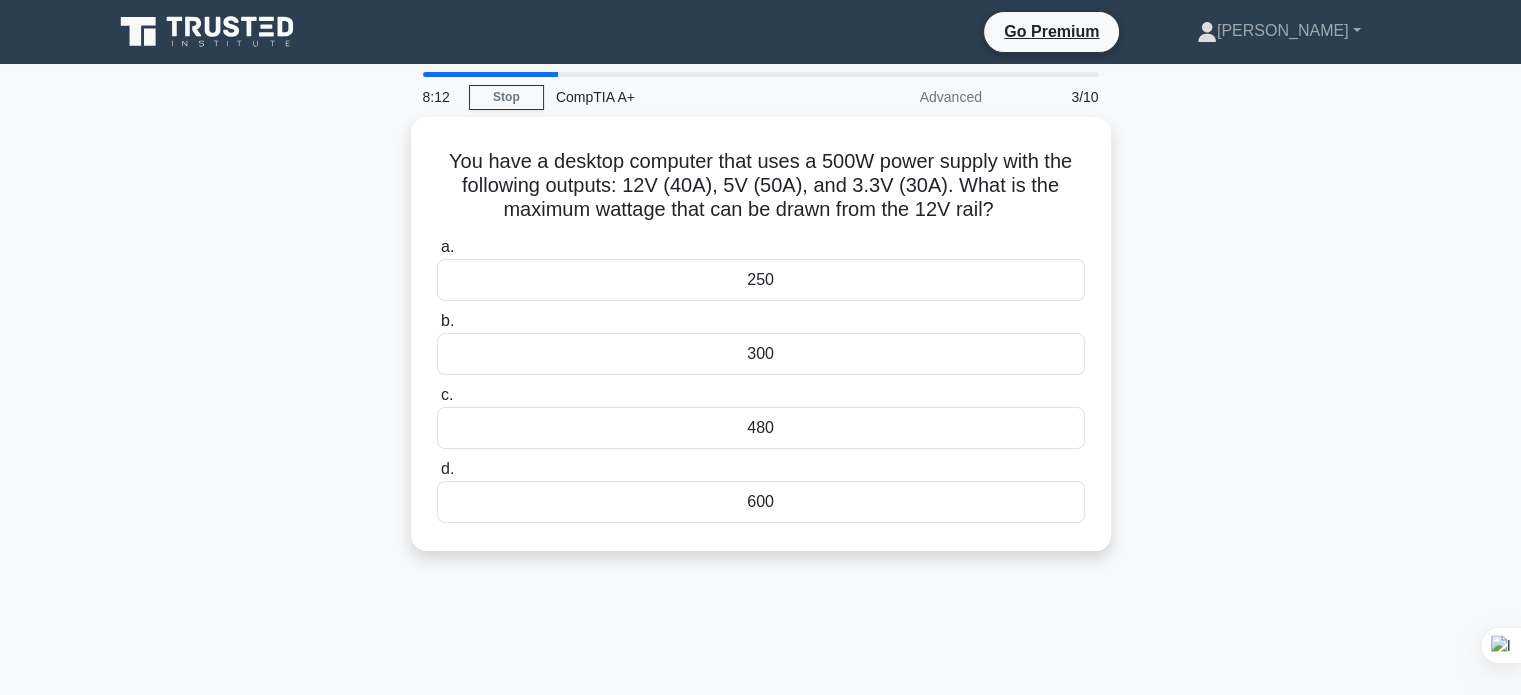 drag, startPoint x: 1022, startPoint y: 208, endPoint x: 340, endPoint y: 150, distance: 684.46185 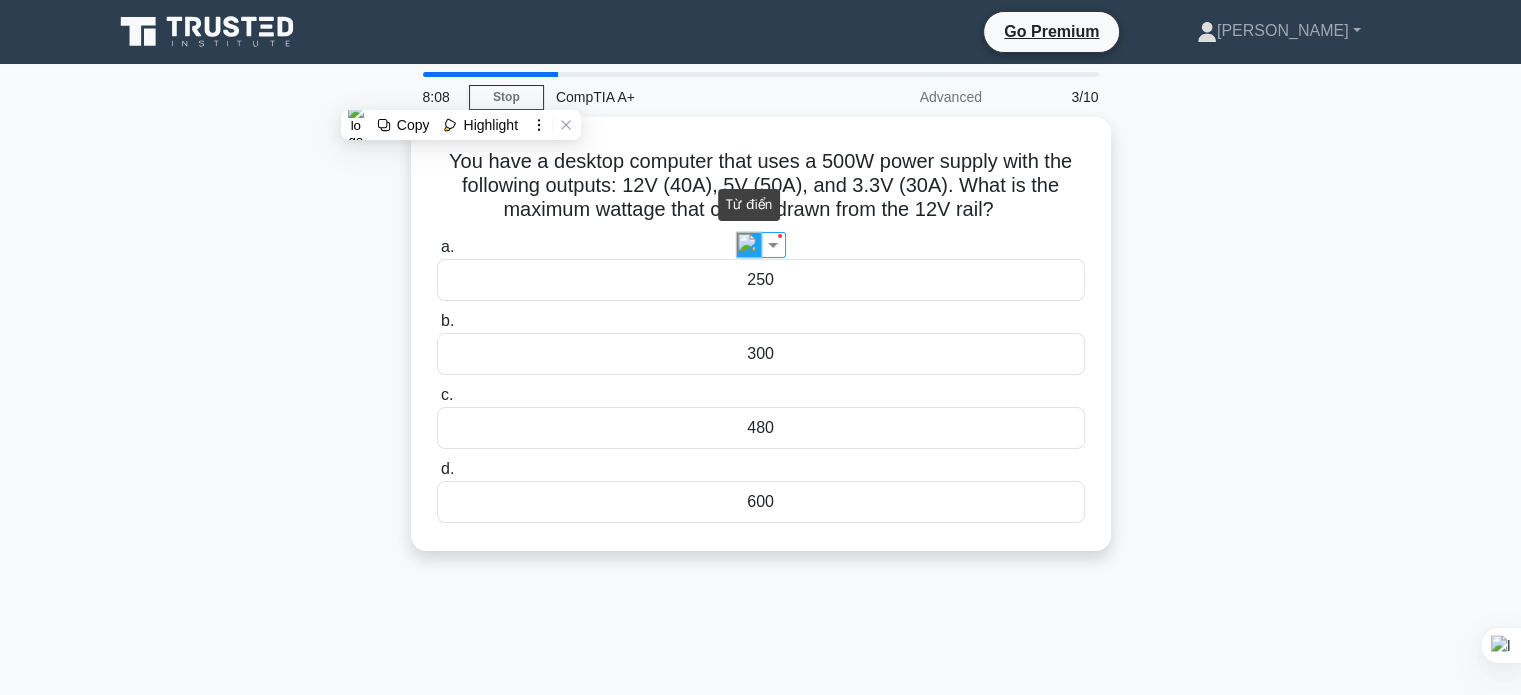 click at bounding box center [749, 245] 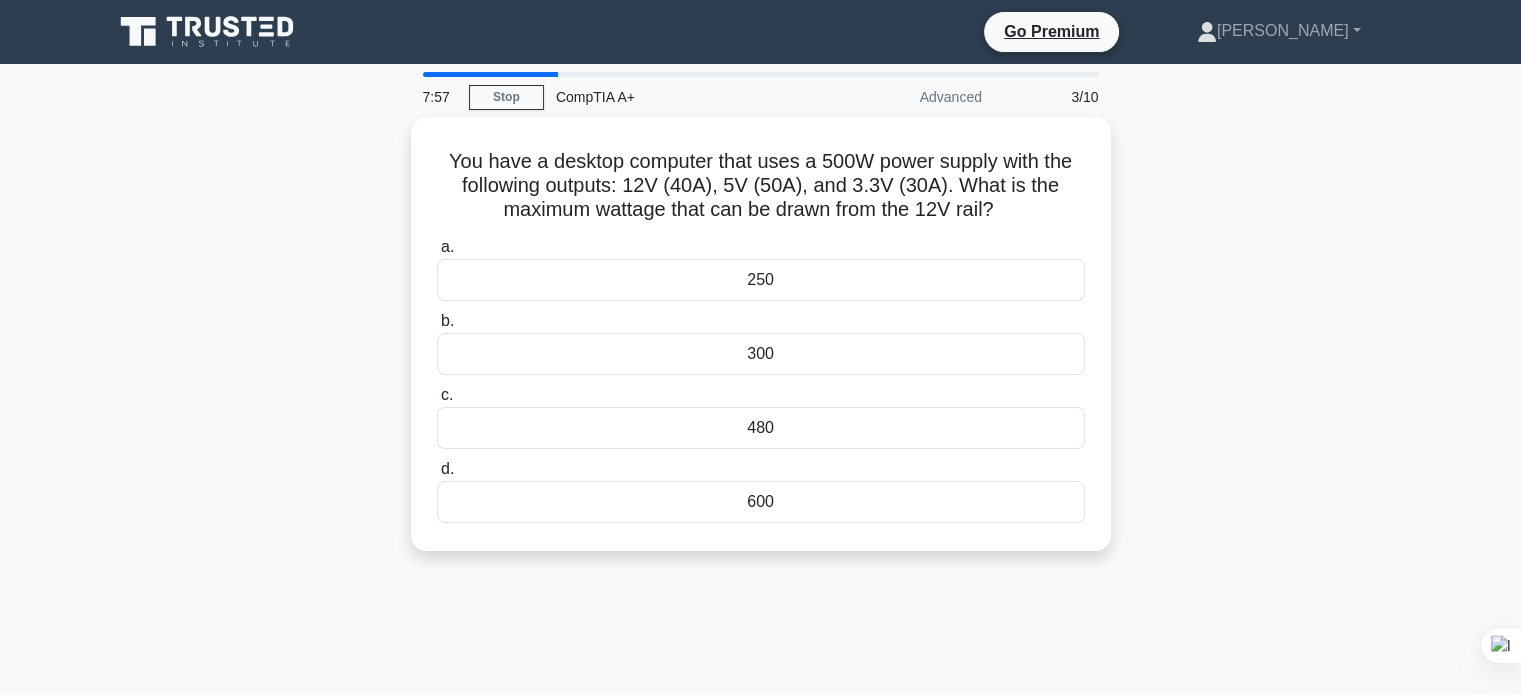 click on "You have a desktop computer that uses a 500W power supply with the following outputs: 12V (40A), 5V (50A), and 3.3V (30A). What is the maximum wattage that can be drawn from the 12V rail?
.spinner_0XTQ{transform-origin:center;animation:spinner_y6GP .75s linear infinite}@keyframes spinner_y6GP{100%{transform:rotate(360deg)}}
a.
250
b. c. d." at bounding box center [761, 346] 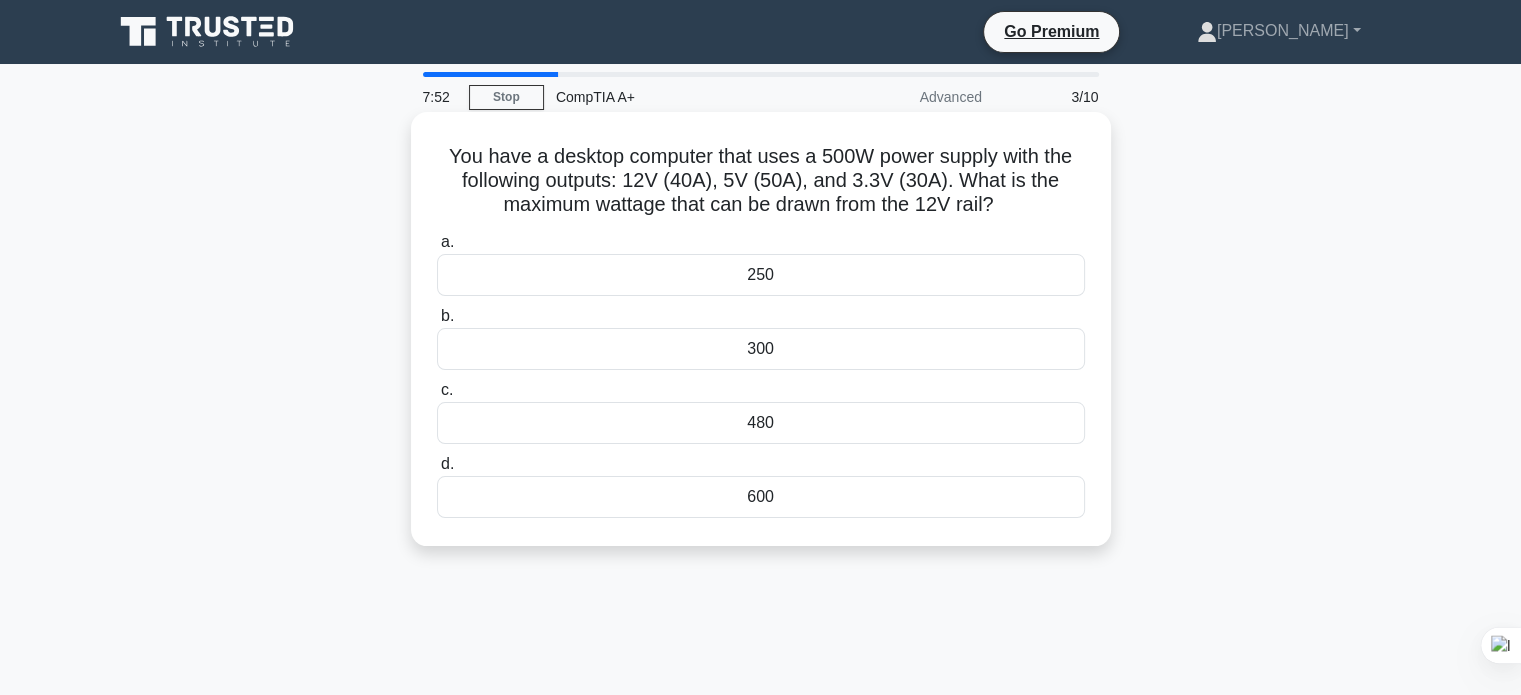 click on "480" at bounding box center [761, 423] 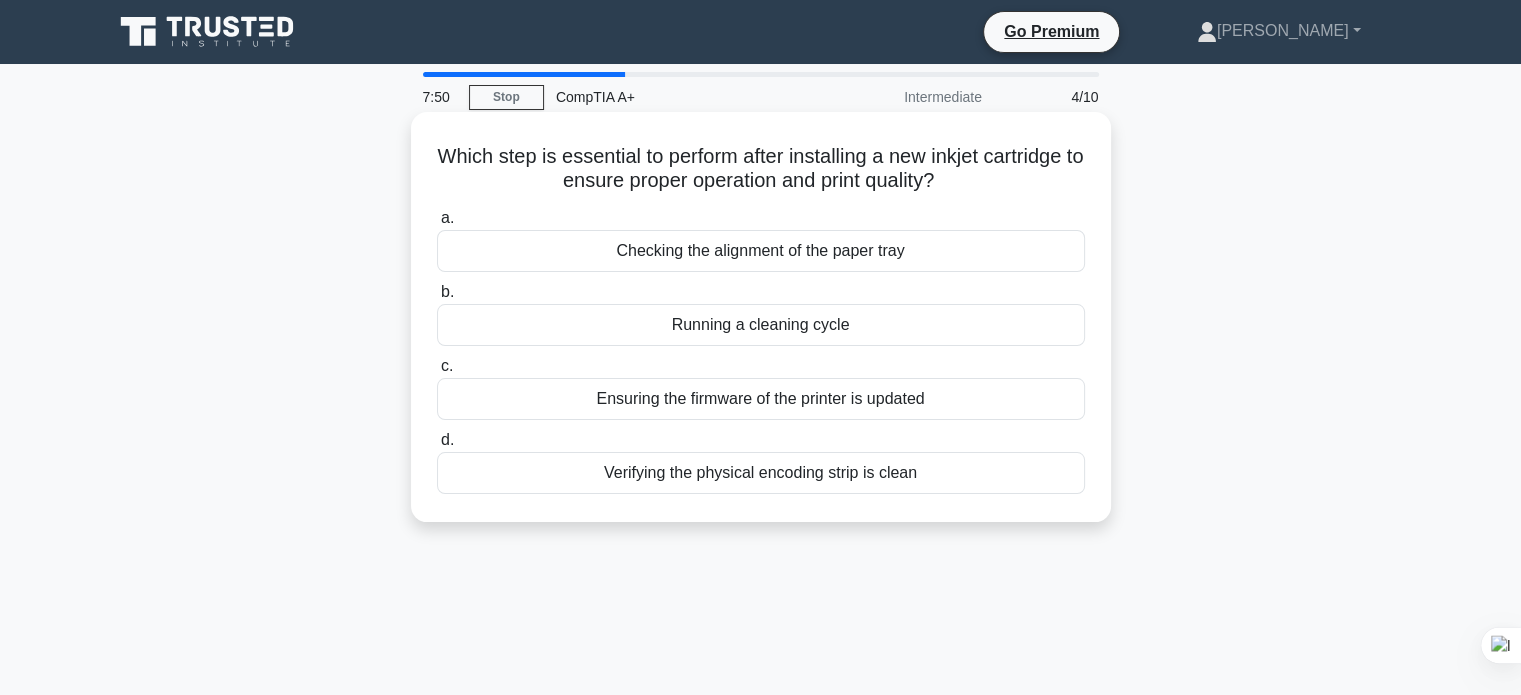 click on "Which step is essential to perform after installing a new inkjet cartridge to ensure proper operation and print quality?
.spinner_0XTQ{transform-origin:center;animation:spinner_y6GP .75s linear infinite}@keyframes spinner_y6GP{100%{transform:rotate(360deg)}}" at bounding box center [761, 169] 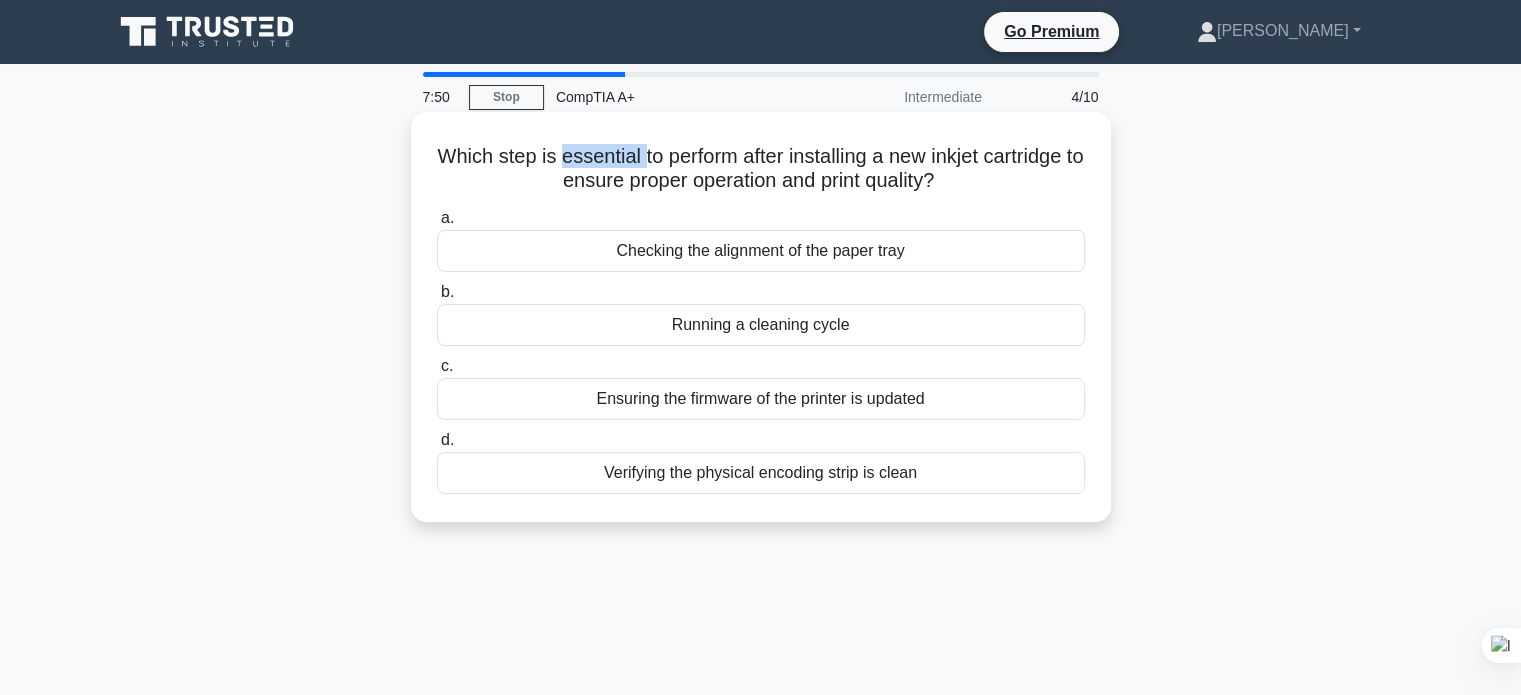 drag, startPoint x: 578, startPoint y: 145, endPoint x: 590, endPoint y: 149, distance: 12.649111 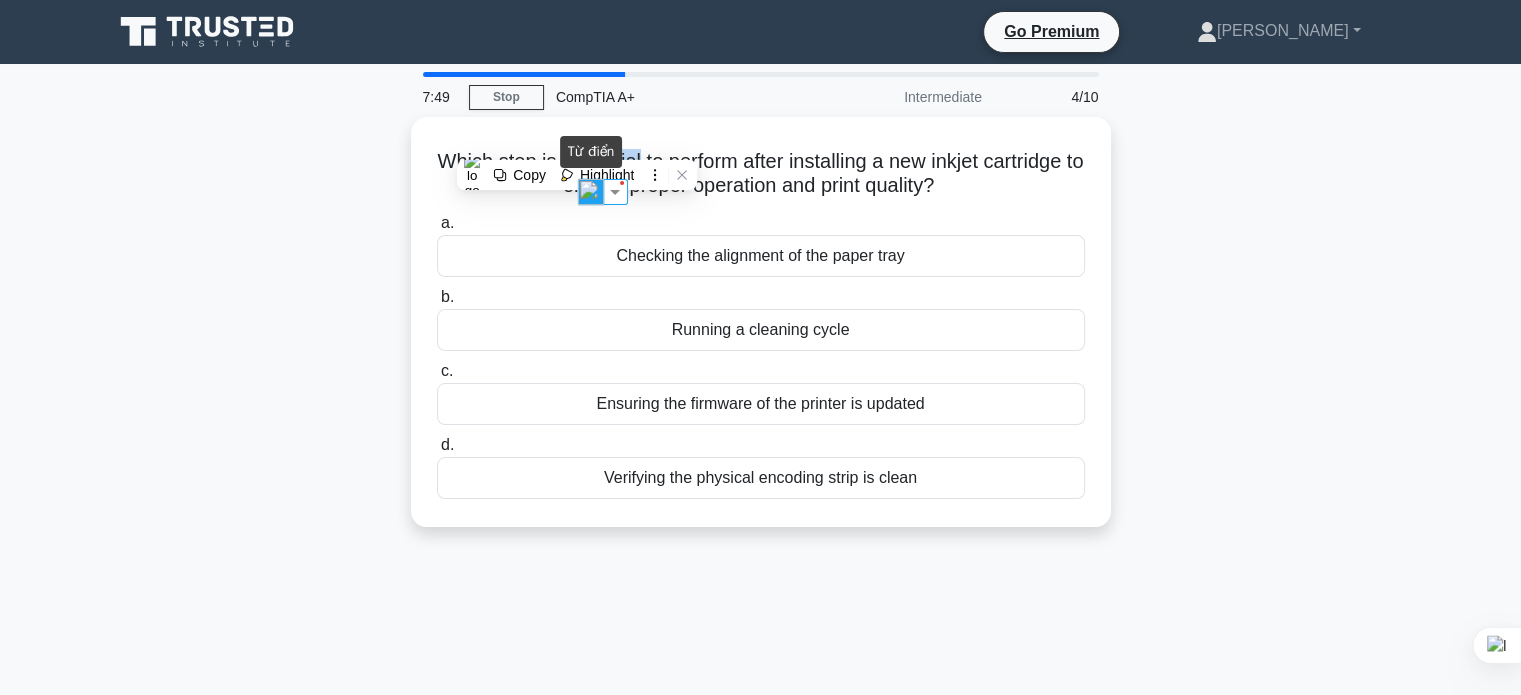 click at bounding box center (591, 192) 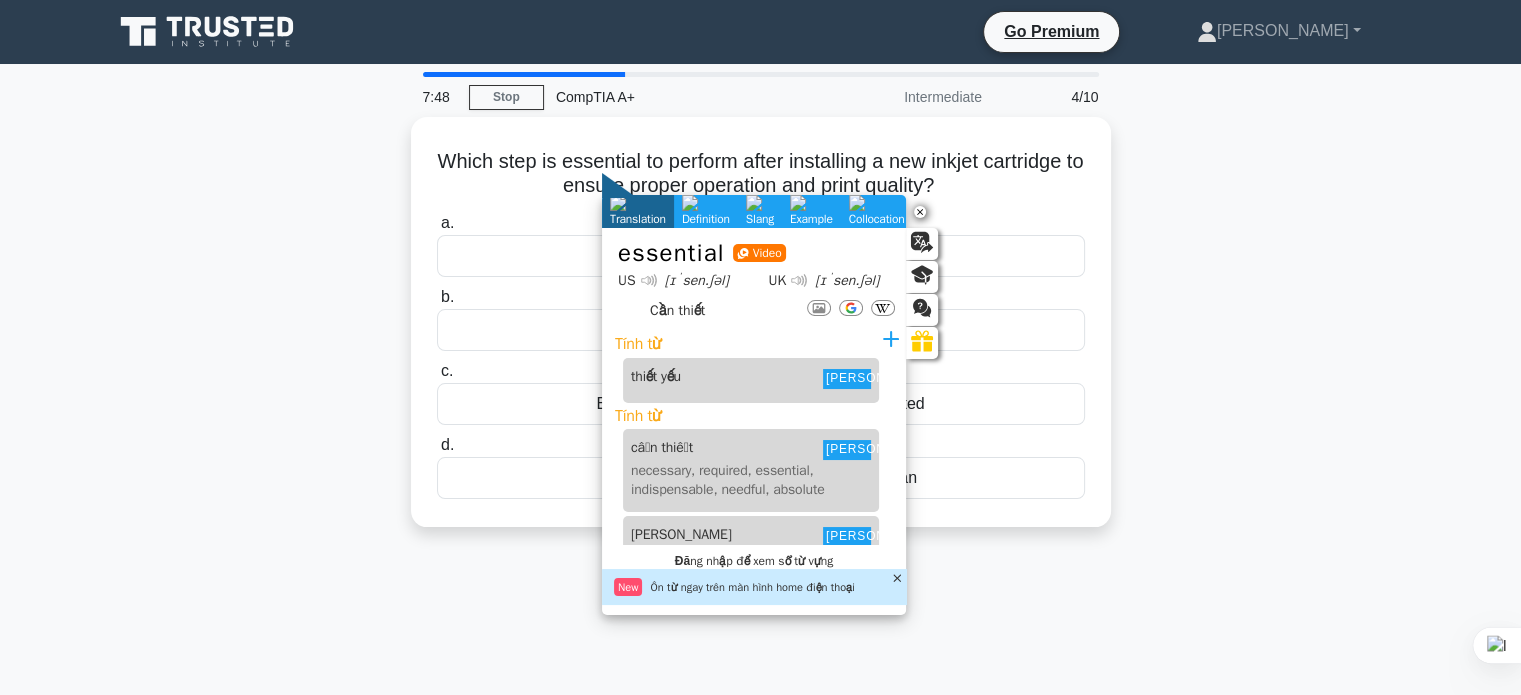 click on "Which step is essential to perform after installing a new inkjet cartridge to ensure proper operation and print quality?
.spinner_0XTQ{transform-origin:center;animation:spinner_y6GP .75s linear infinite}@keyframes spinner_y6GP{100%{transform:rotate(360deg)}}
a.
Checking the alignment of the paper tray
b. c. d." at bounding box center (761, 334) 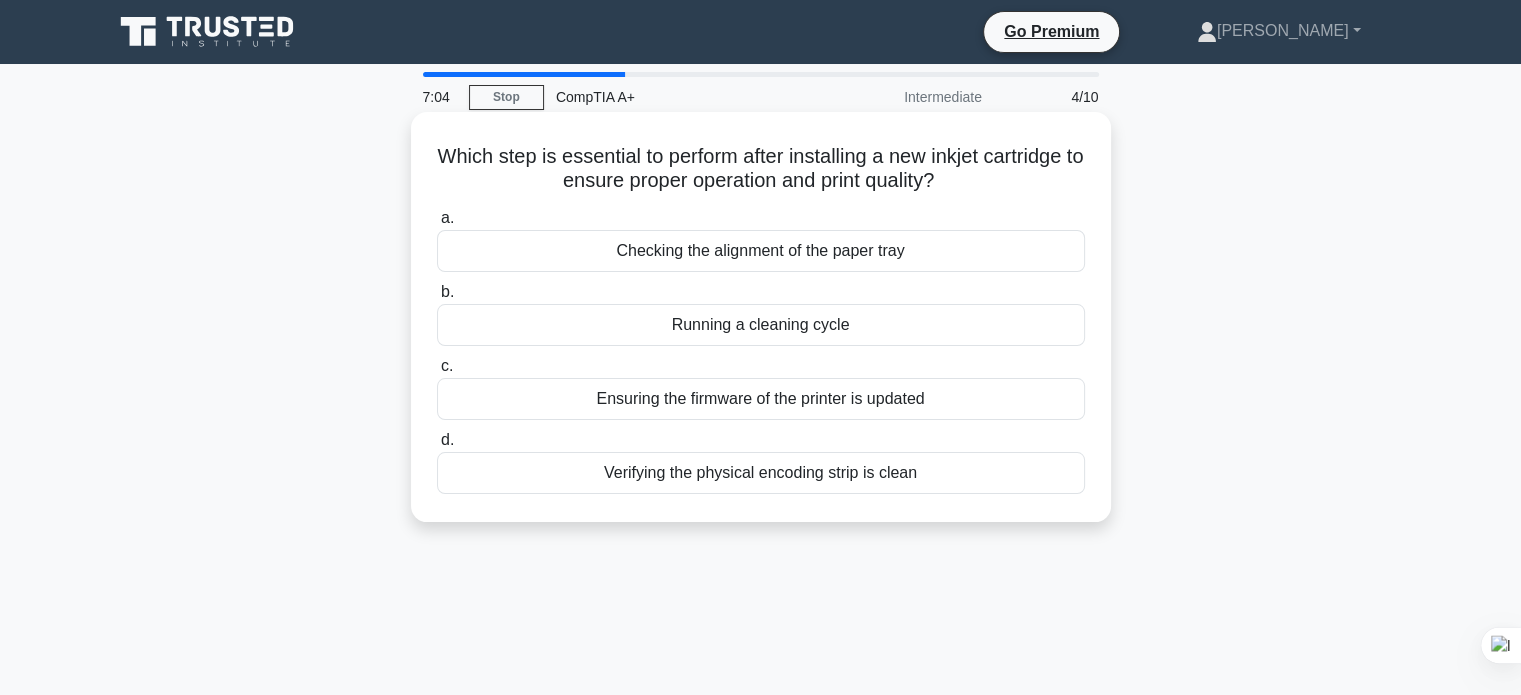 click on "Verifying the physical encoding strip is clean" at bounding box center [761, 473] 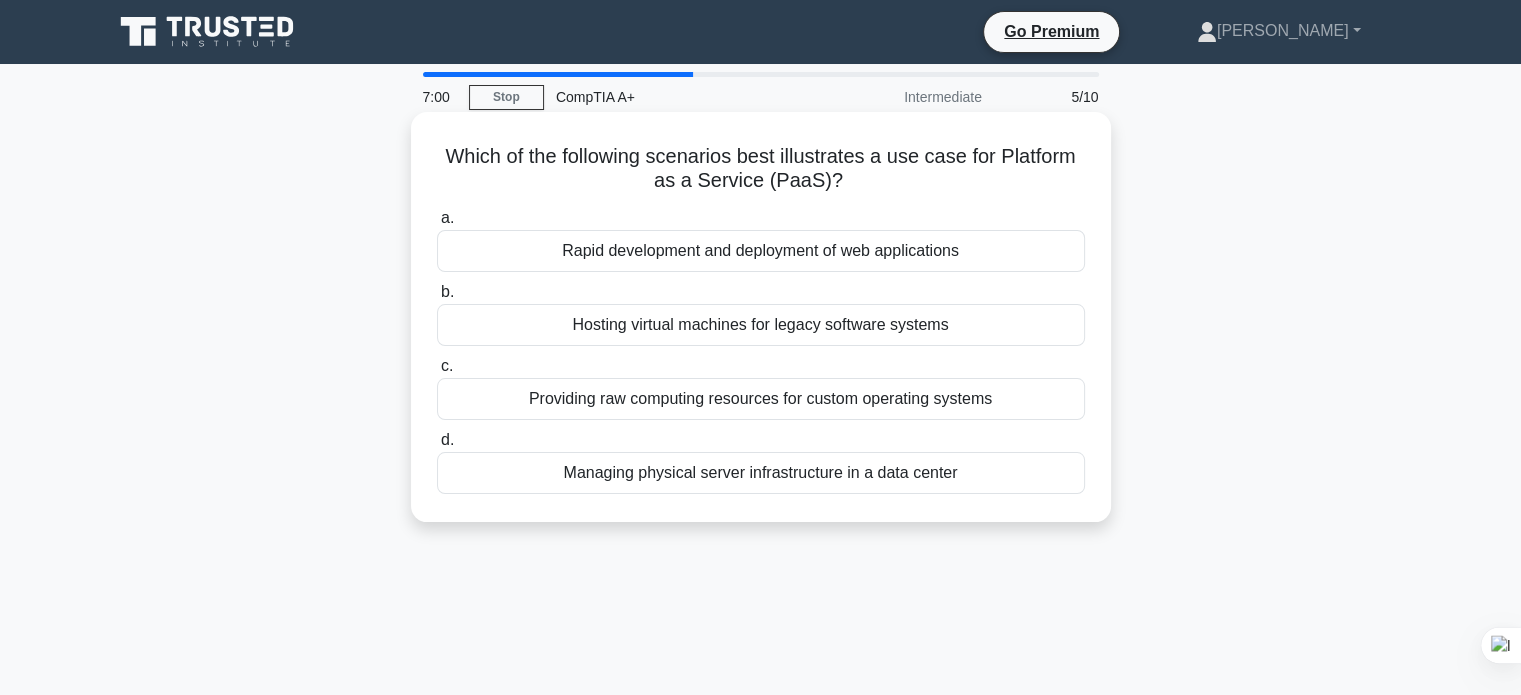 click on "Which of the following scenarios best illustrates a use case for Platform as a Service (PaaS)?
.spinner_0XTQ{transform-origin:center;animation:spinner_y6GP .75s linear infinite}@keyframes spinner_y6GP{100%{transform:rotate(360deg)}}" at bounding box center (761, 169) 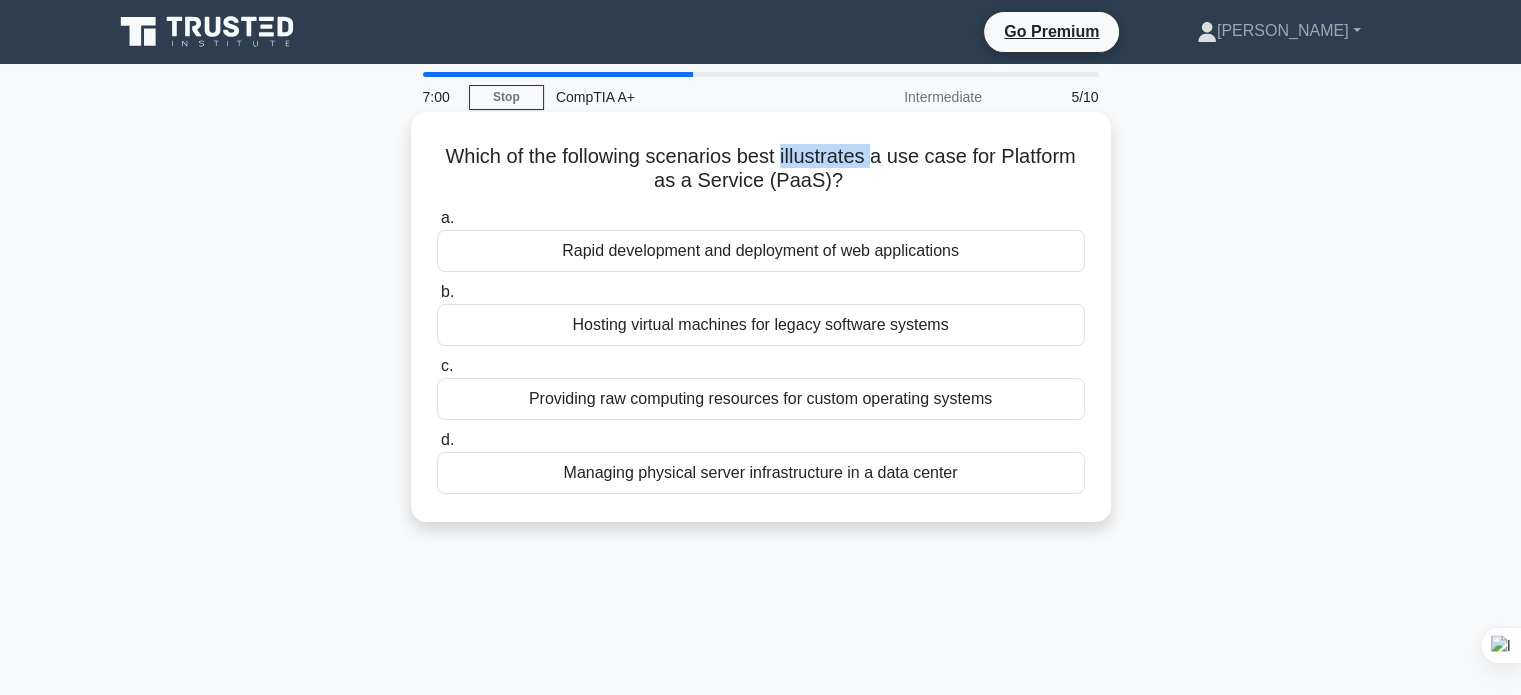click on "Which of the following scenarios best illustrates a use case for Platform as a Service (PaaS)?
.spinner_0XTQ{transform-origin:center;animation:spinner_y6GP .75s linear infinite}@keyframes spinner_y6GP{100%{transform:rotate(360deg)}}" at bounding box center [761, 169] 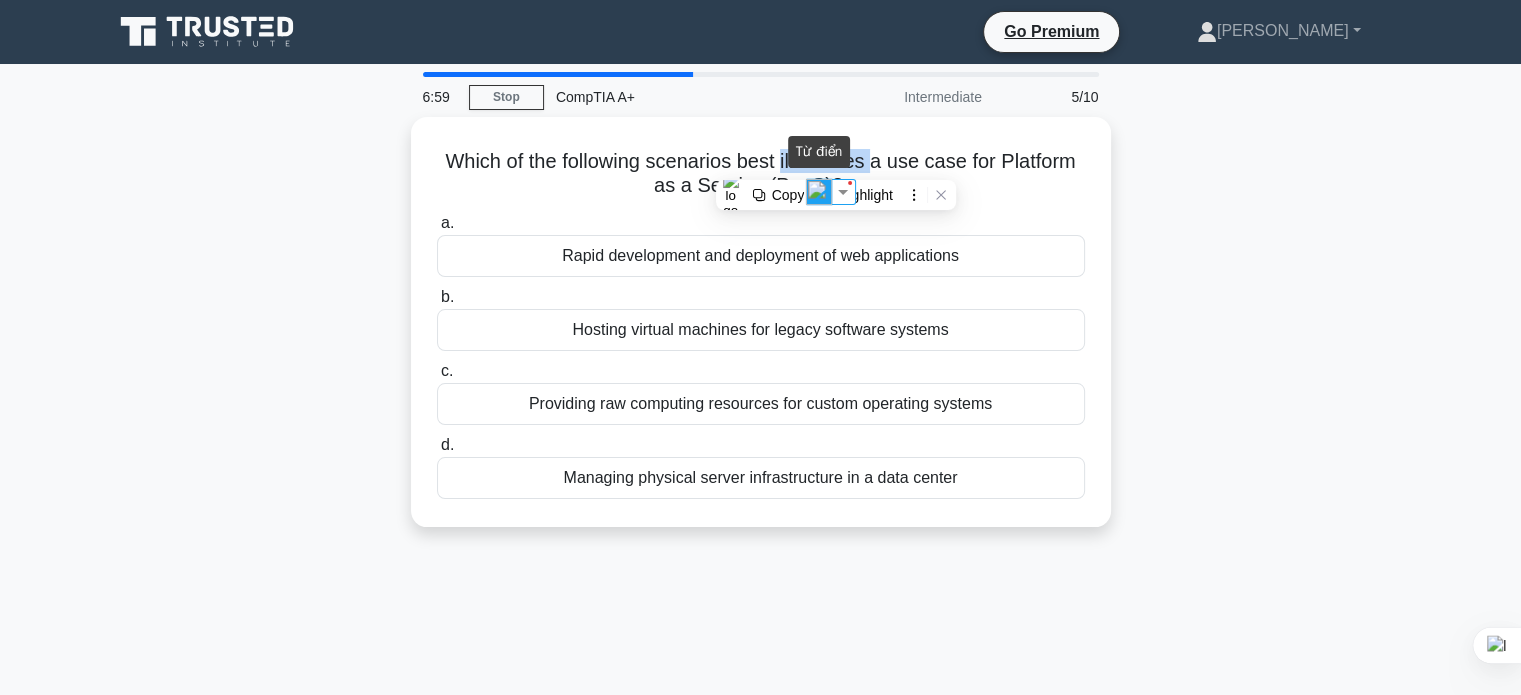 click at bounding box center (819, 192) 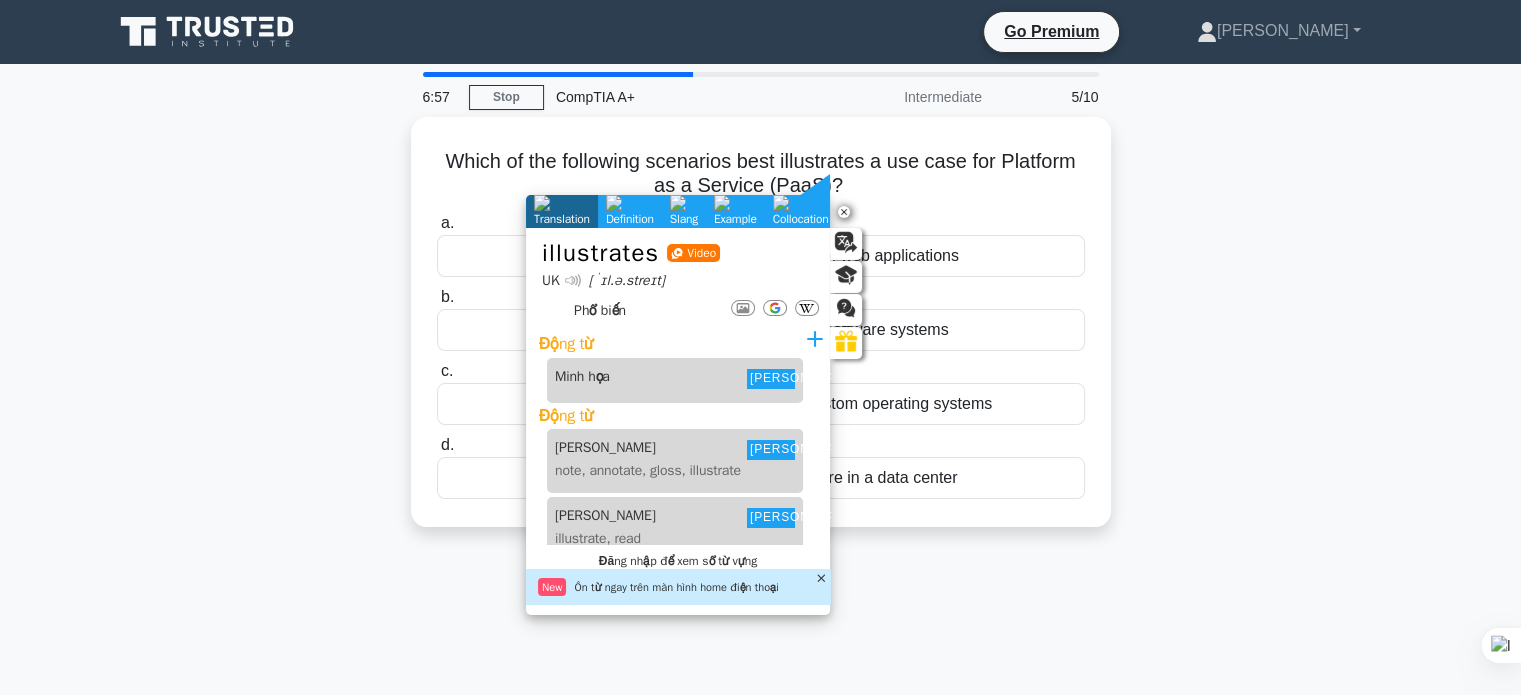 click on "Which of the following scenarios best illustrates a use case for Platform as a Service (PaaS)?
.spinner_0XTQ{transform-origin:center;animation:spinner_y6GP .75s linear infinite}@keyframes spinner_y6GP{100%{transform:rotate(360deg)}}
a.
Rapid development and deployment of web applications
b." at bounding box center (761, 334) 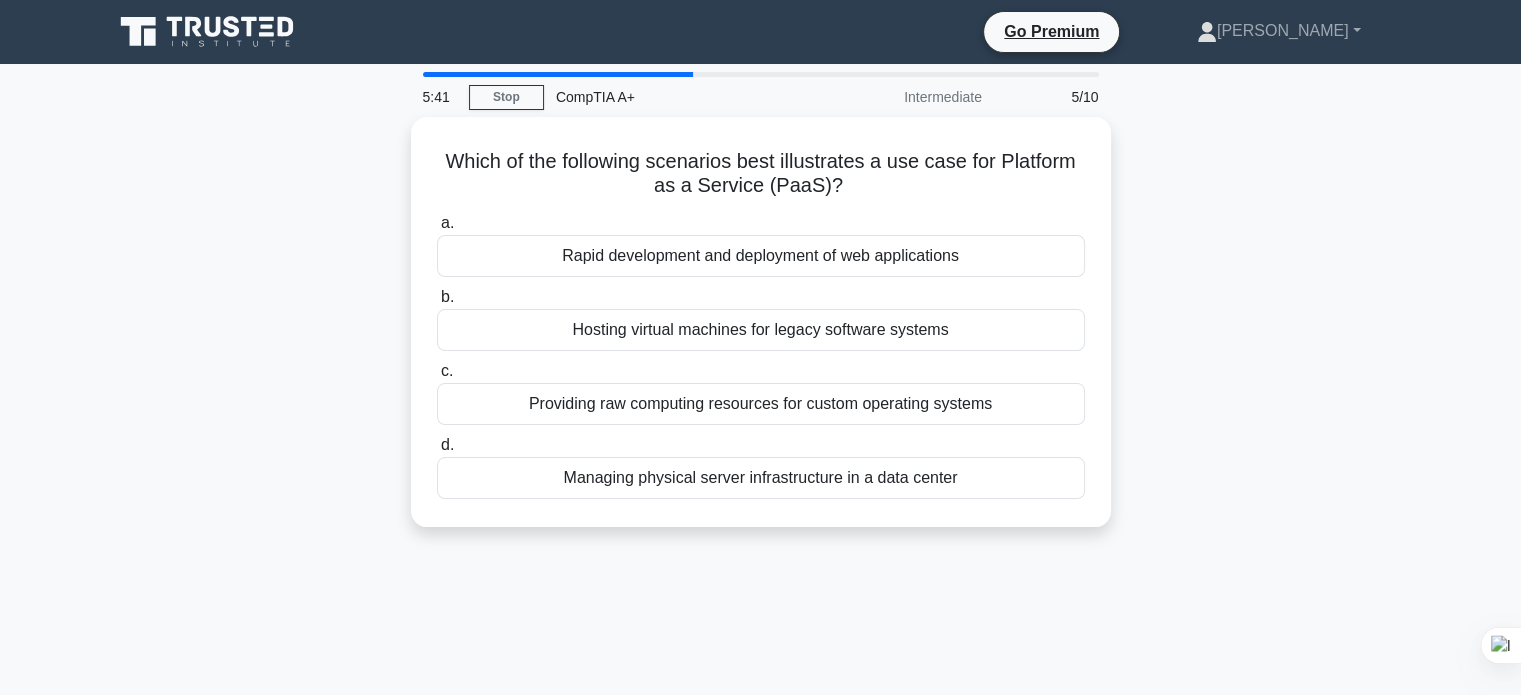 click on "5:41
Stop
CompTIA A+
Intermediate
5/10
Which of the following scenarios best illustrates a use case for Platform as a Service (PaaS)?
.spinner_0XTQ{transform-origin:center;animation:spinner_y6GP .75s linear infinite}@keyframes spinner_y6GP{100%{transform:rotate(360deg)}}
a.
b. c. d." at bounding box center [761, 572] 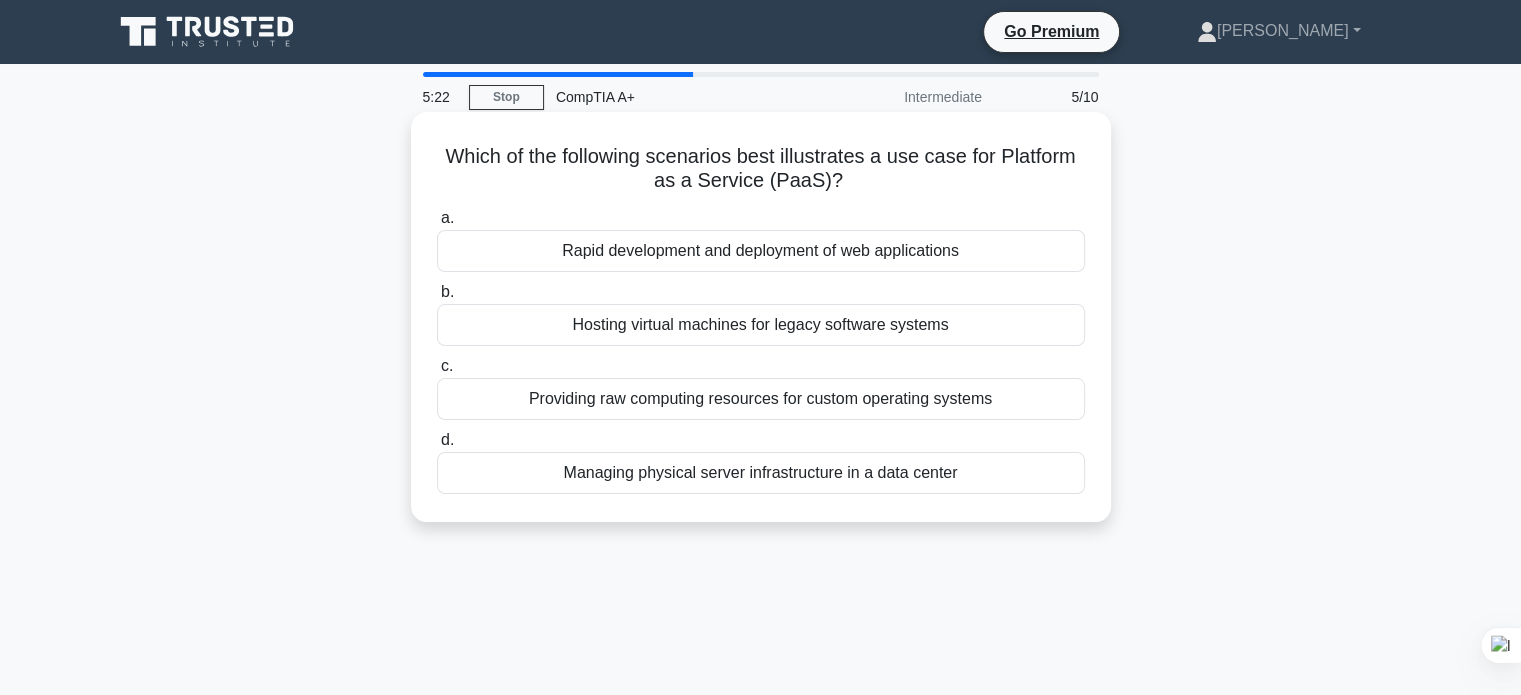 click on "Providing raw computing resources for custom operating systems" at bounding box center [761, 399] 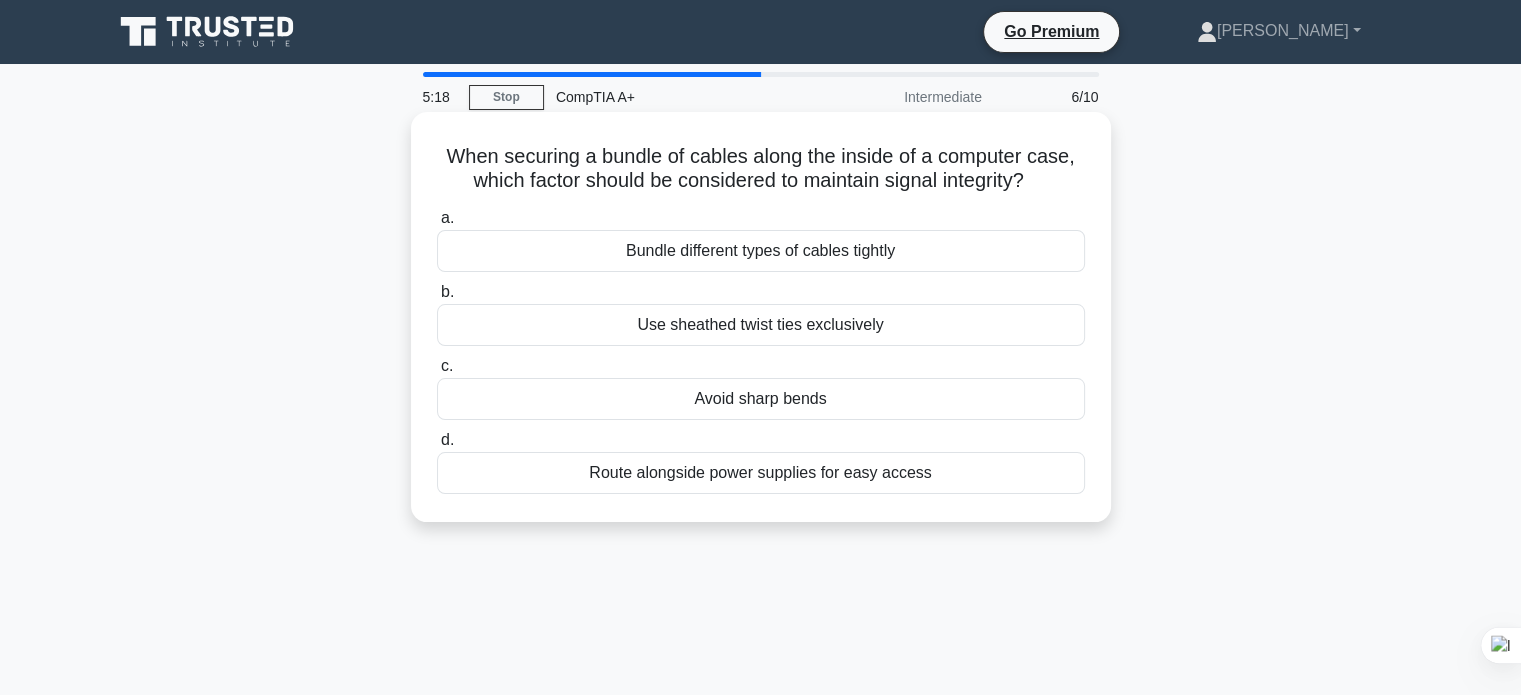 click on "When securing a bundle of cables along the inside of a computer case, which factor should be considered to maintain signal integrity?
.spinner_0XTQ{transform-origin:center;animation:spinner_y6GP .75s linear infinite}@keyframes spinner_y6GP{100%{transform:rotate(360deg)}}" at bounding box center [761, 169] 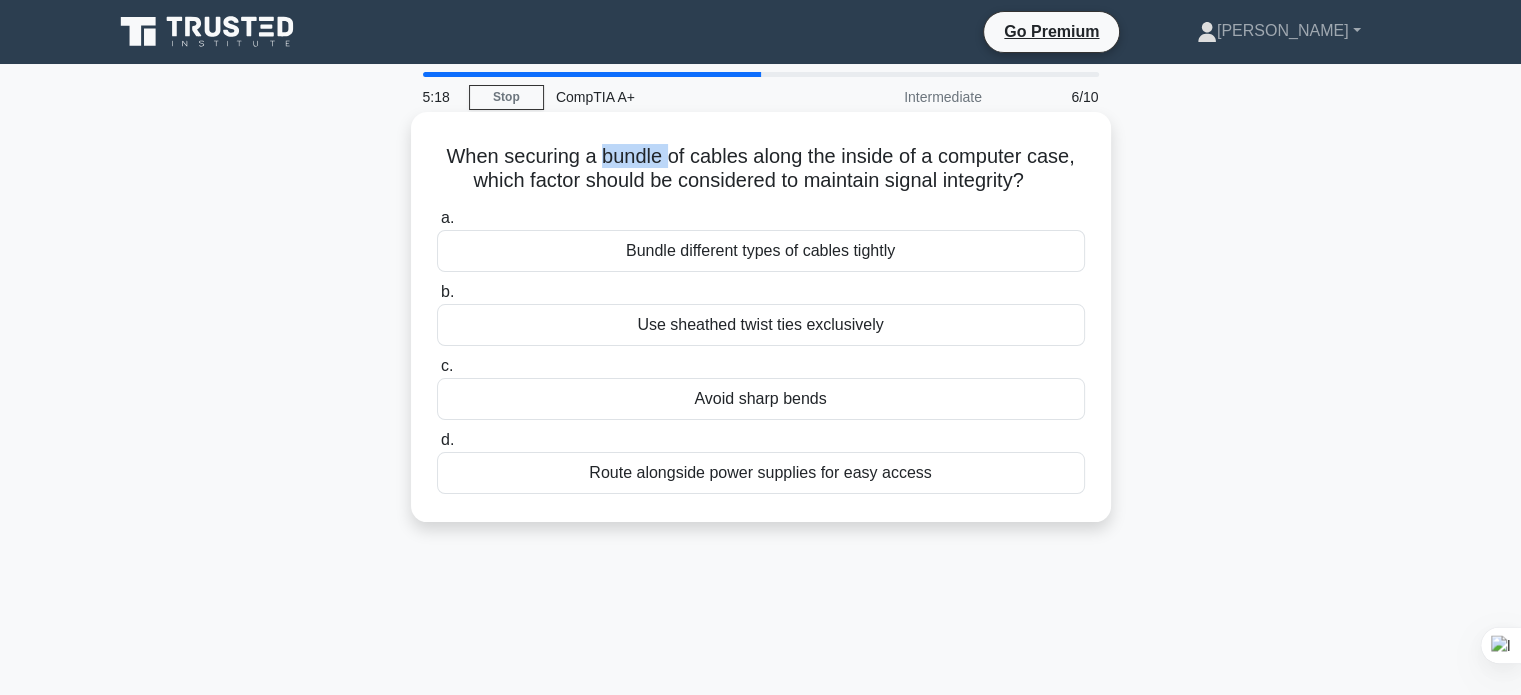 click on "When securing a bundle of cables along the inside of a computer case, which factor should be considered to maintain signal integrity?
.spinner_0XTQ{transform-origin:center;animation:spinner_y6GP .75s linear infinite}@keyframes spinner_y6GP{100%{transform:rotate(360deg)}}" at bounding box center (761, 169) 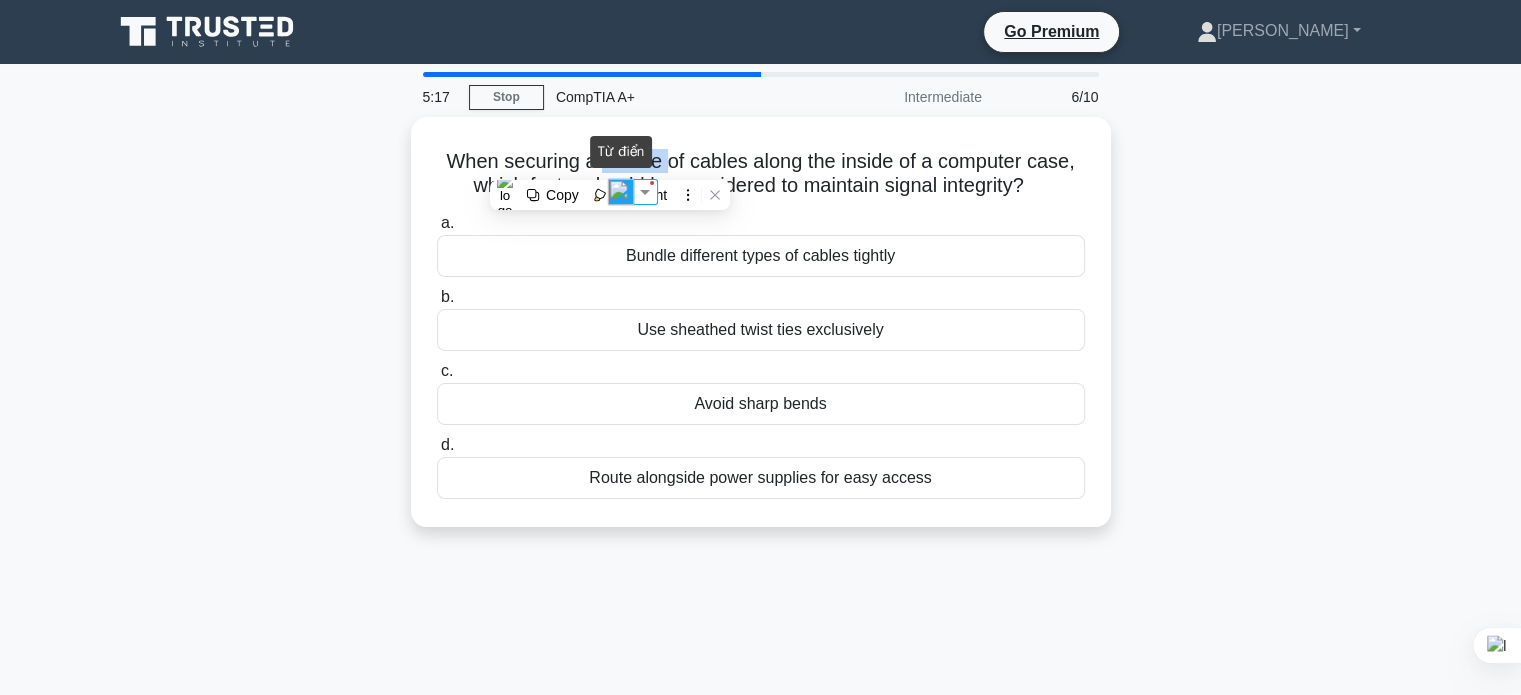 click at bounding box center [621, 192] 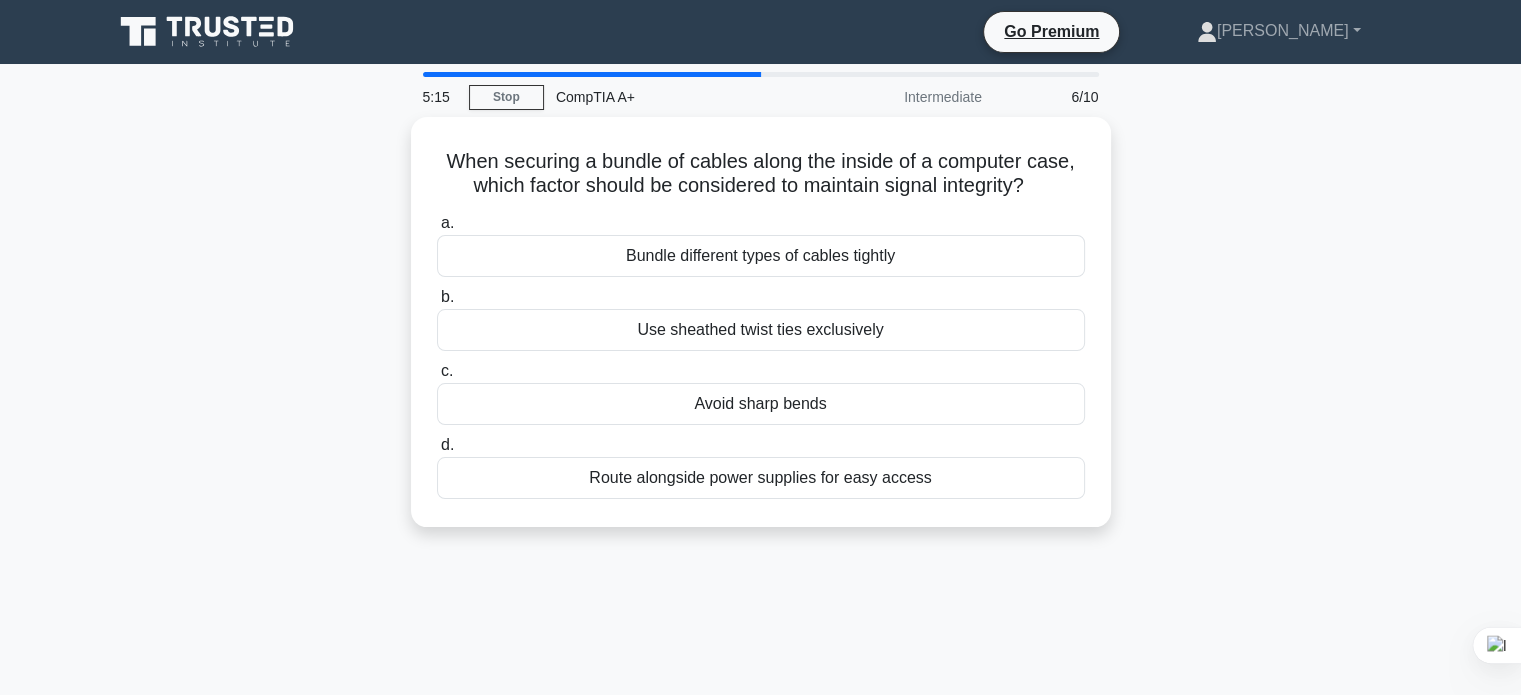 click on "When securing a bundle of cables along the inside of a computer case, which factor should be considered to maintain signal integrity?
.spinner_0XTQ{transform-origin:center;animation:spinner_y6GP .75s linear infinite}@keyframes spinner_y6GP{100%{transform:rotate(360deg)}}
a.
Bundle different types of cables tightly
b." at bounding box center (761, 334) 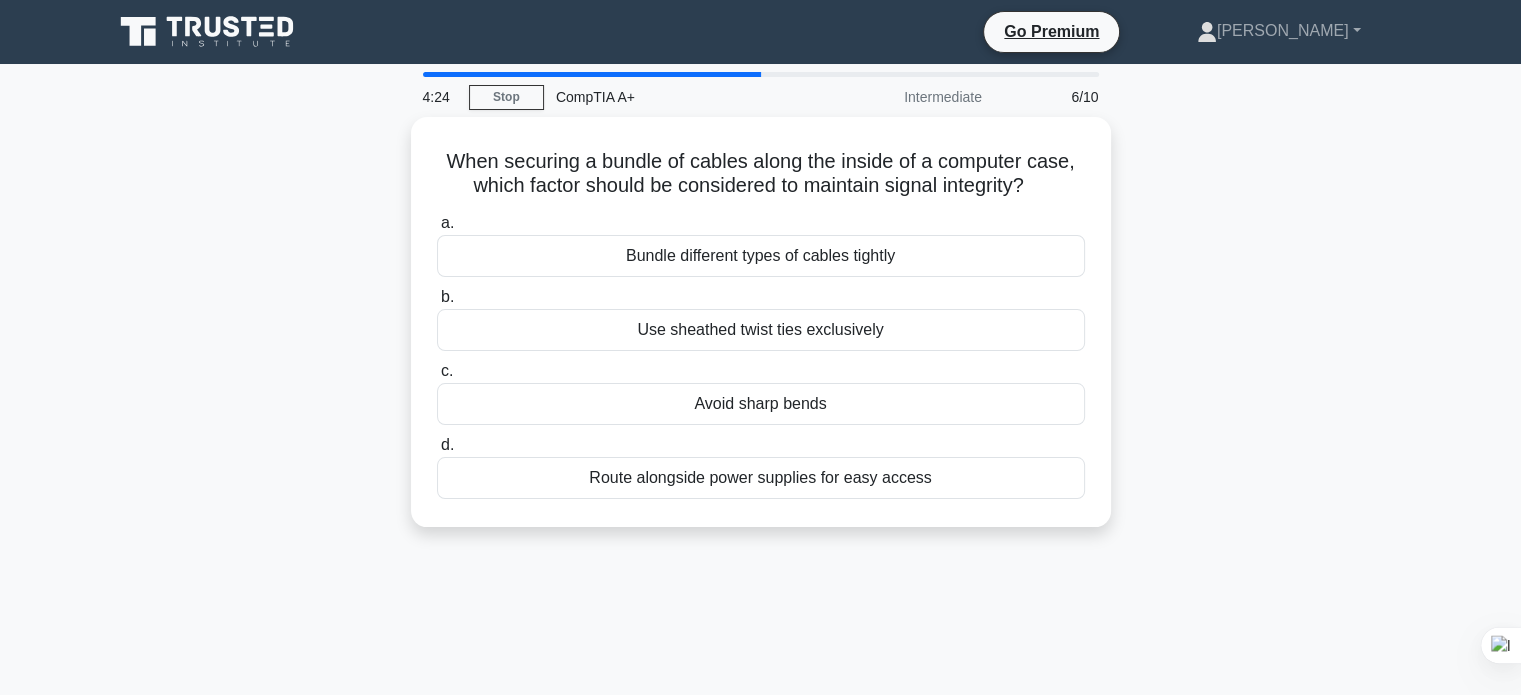 click on "When securing a bundle of cables along the inside of a computer case, which factor should be considered to maintain signal integrity?
.spinner_0XTQ{transform-origin:center;animation:spinner_y6GP .75s linear infinite}@keyframes spinner_y6GP{100%{transform:rotate(360deg)}}
a.
Bundle different types of cables tightly
b." at bounding box center (761, 334) 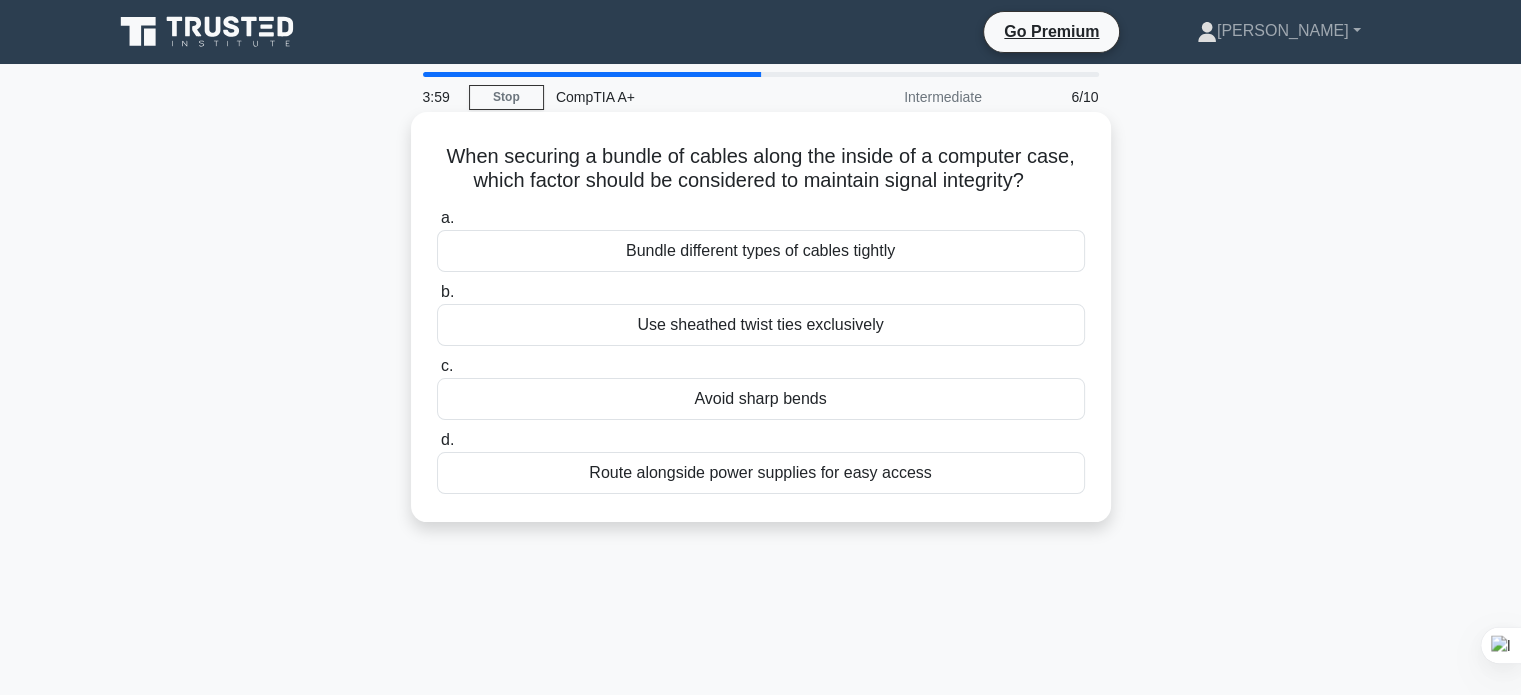 click on "Bundle different types of cables tightly" at bounding box center (761, 251) 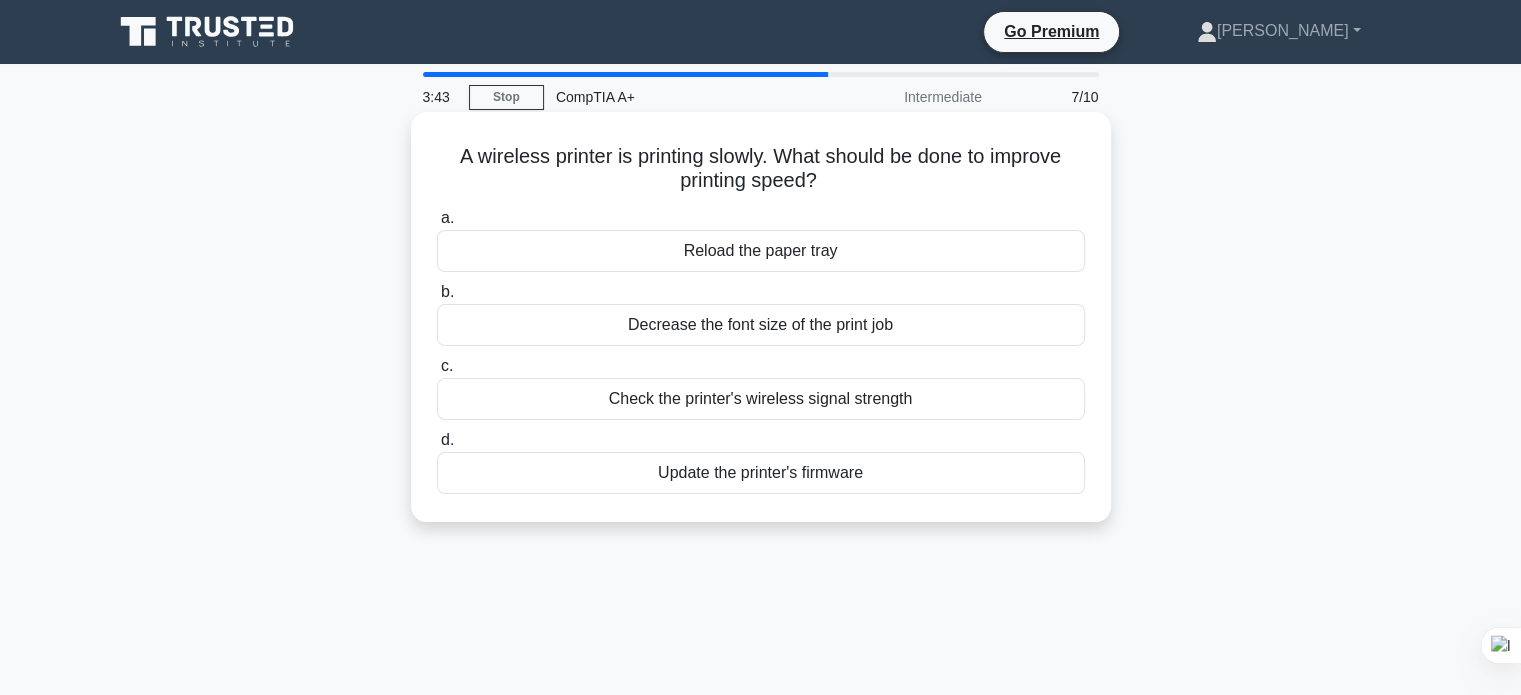 click on "Check the printer's wireless signal strength" at bounding box center (761, 399) 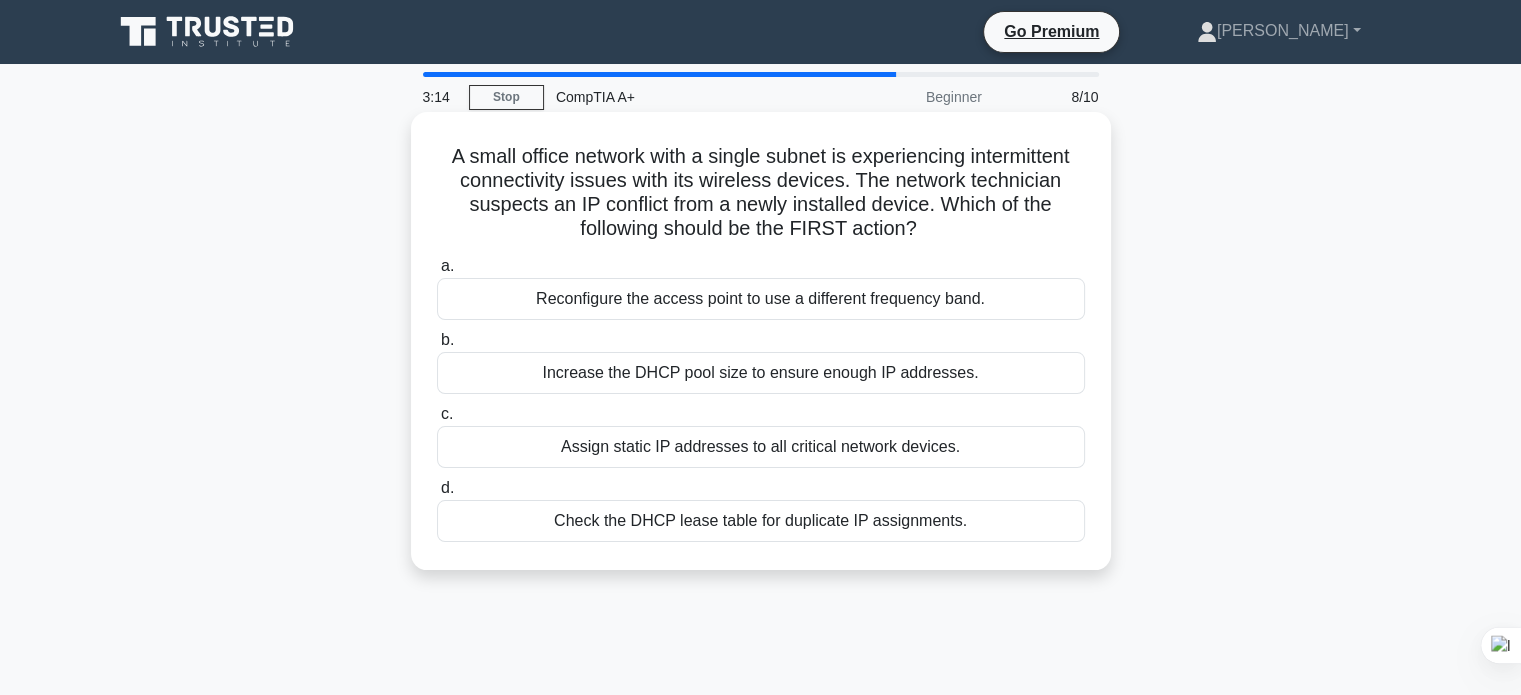 click on "A small office network with a single subnet is experiencing intermittent connectivity issues with its wireless devices. The network technician suspects an IP conflict from a newly installed device. Which of the following should be the FIRST action?
.spinner_0XTQ{transform-origin:center;animation:spinner_y6GP .75s linear infinite}@keyframes spinner_y6GP{100%{transform:rotate(360deg)}}" at bounding box center [761, 193] 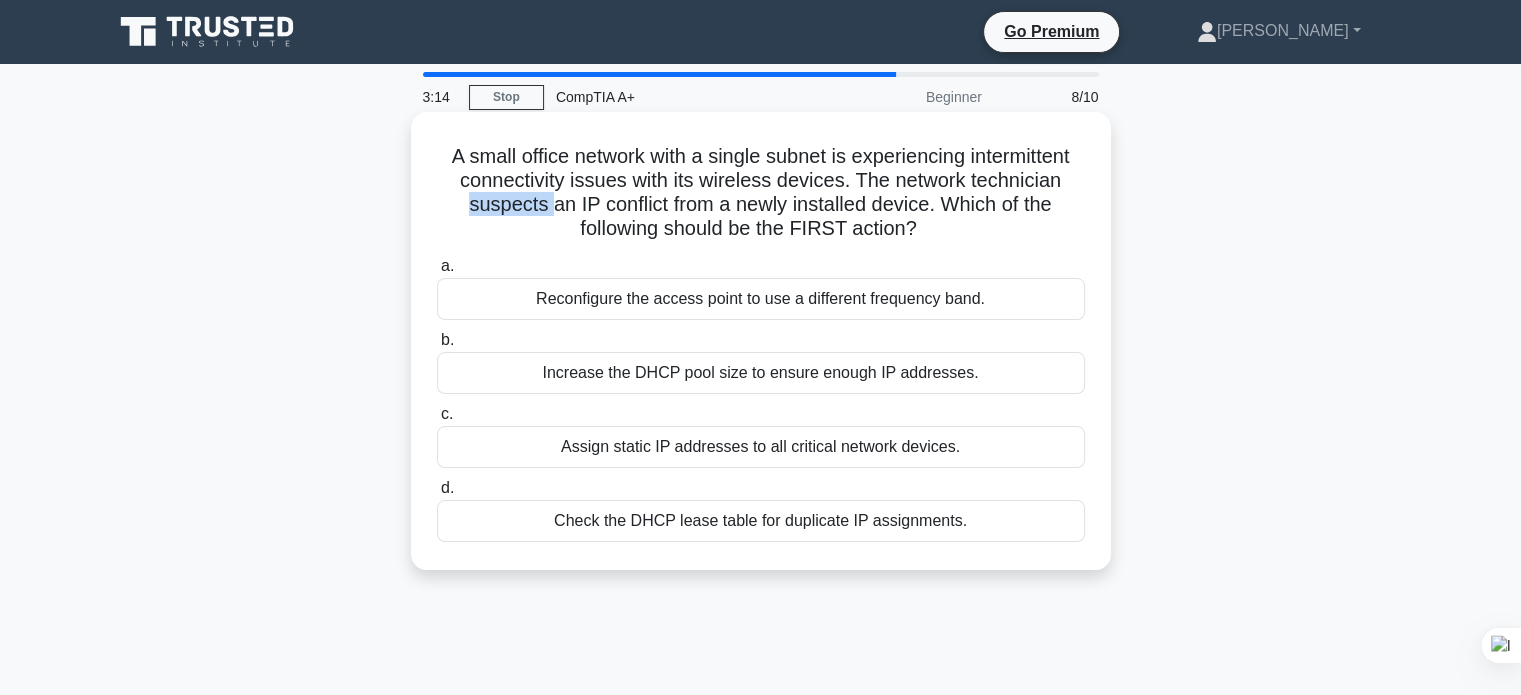 click on "A small office network with a single subnet is experiencing intermittent connectivity issues with its wireless devices. The network technician suspects an IP conflict from a newly installed device. Which of the following should be the FIRST action?
.spinner_0XTQ{transform-origin:center;animation:spinner_y6GP .75s linear infinite}@keyframes spinner_y6GP{100%{transform:rotate(360deg)}}" at bounding box center (761, 193) 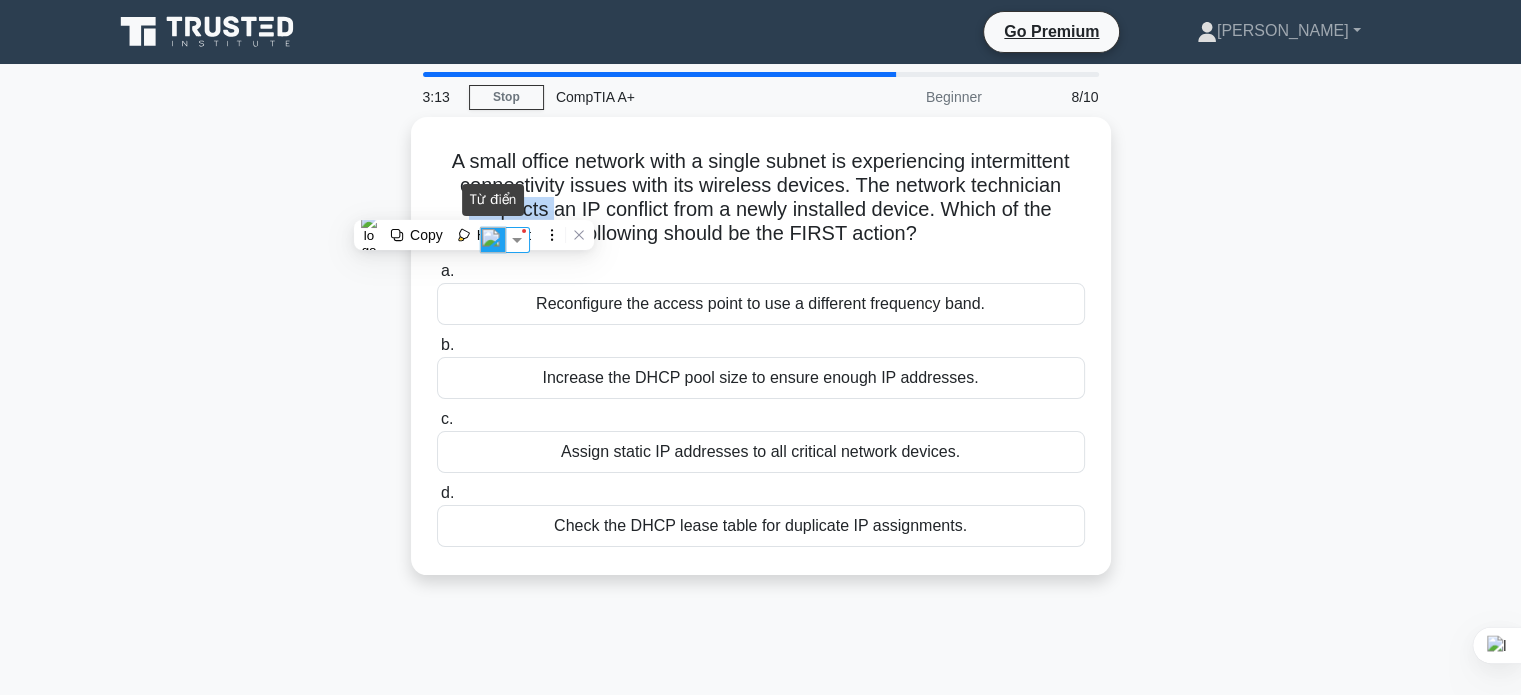 click at bounding box center [493, 240] 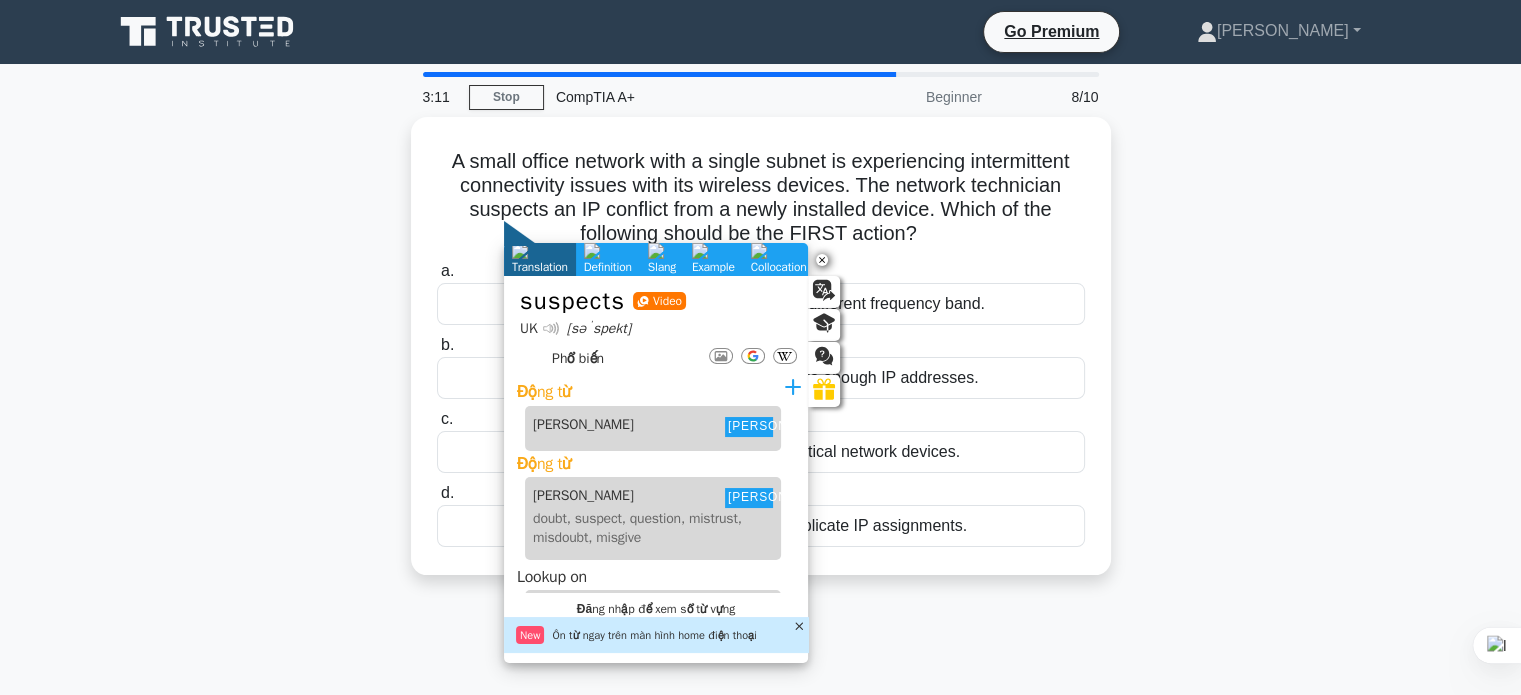 click on "A small office network with a single subnet is experiencing intermittent connectivity issues with its wireless devices. The network technician suspects an IP conflict from a newly installed device. Which of the following should be the FIRST action?
.spinner_0XTQ{transform-origin:center;animation:spinner_y6GP .75s linear infinite}@keyframes spinner_y6GP{100%{transform:rotate(360deg)}}
a.
b. c. d." at bounding box center [761, 358] 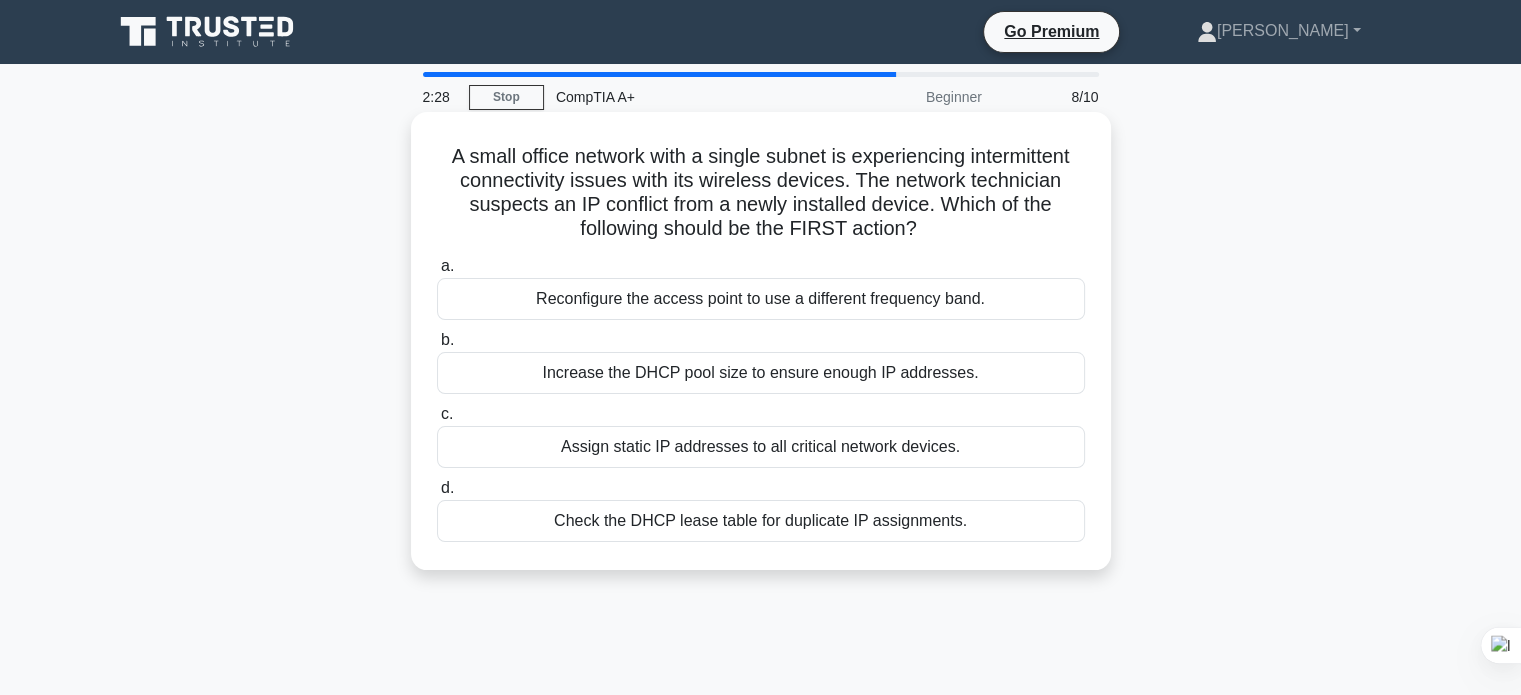click on "Check the DHCP lease table for duplicate IP assignments." at bounding box center (761, 521) 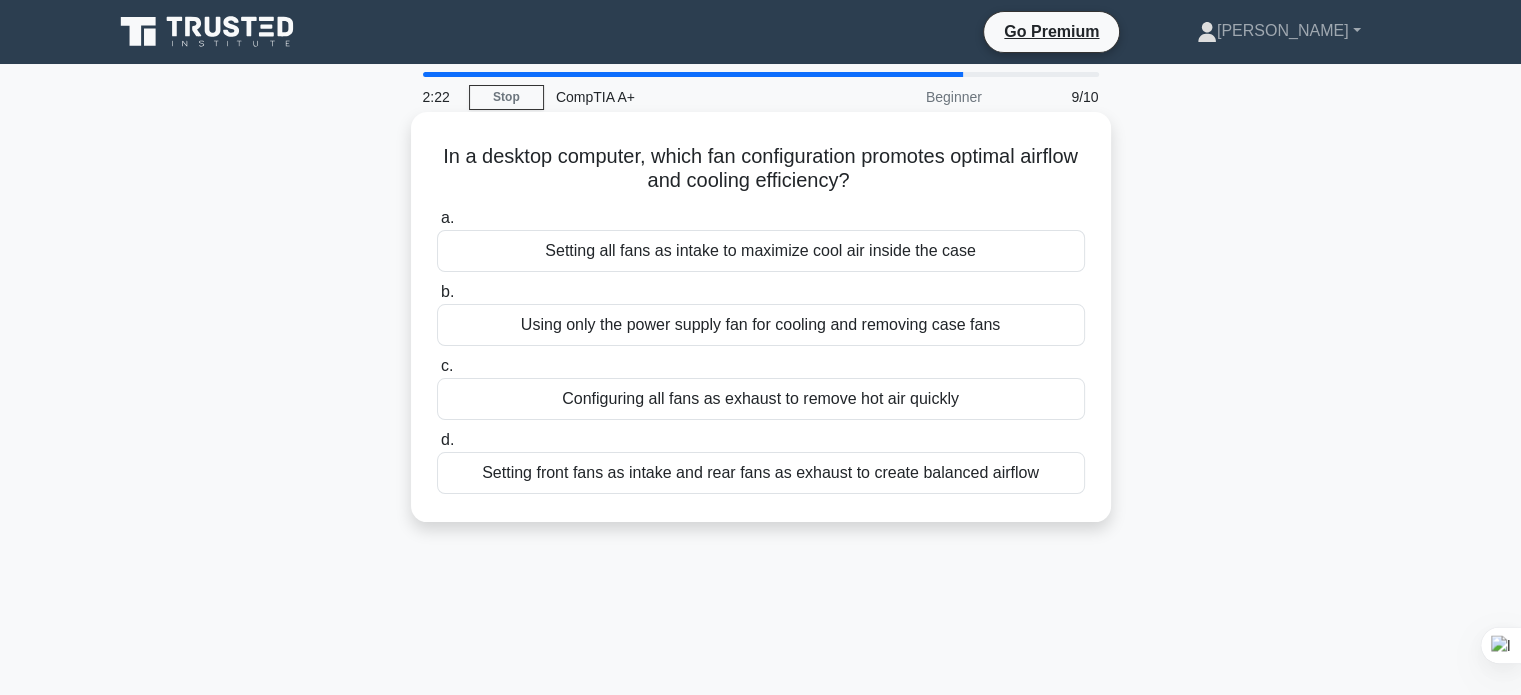 click on "In a desktop computer, which fan configuration promotes optimal airflow and cooling efficiency?
.spinner_0XTQ{transform-origin:center;animation:spinner_y6GP .75s linear infinite}@keyframes spinner_y6GP{100%{transform:rotate(360deg)}}" at bounding box center [761, 169] 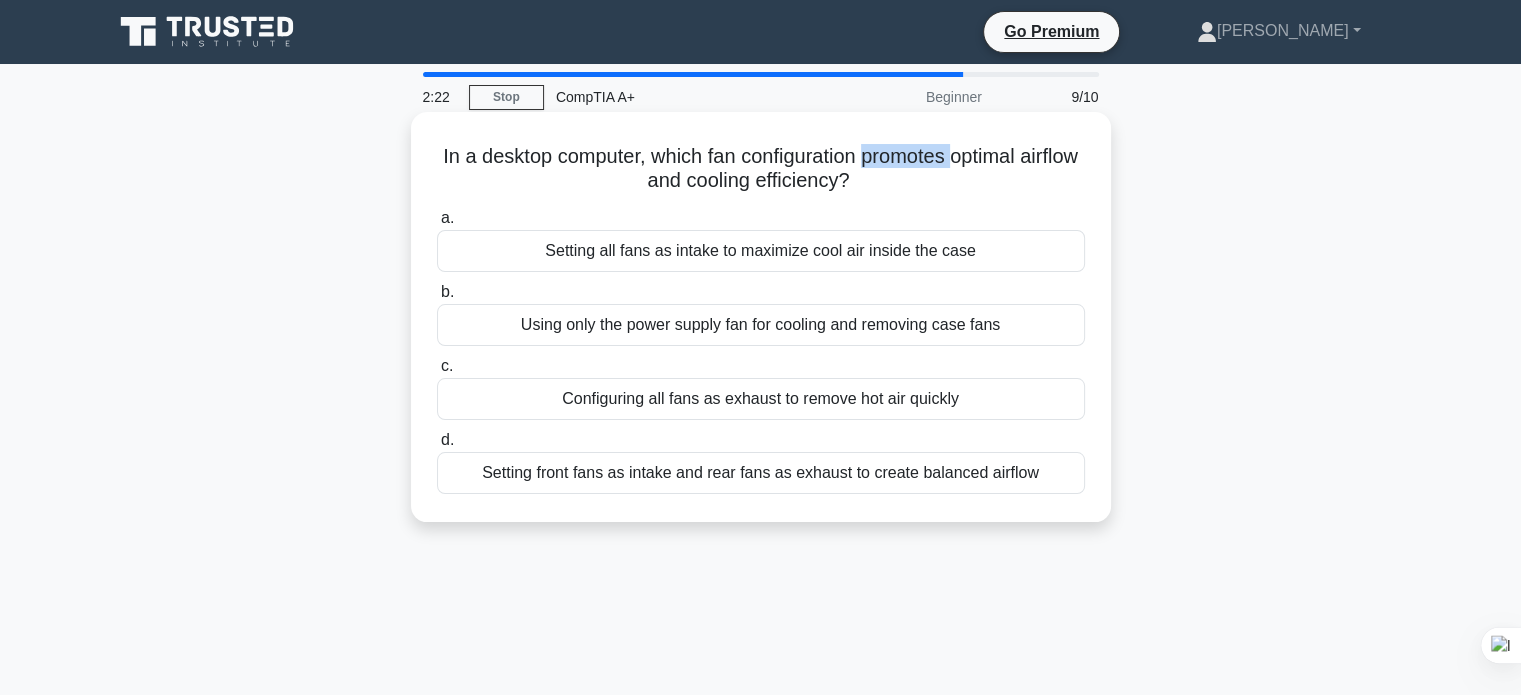 click on "In a desktop computer, which fan configuration promotes optimal airflow and cooling efficiency?
.spinner_0XTQ{transform-origin:center;animation:spinner_y6GP .75s linear infinite}@keyframes spinner_y6GP{100%{transform:rotate(360deg)}}" at bounding box center (761, 169) 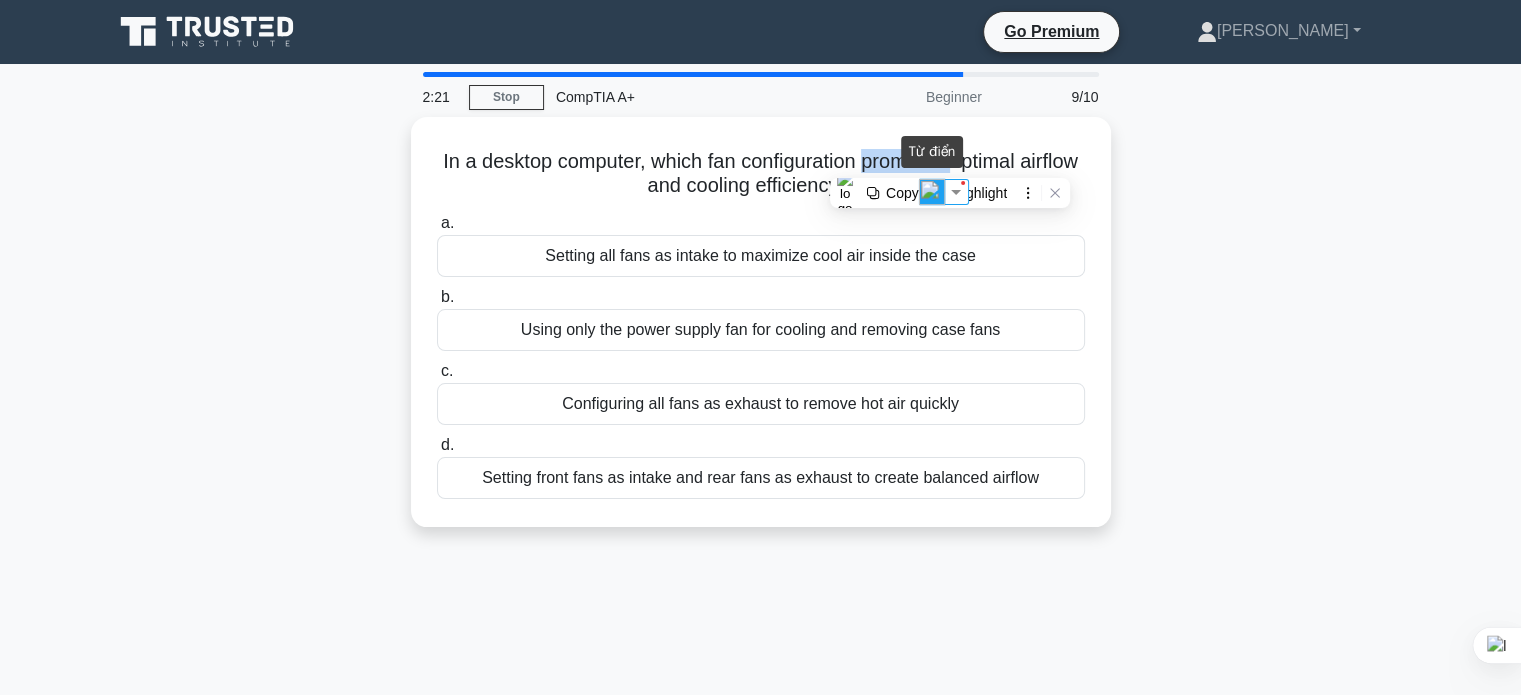 click at bounding box center [932, 192] 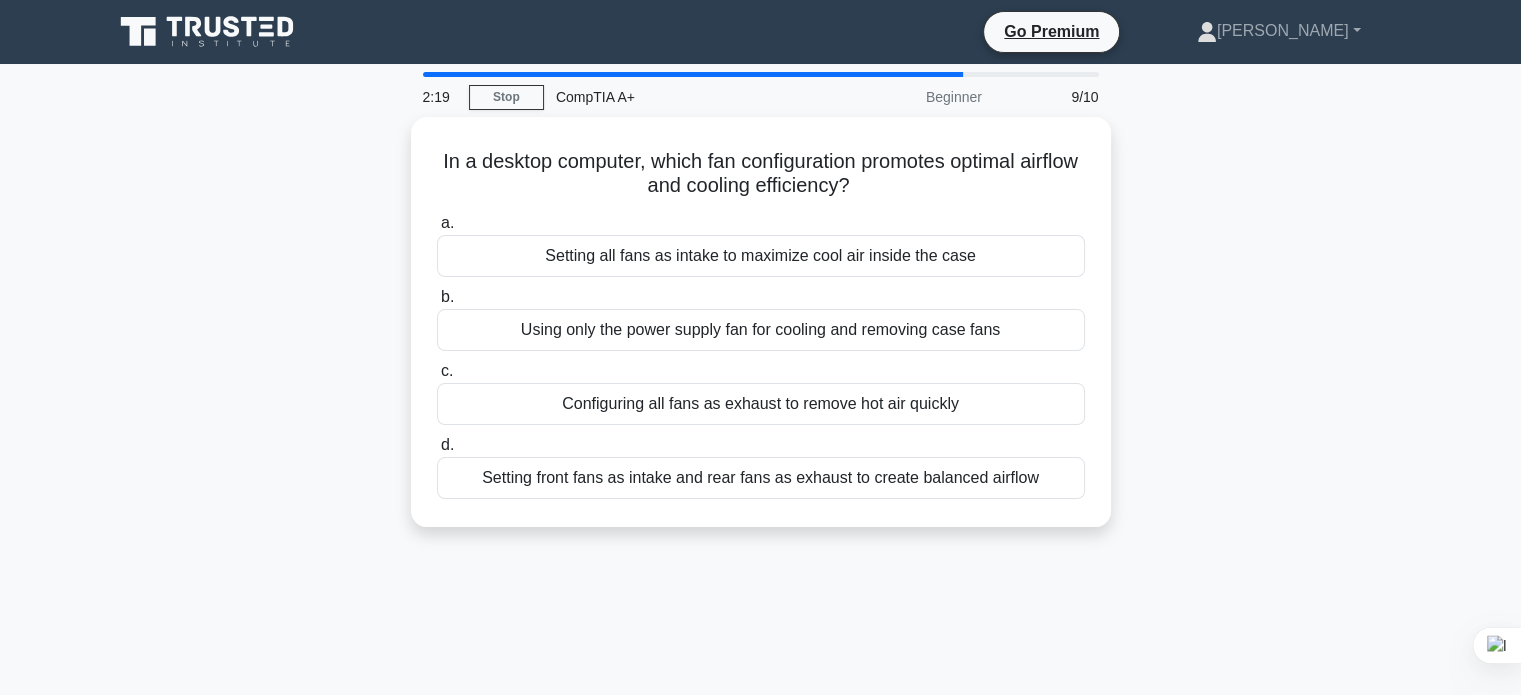 click on "In a desktop computer, which fan configuration promotes optimal airflow and cooling efficiency?
.spinner_0XTQ{transform-origin:center;animation:spinner_y6GP .75s linear infinite}@keyframes spinner_y6GP{100%{transform:rotate(360deg)}}
a.
Setting all fans as intake to maximize cool air inside the case
b. c. d." at bounding box center [761, 334] 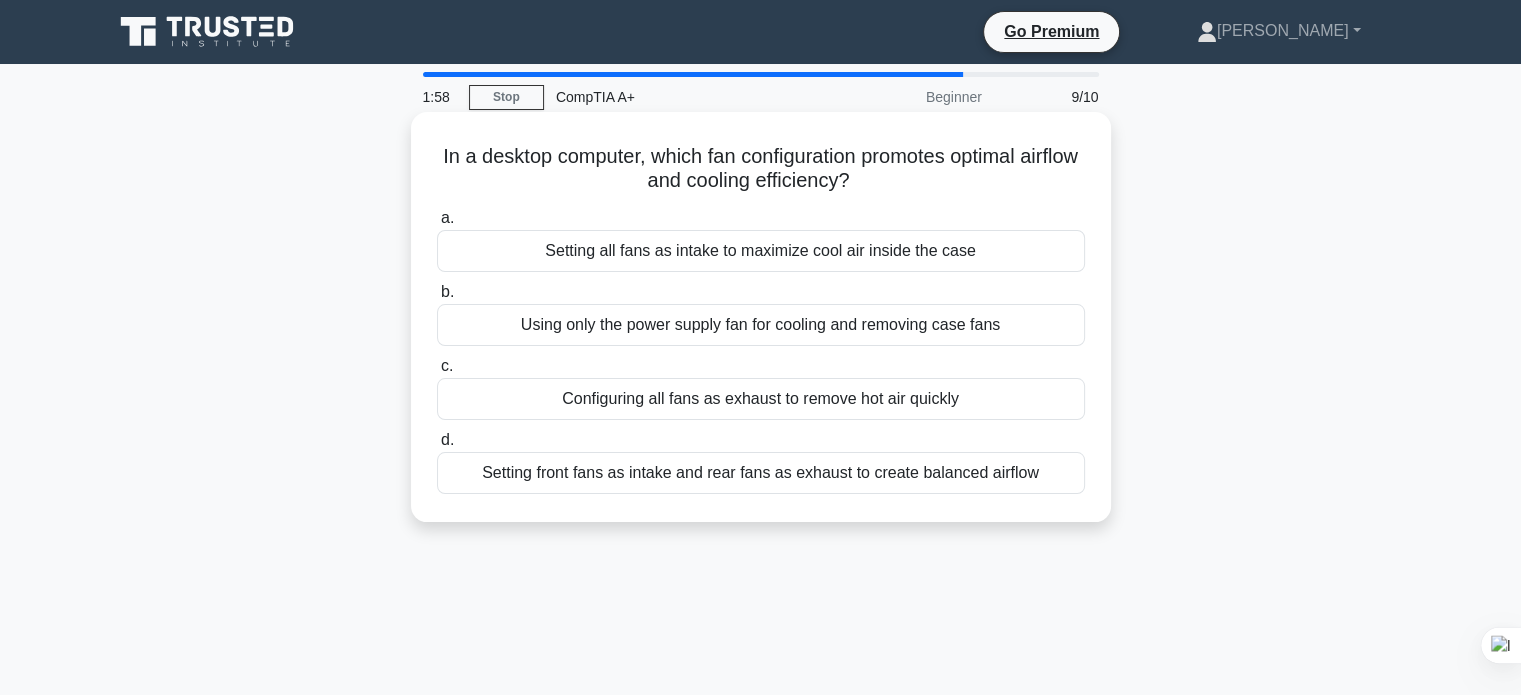 click on "Using only the power supply fan for cooling and removing case fans" at bounding box center [761, 325] 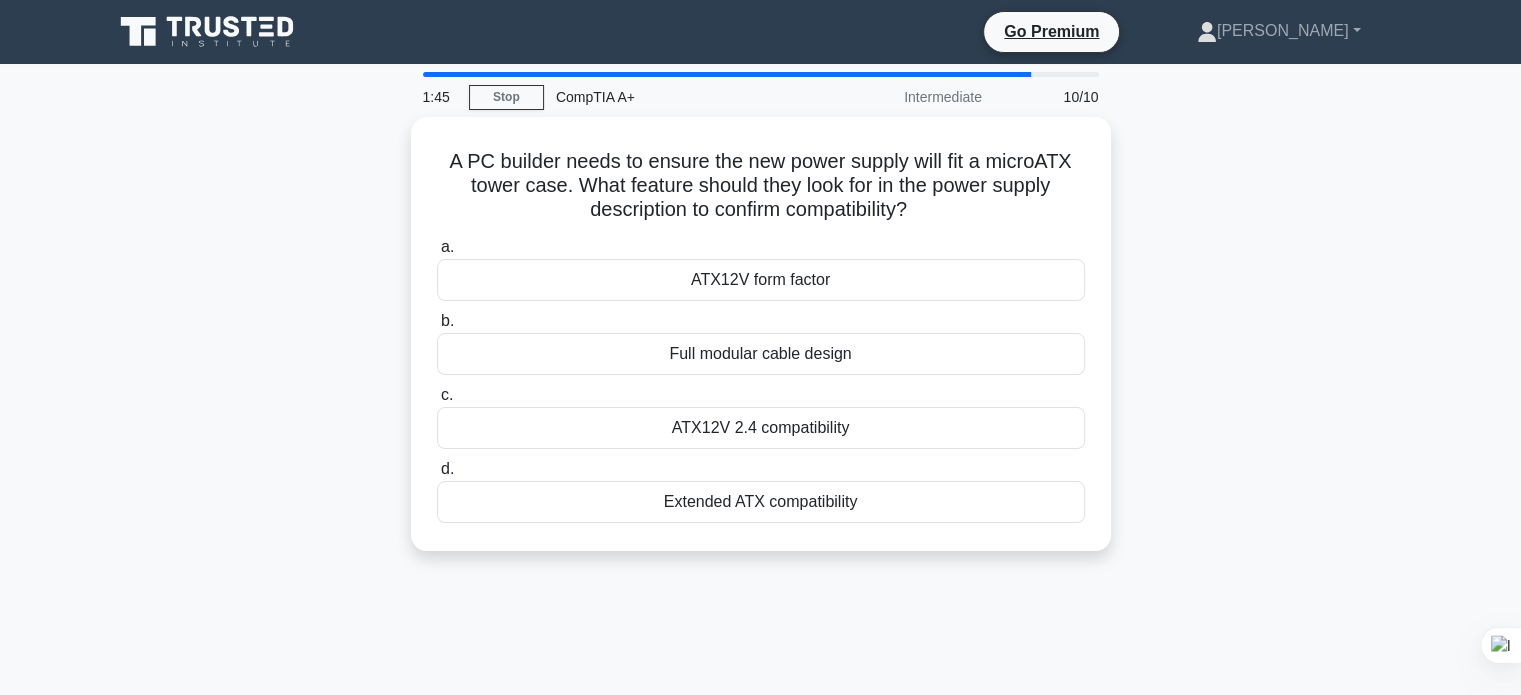 drag, startPoint x: 928, startPoint y: 216, endPoint x: 401, endPoint y: 136, distance: 533.03754 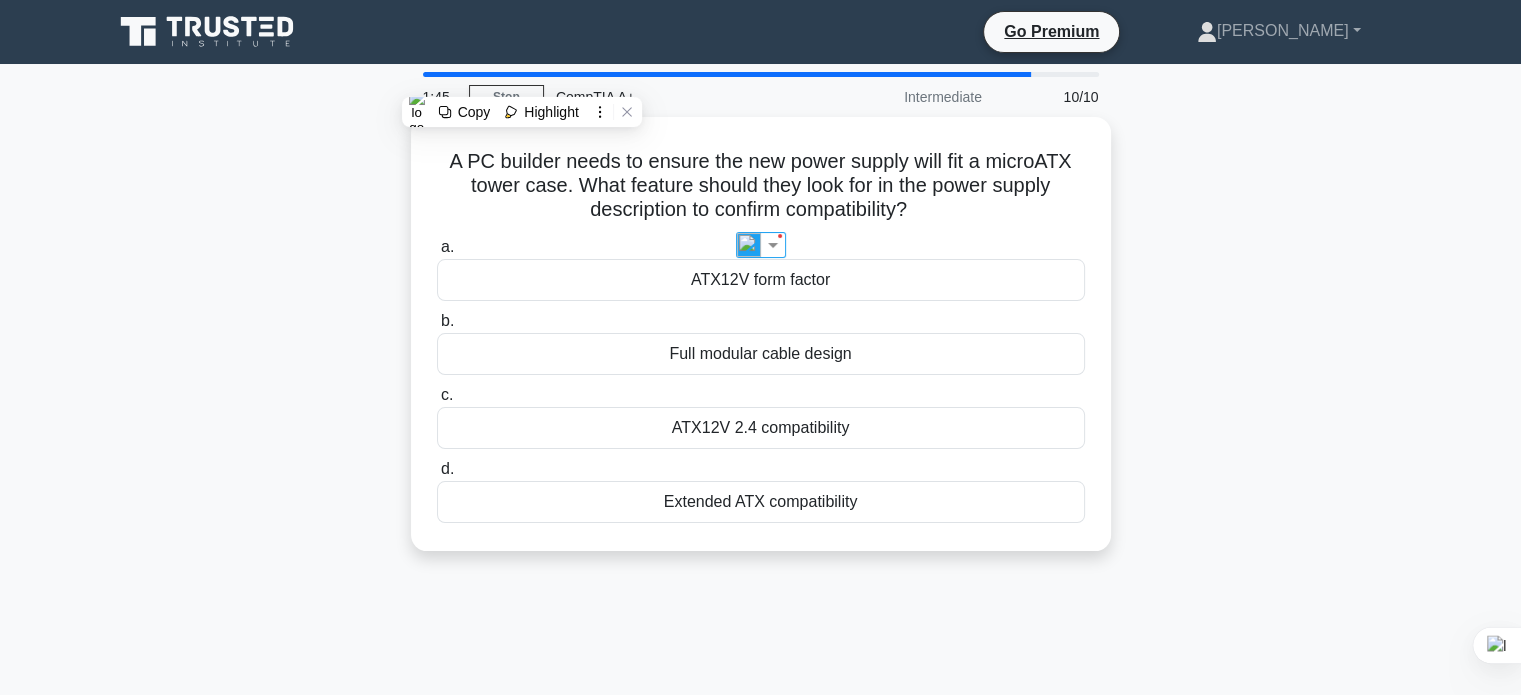 click on "A PC builder needs to ensure the new power supply will fit a microATX tower case. What feature should they look for in the power supply description to confirm compatibility?
.spinner_0XTQ{transform-origin:center;animation:spinner_y6GP .75s linear infinite}@keyframes spinner_y6GP{100%{transform:rotate(360deg)}}
a.
ATX12V form factor
b. c. d." at bounding box center [761, 346] 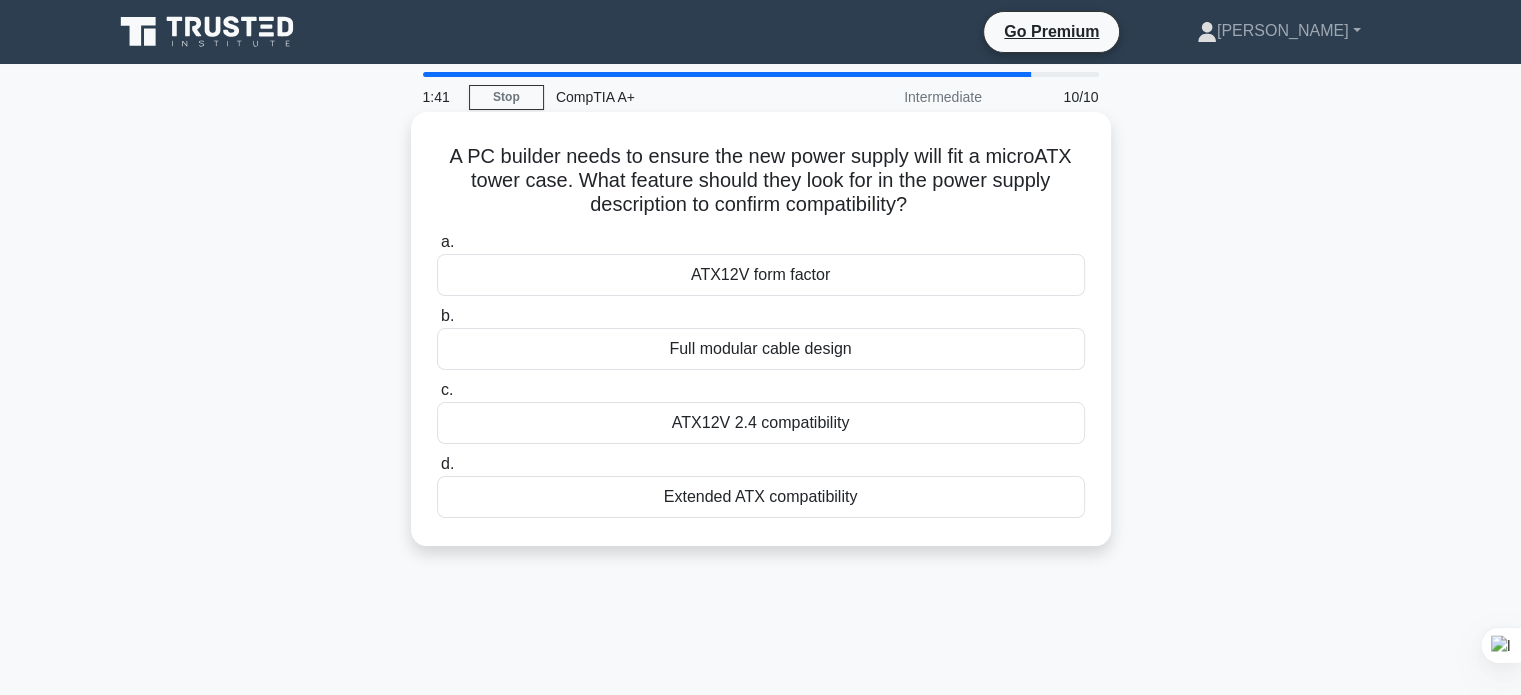 click on "Extended ATX compatibility" at bounding box center [761, 497] 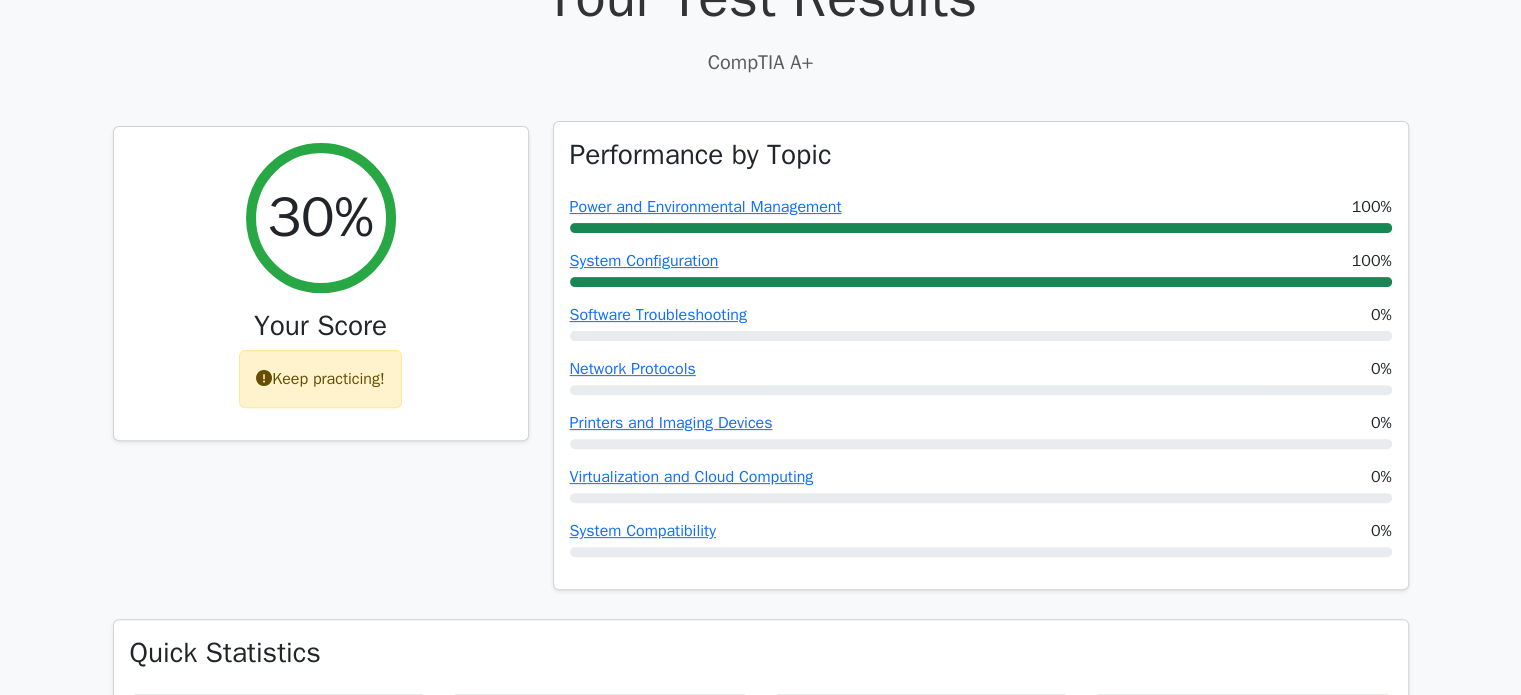 scroll, scrollTop: 0, scrollLeft: 0, axis: both 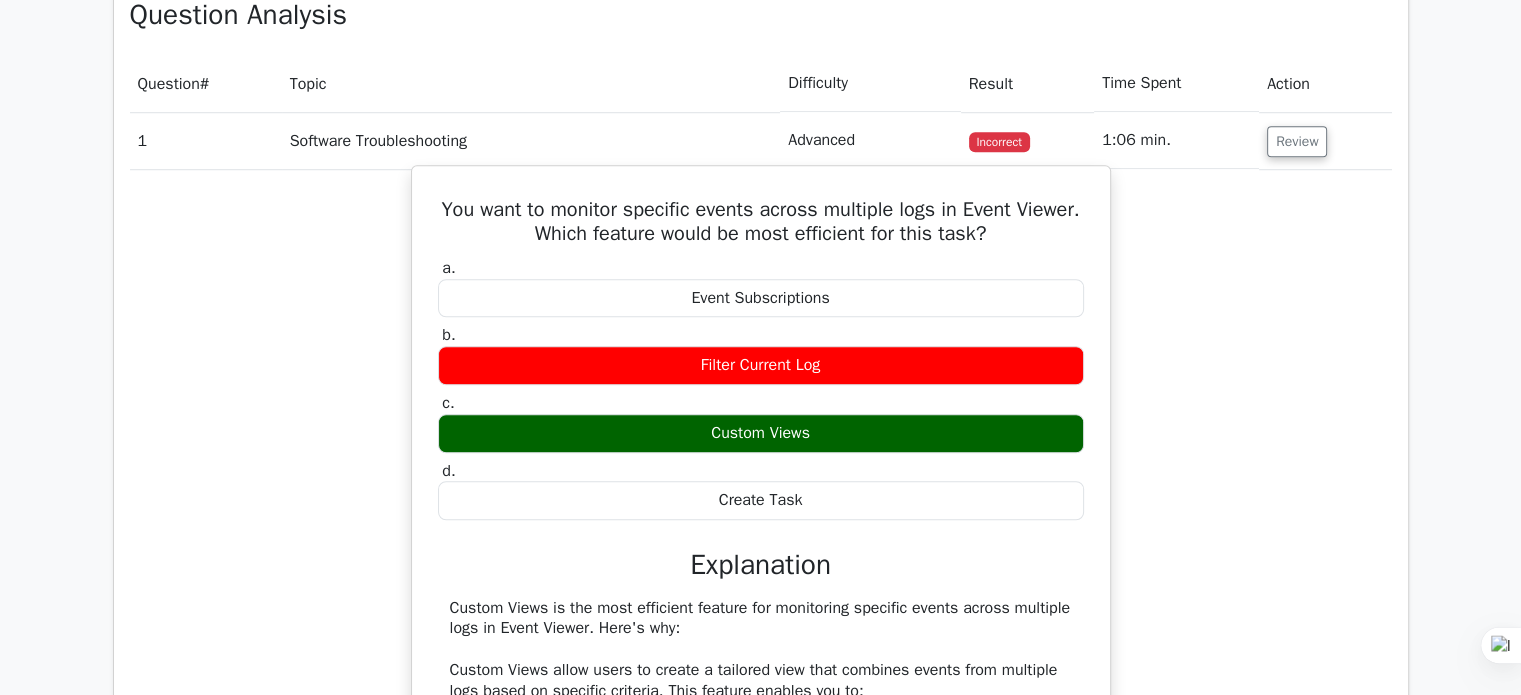 drag, startPoint x: 875, startPoint y: 433, endPoint x: 588, endPoint y: 435, distance: 287.00696 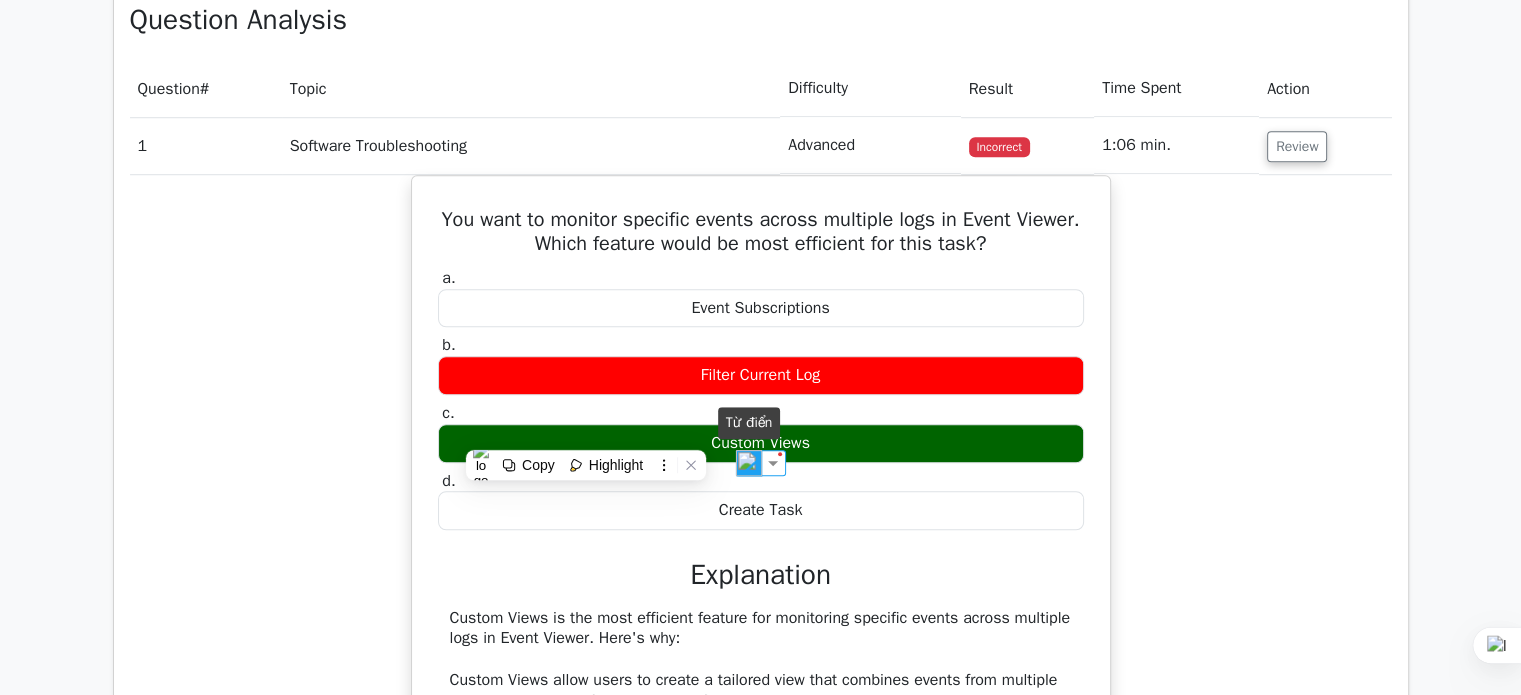 click at bounding box center (749, 463) 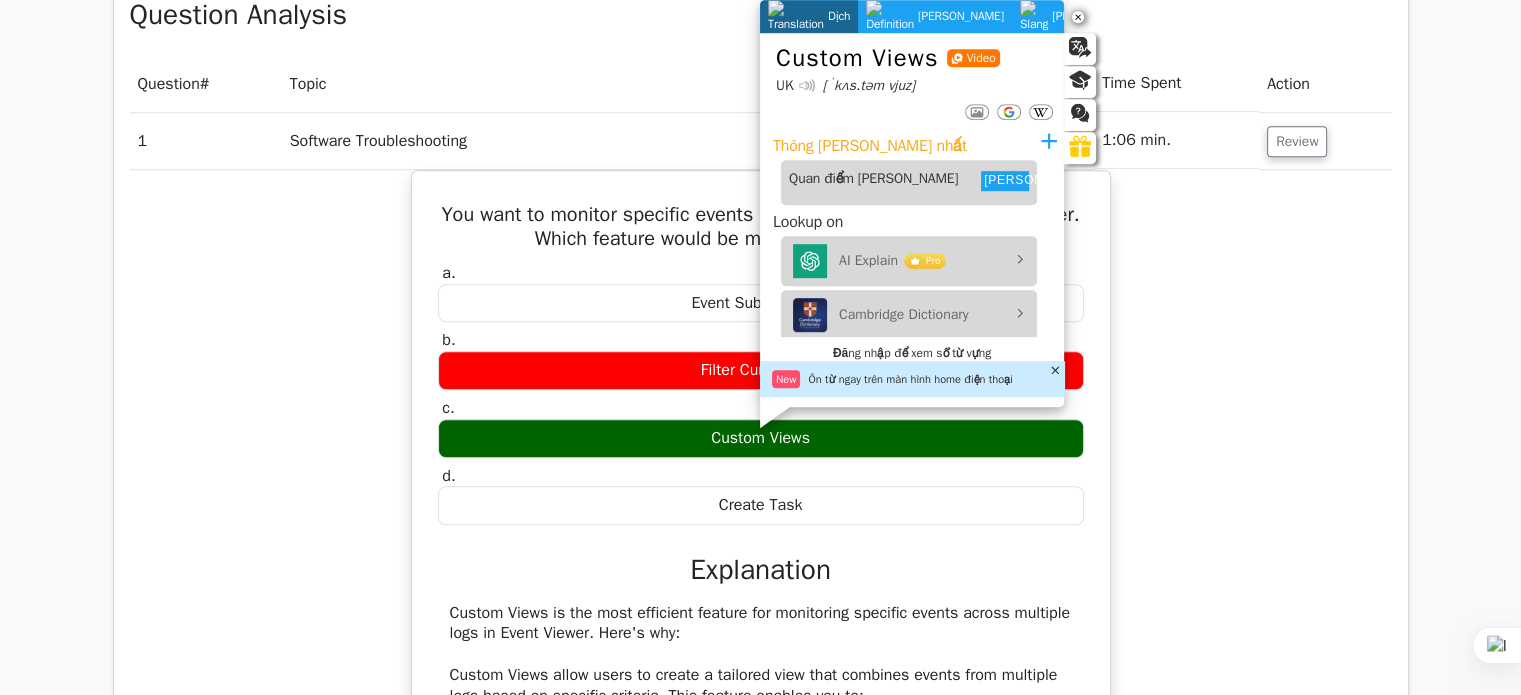 click on "You want to monitor specific events across multiple logs in Event Viewer. Which feature would be most efficient for this task?
a.
Event Subscriptions
b.
c." at bounding box center [761, 699] 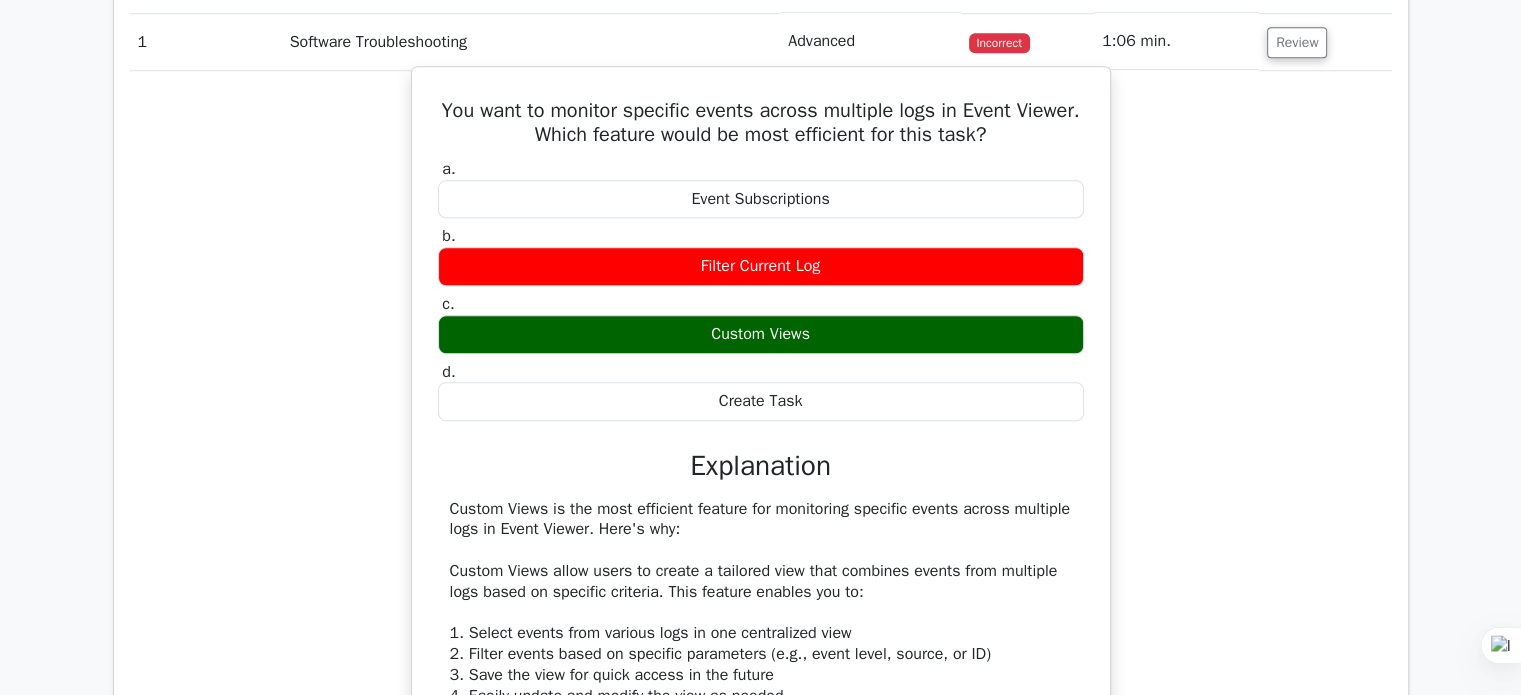 scroll, scrollTop: 1600, scrollLeft: 0, axis: vertical 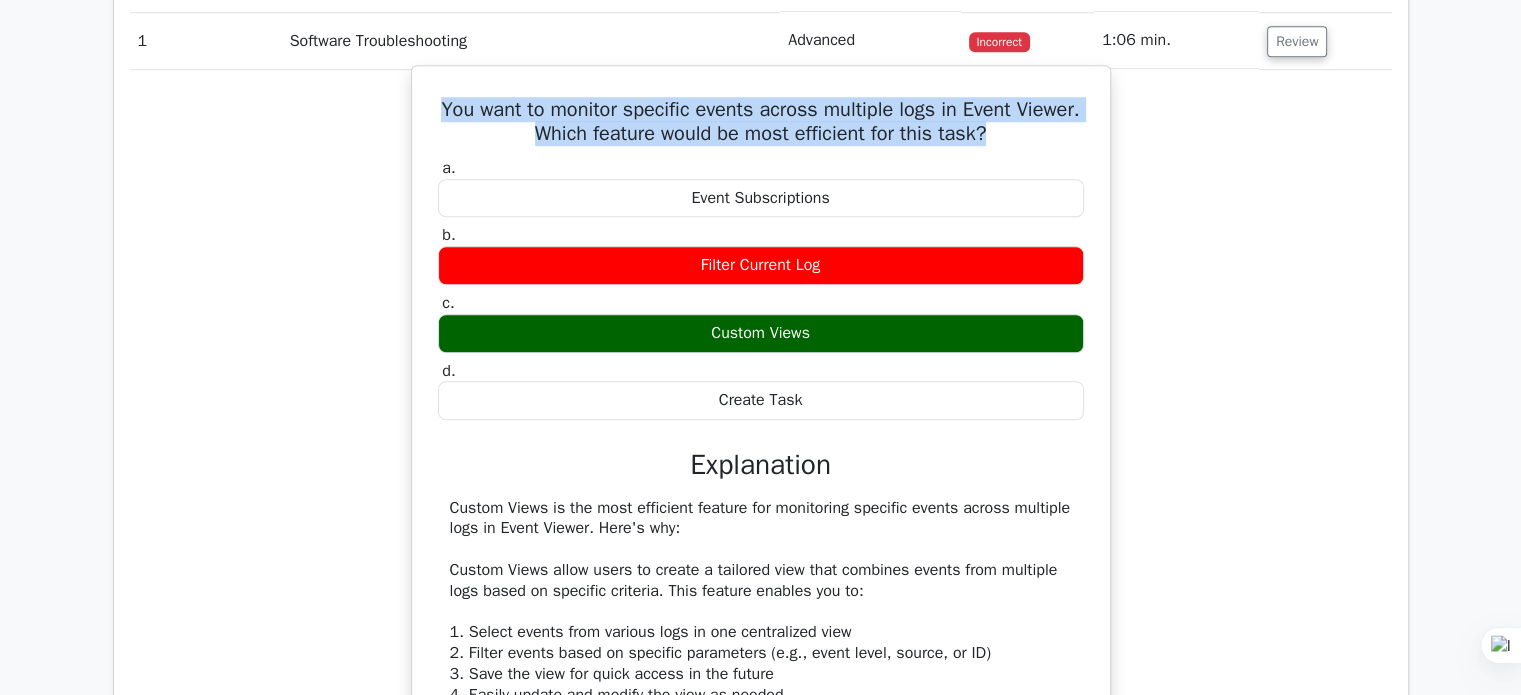 drag, startPoint x: 459, startPoint y: 94, endPoint x: 1044, endPoint y: 137, distance: 586.5782 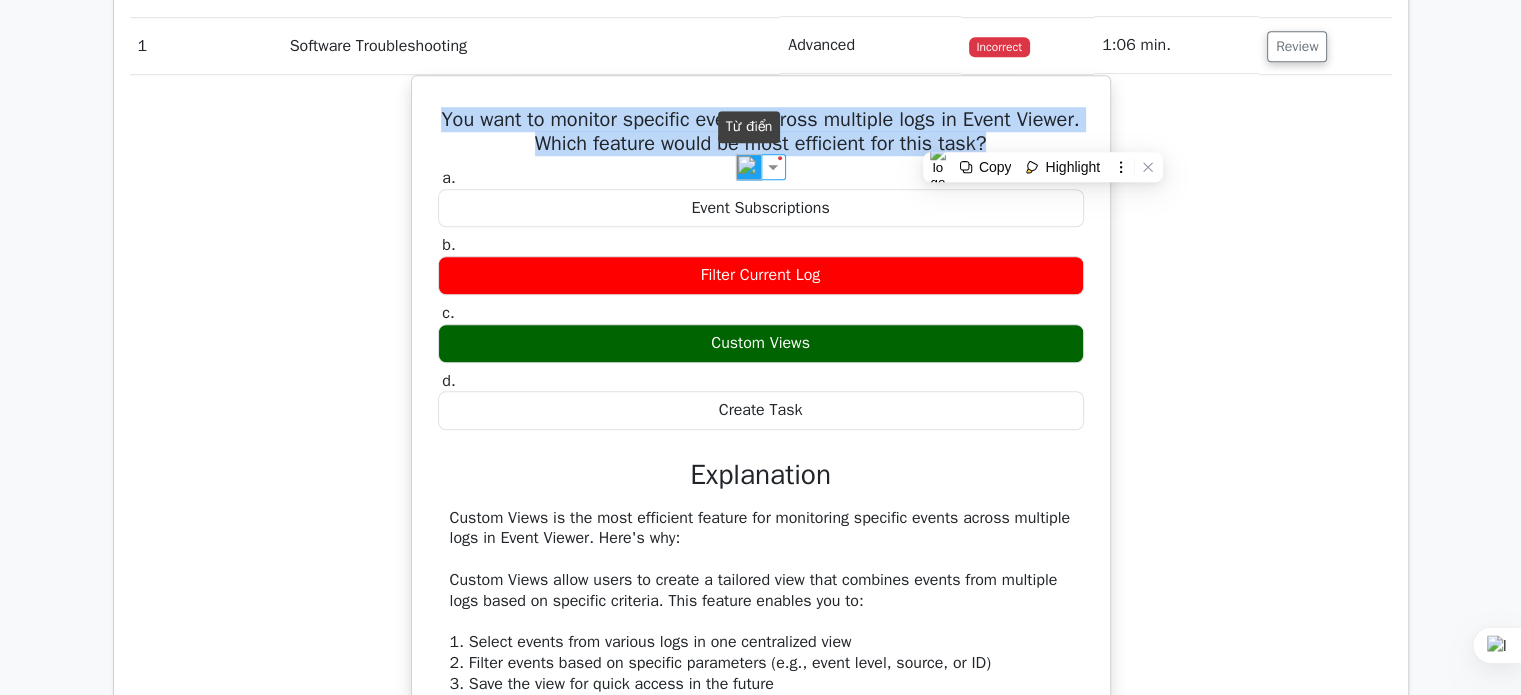 click at bounding box center (749, 167) 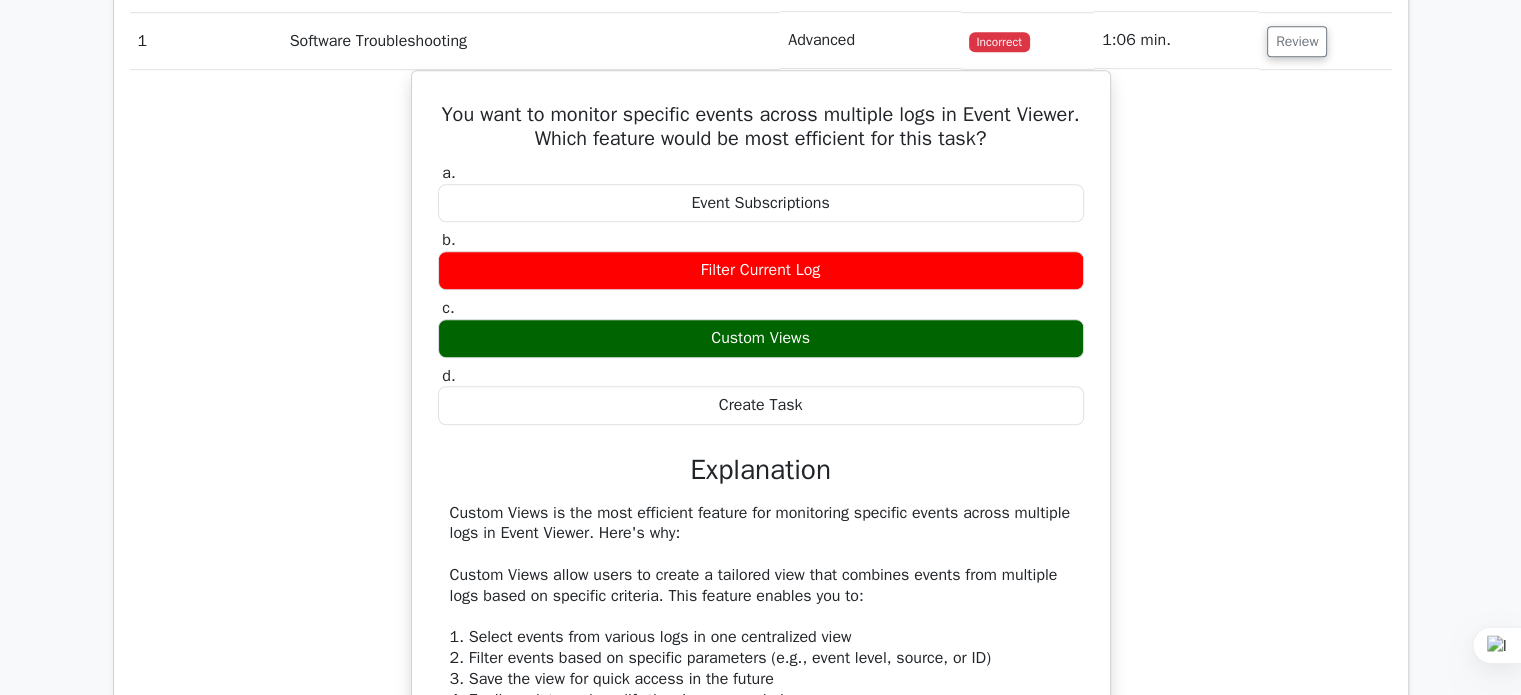 drag, startPoint x: 1248, startPoint y: 322, endPoint x: 1169, endPoint y: 323, distance: 79.00633 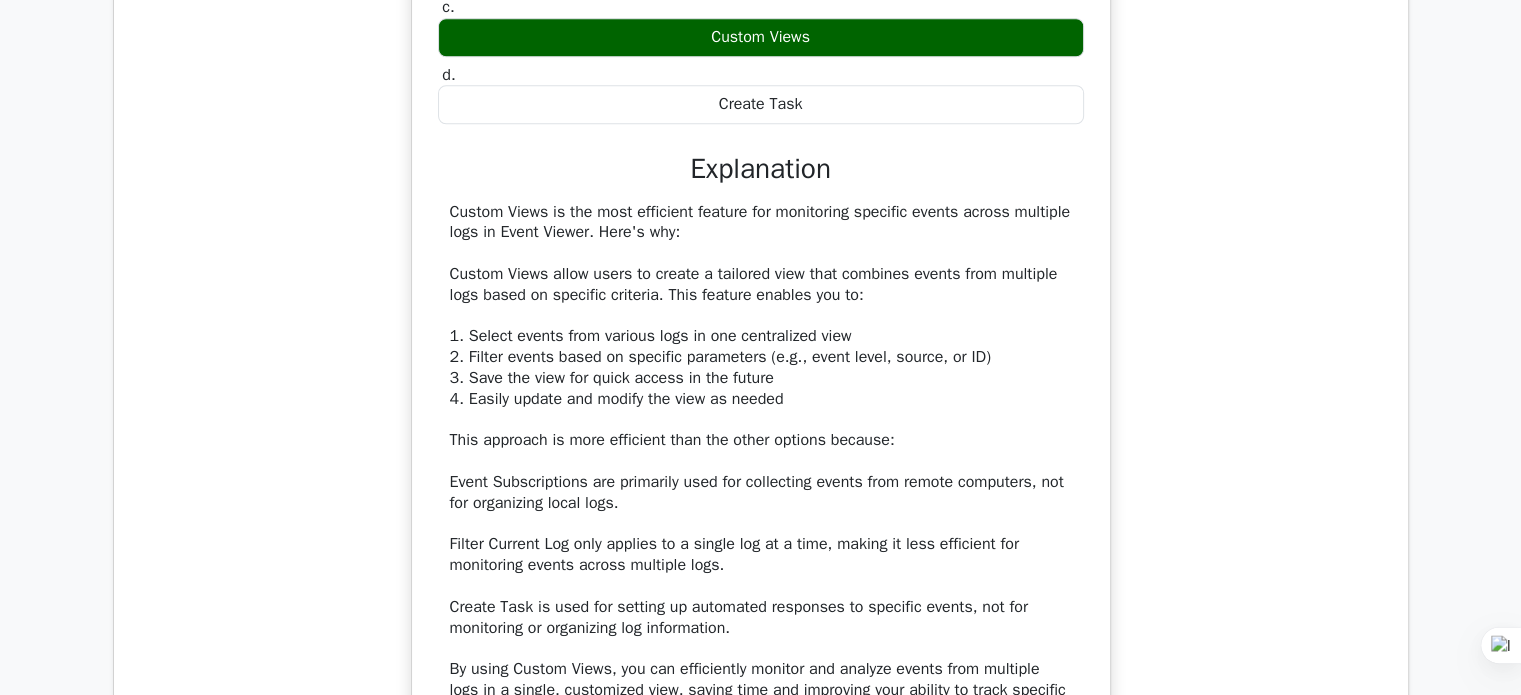 scroll, scrollTop: 1900, scrollLeft: 0, axis: vertical 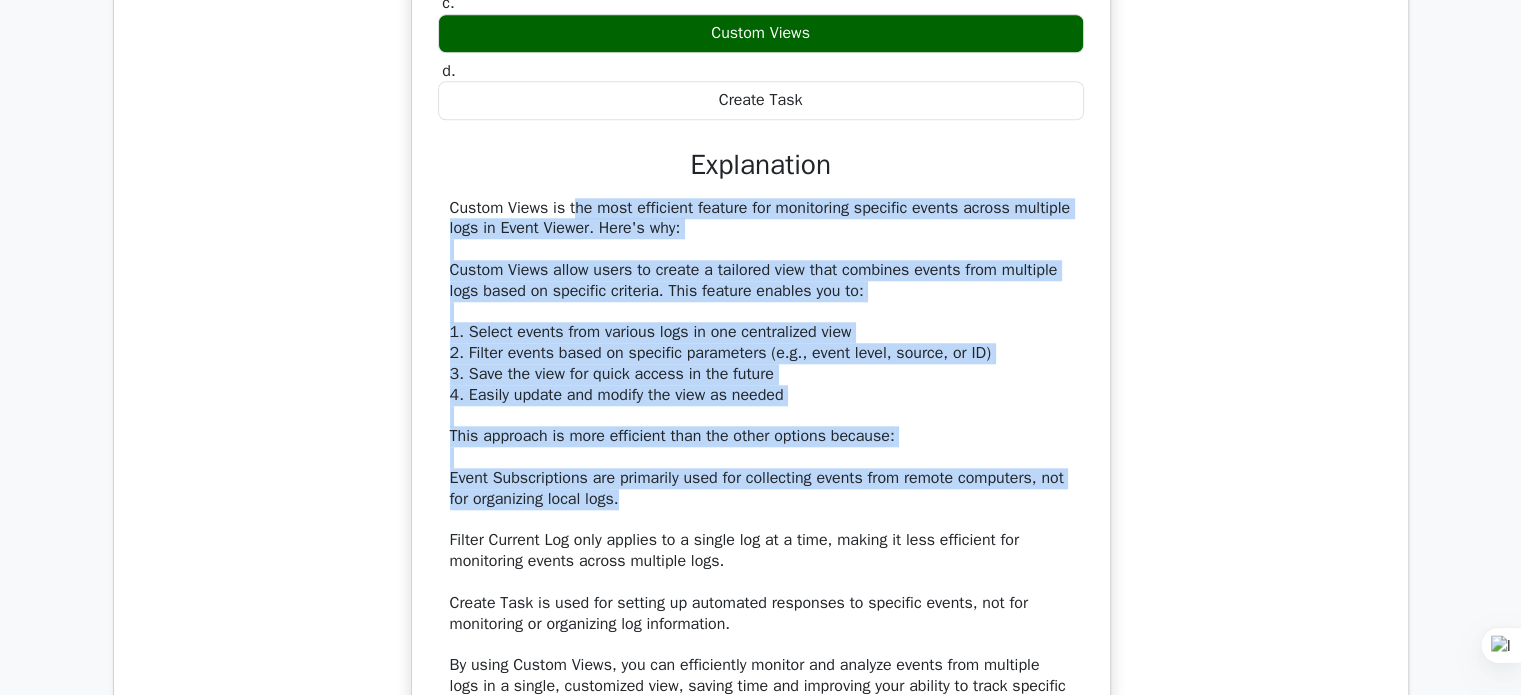 drag, startPoint x: 441, startPoint y: 207, endPoint x: 1015, endPoint y: 494, distance: 641.7515 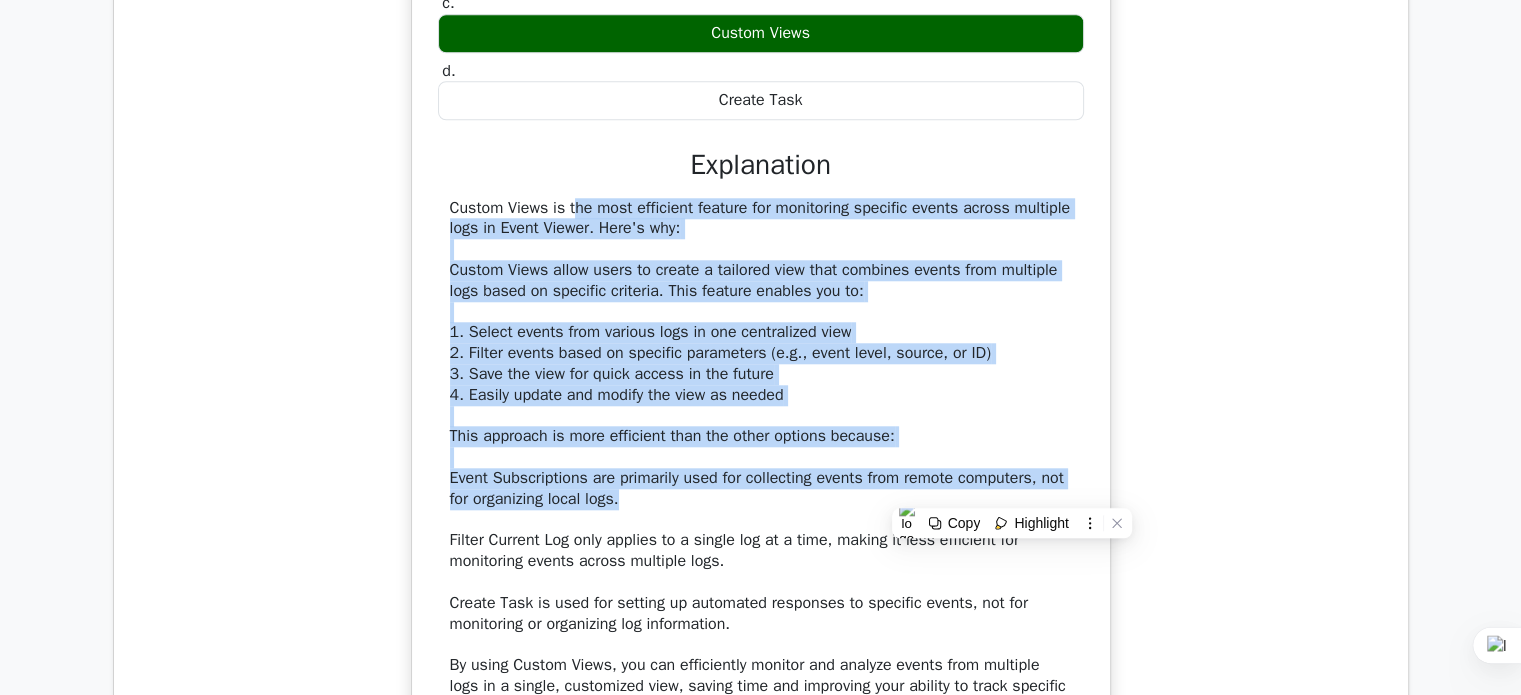 click on "Custom Views is the most efficient feature for monitoring specific events across multiple logs in Event Viewer. Here's why: Custom Views allow users to create a tailored view that combines events from multiple logs based on specific criteria. This feature enables you to: 1. Select events from various logs in one centralized view 2. Filter events based on specific parameters (e.g., event level, source, or ID) 3. Save the view for quick access in the future 4. Easily update and modify the view as needed This approach is more efficient than the other options because: Event Subscriptions are primarily used for collecting events from remote computers, not for organizing local logs. Filter Current Log only applies to a single log at a time, making it less efficient for monitoring events across multiple logs. Create Task is used for setting up automated responses to specific events, not for monitoring or organizing log information." at bounding box center [761, 458] 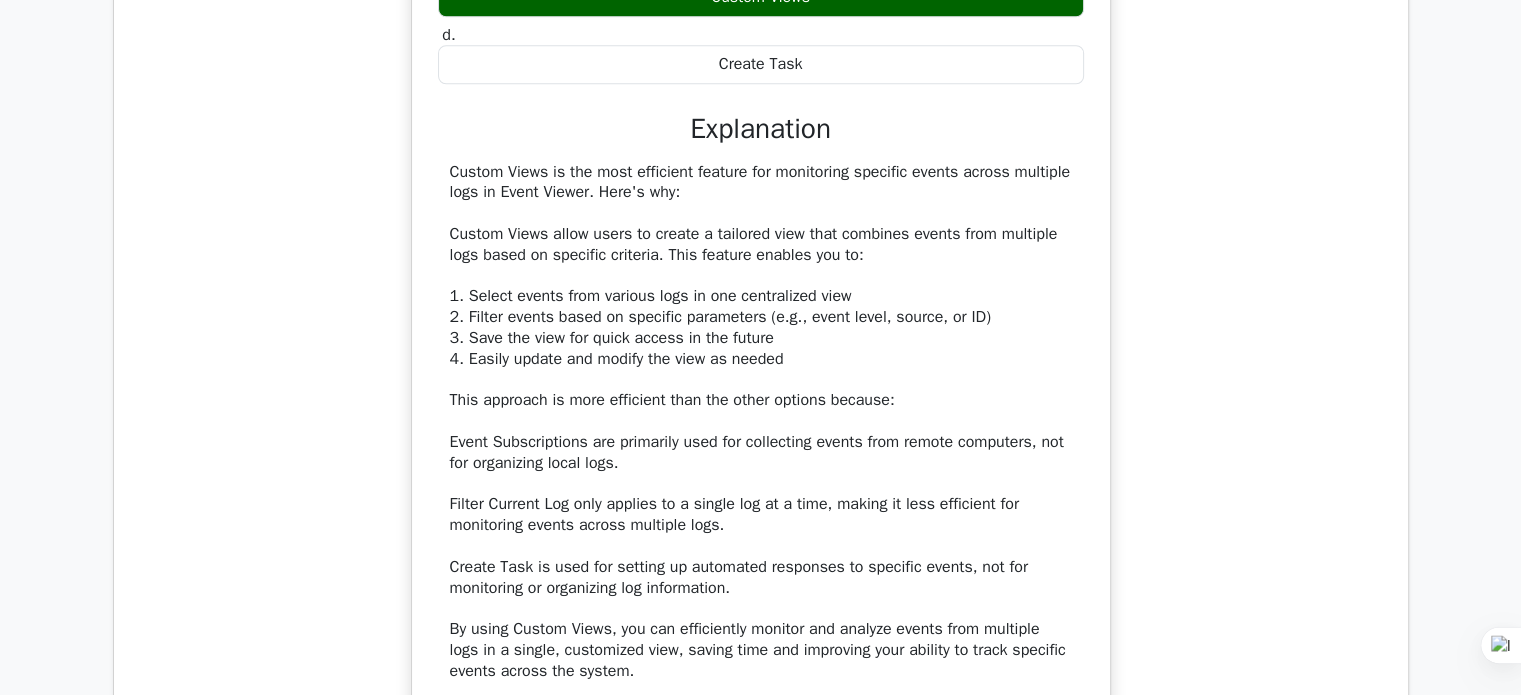 scroll, scrollTop: 2000, scrollLeft: 0, axis: vertical 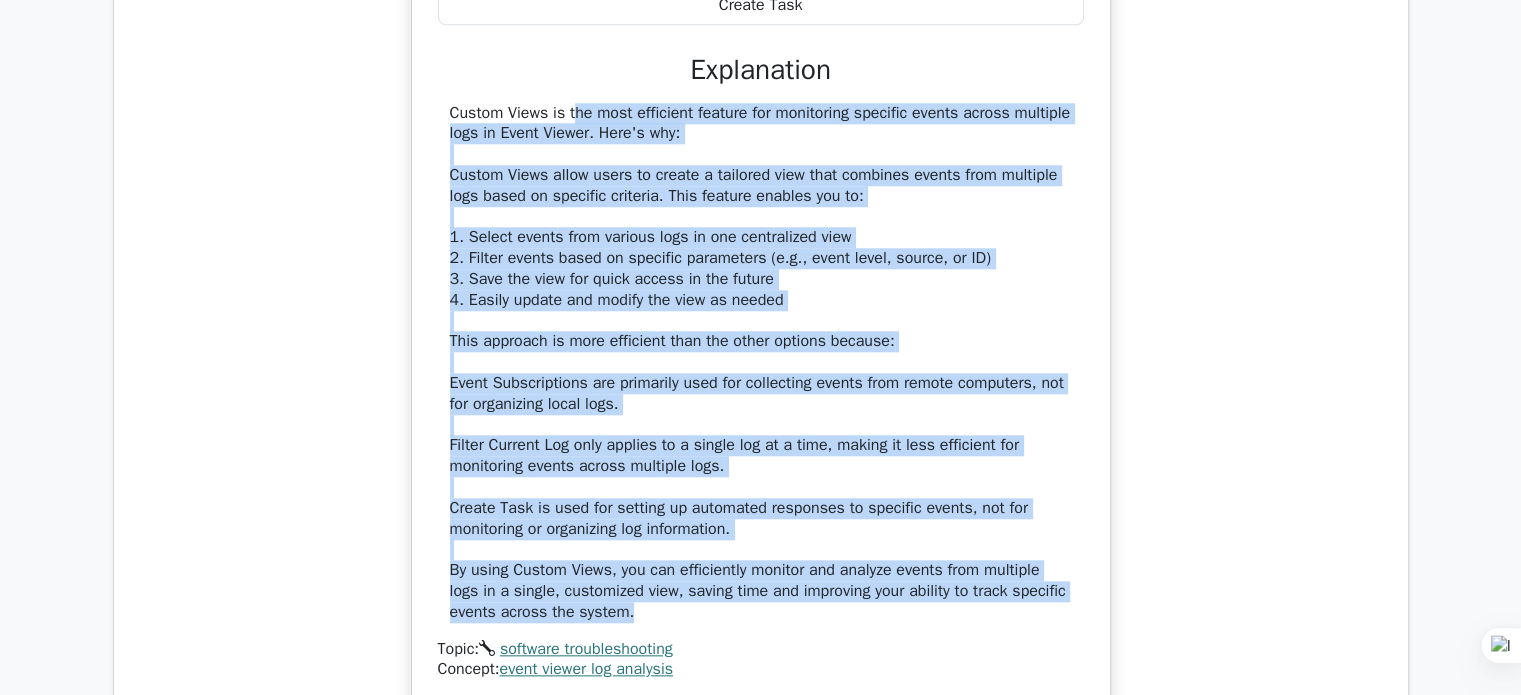drag, startPoint x: 800, startPoint y: 609, endPoint x: 357, endPoint y: 99, distance: 675.5361 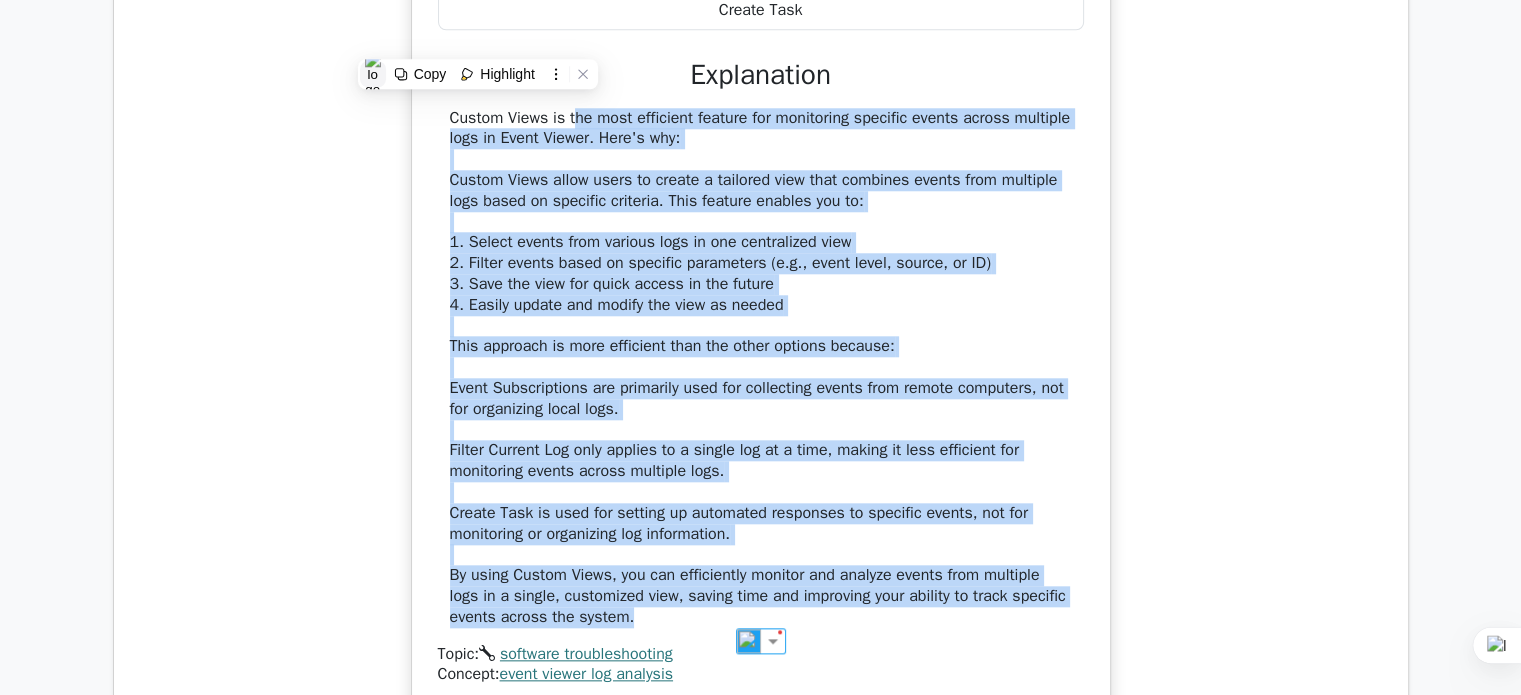 click at bounding box center [373, 74] 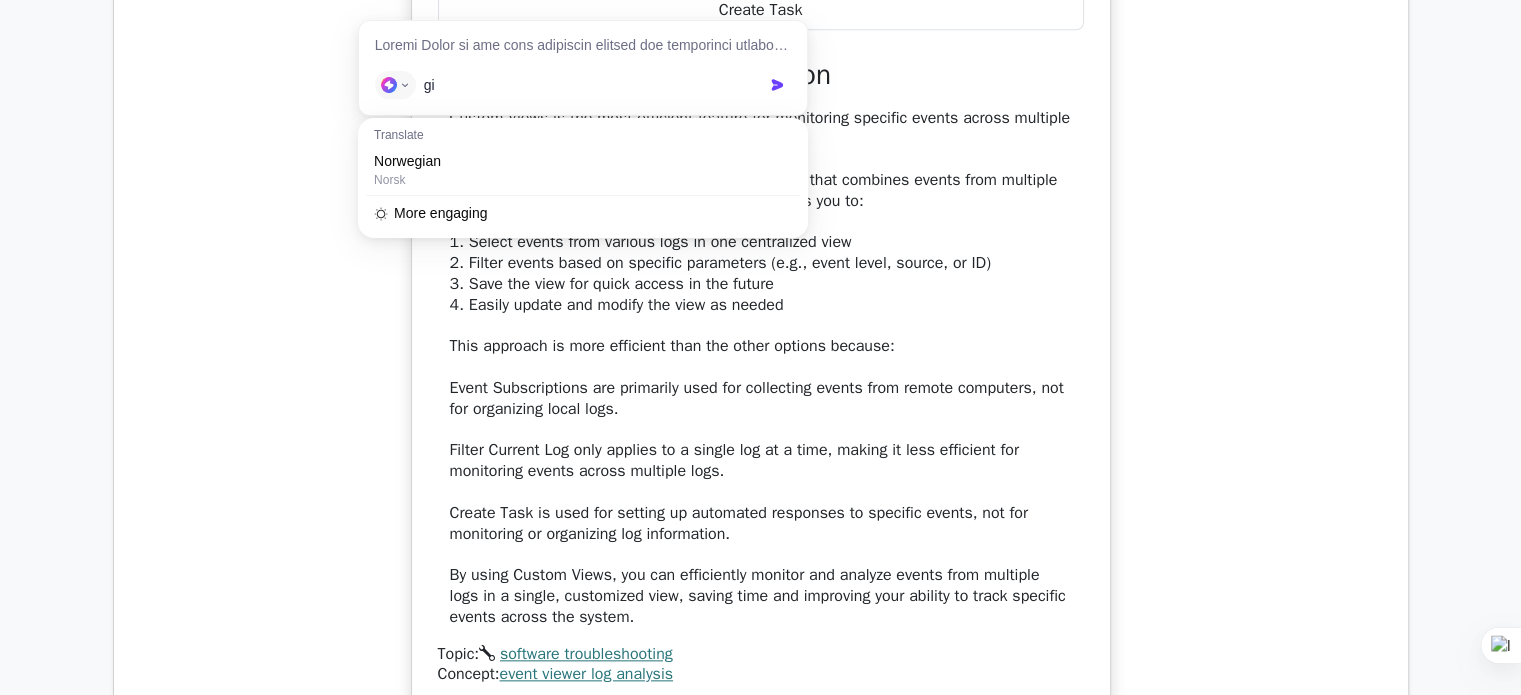 type on "g" 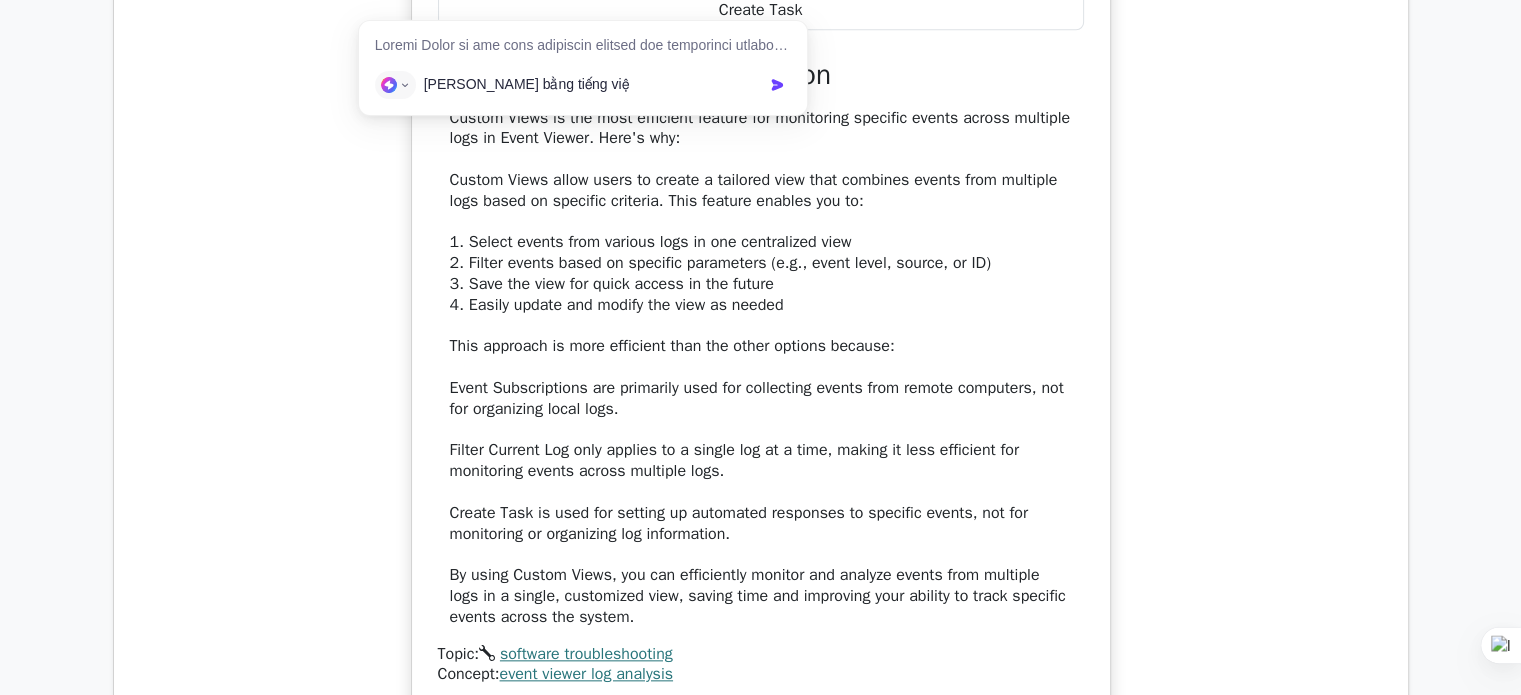 type on "giải thích bằng tiếng việt" 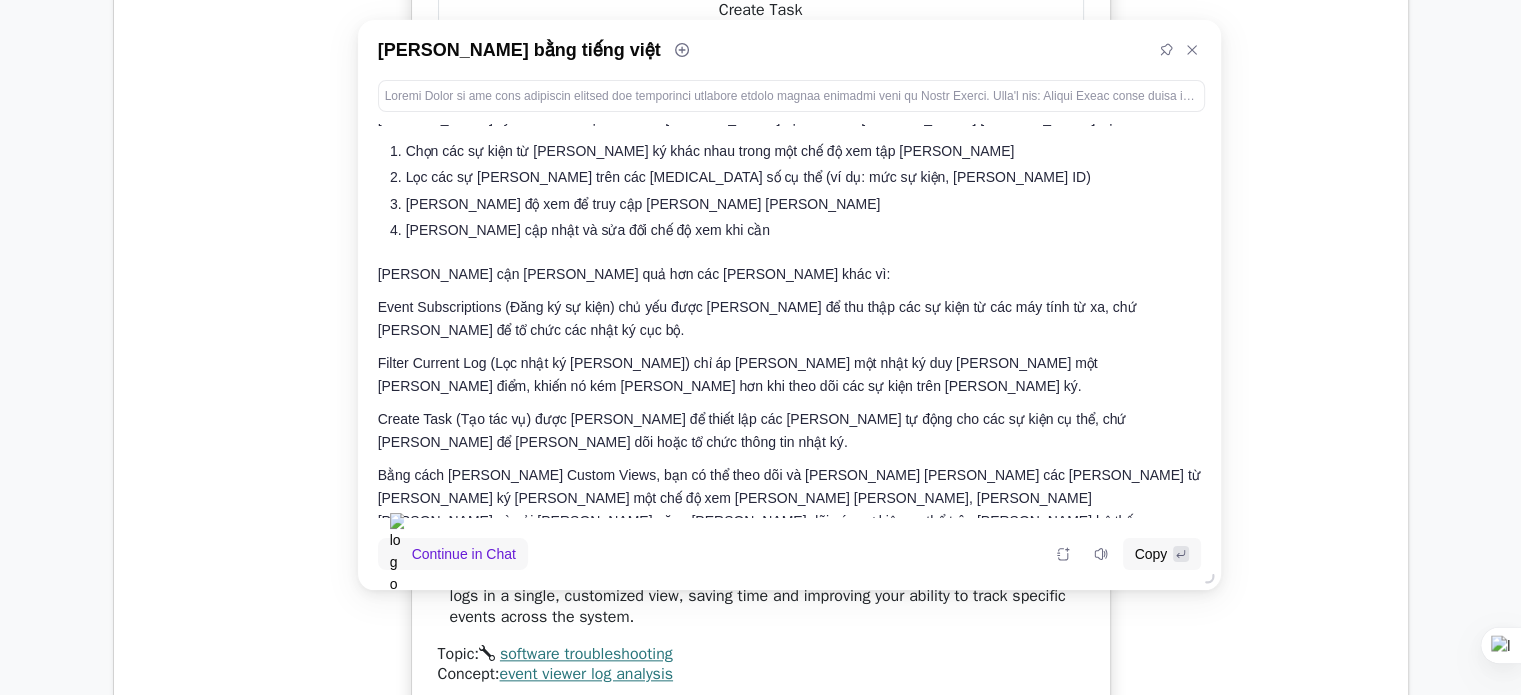 scroll, scrollTop: 100, scrollLeft: 0, axis: vertical 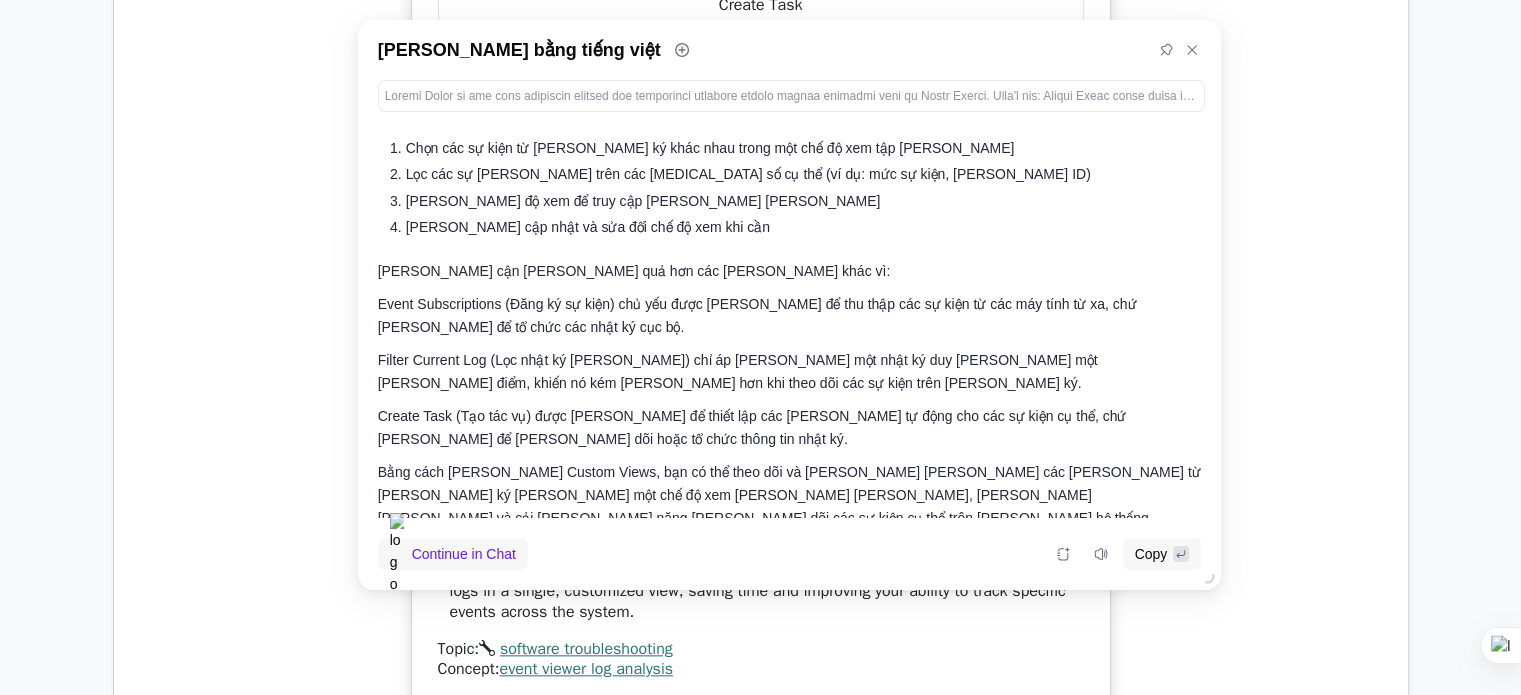 click on "You want to monitor specific events across multiple logs in Event Viewer. Which feature would be most efficient for this task?
a.
Event Subscriptions
b.
c." at bounding box center (761, 199) 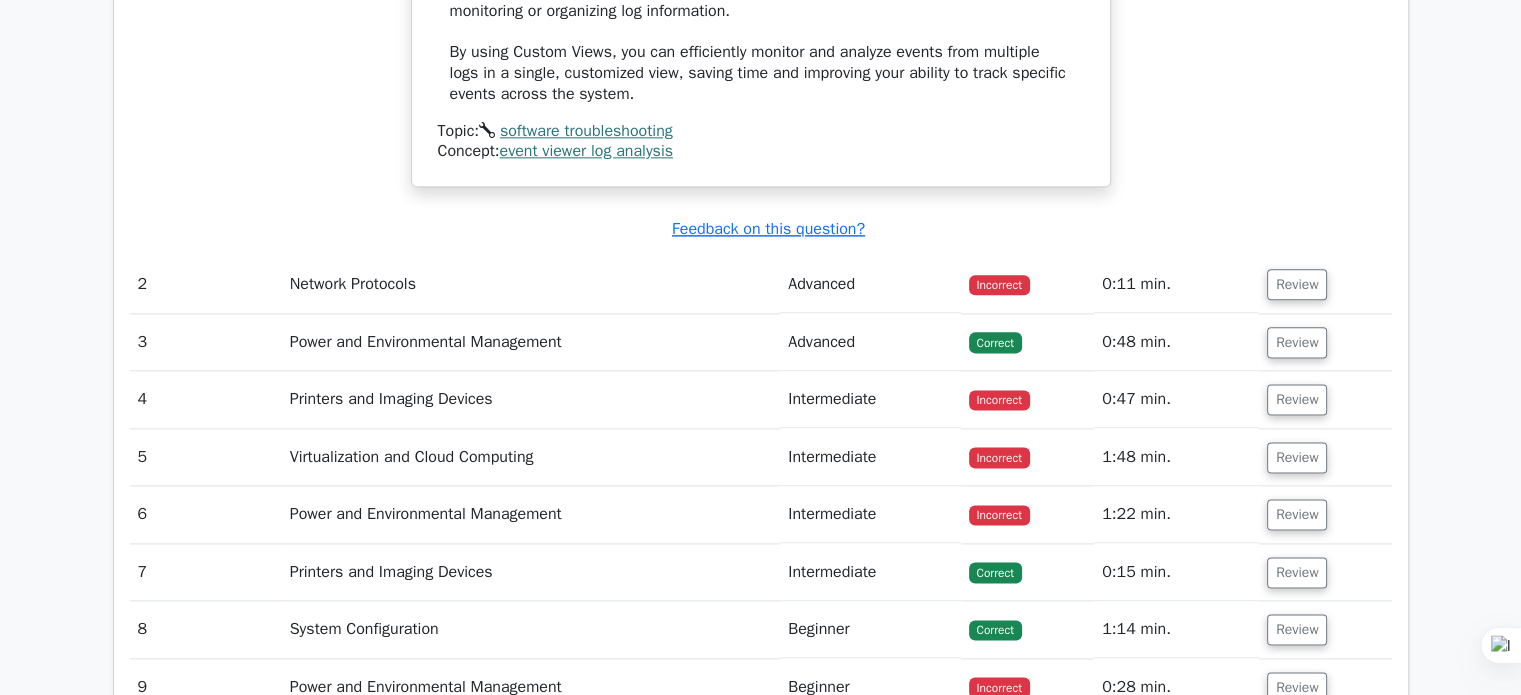 scroll, scrollTop: 2500, scrollLeft: 0, axis: vertical 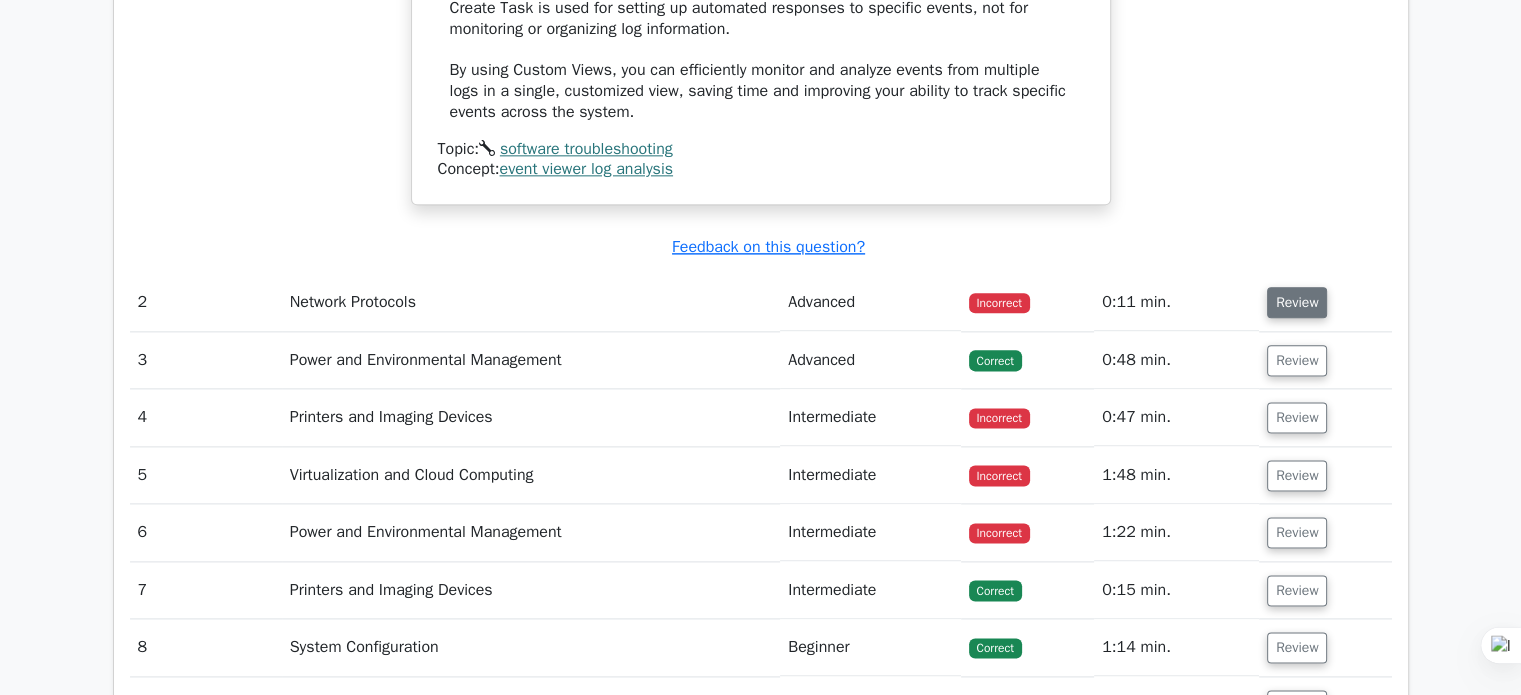 click on "Review" at bounding box center [1297, 302] 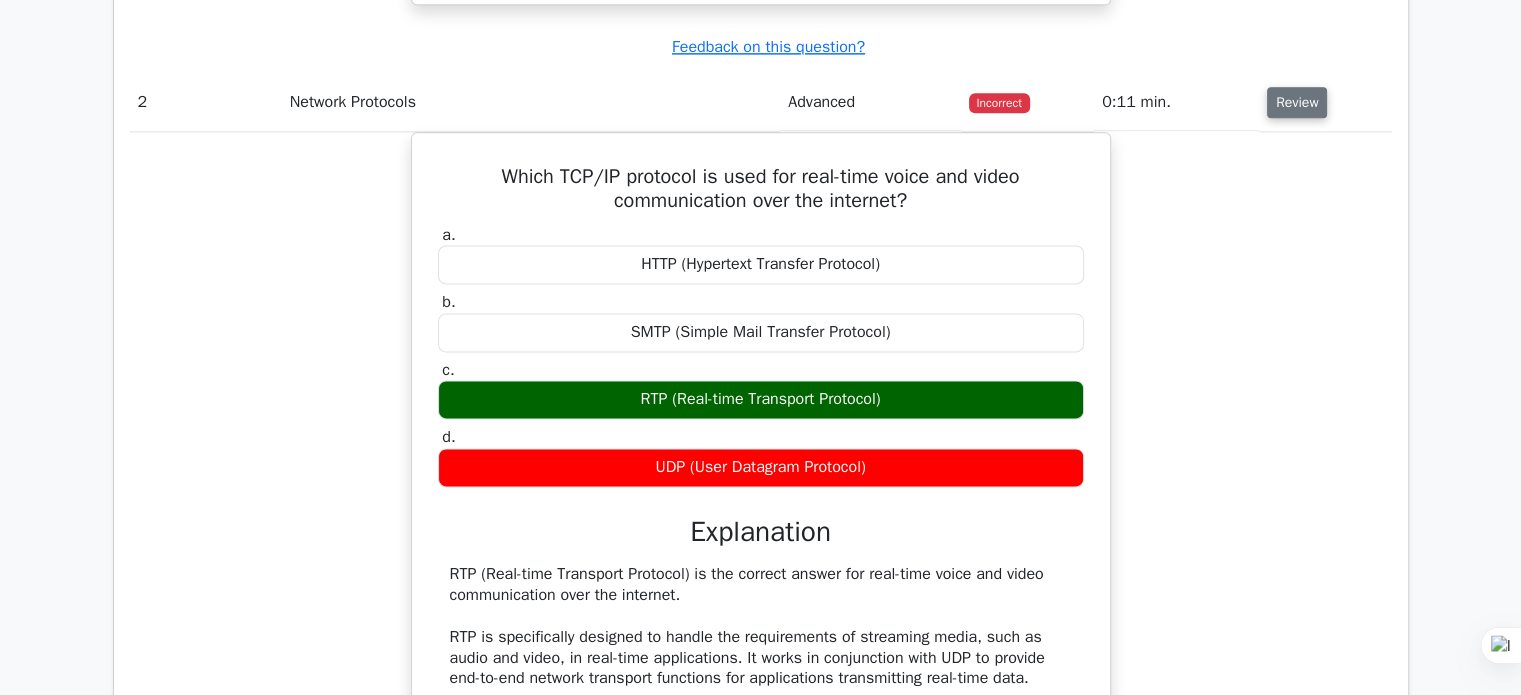 scroll, scrollTop: 2700, scrollLeft: 0, axis: vertical 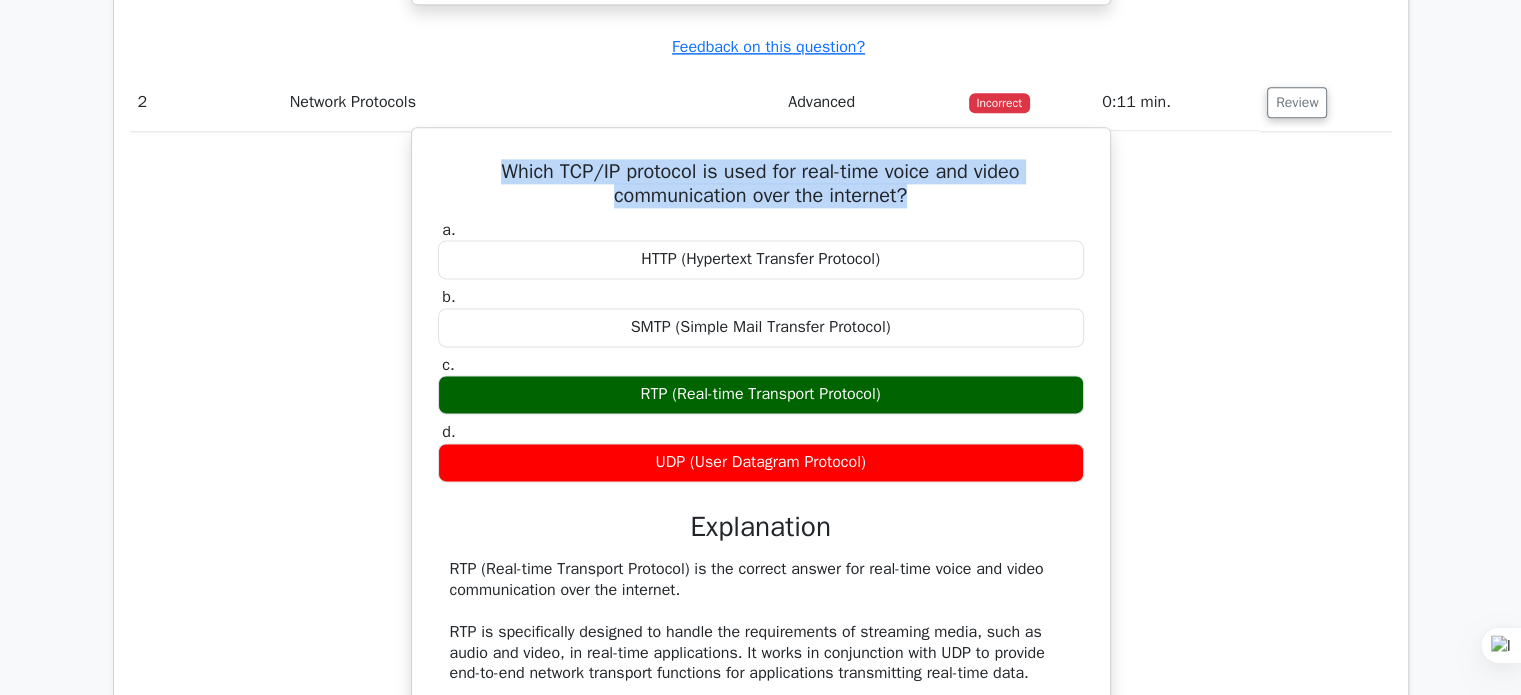 drag, startPoint x: 924, startPoint y: 184, endPoint x: 447, endPoint y: 145, distance: 478.59167 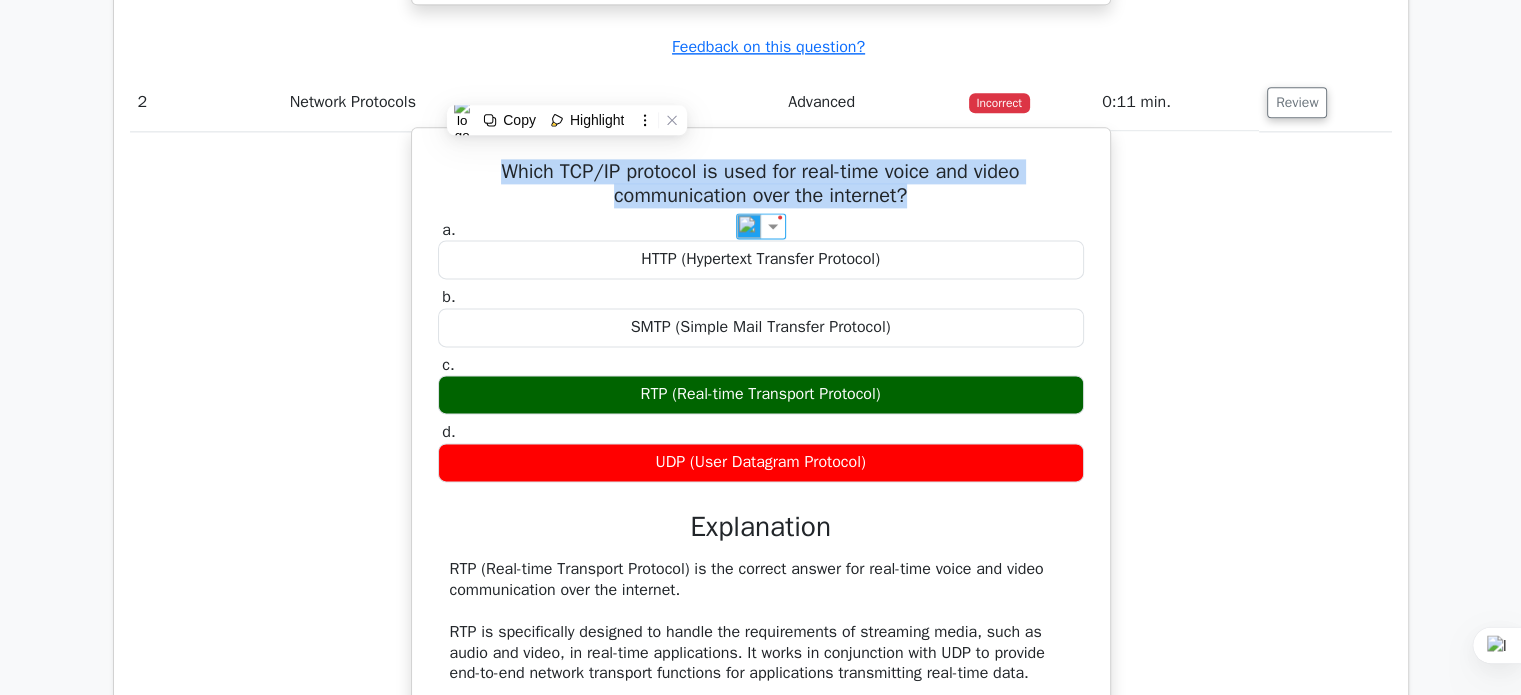 drag, startPoint x: 740, startPoint y: 228, endPoint x: 828, endPoint y: 278, distance: 101.21265 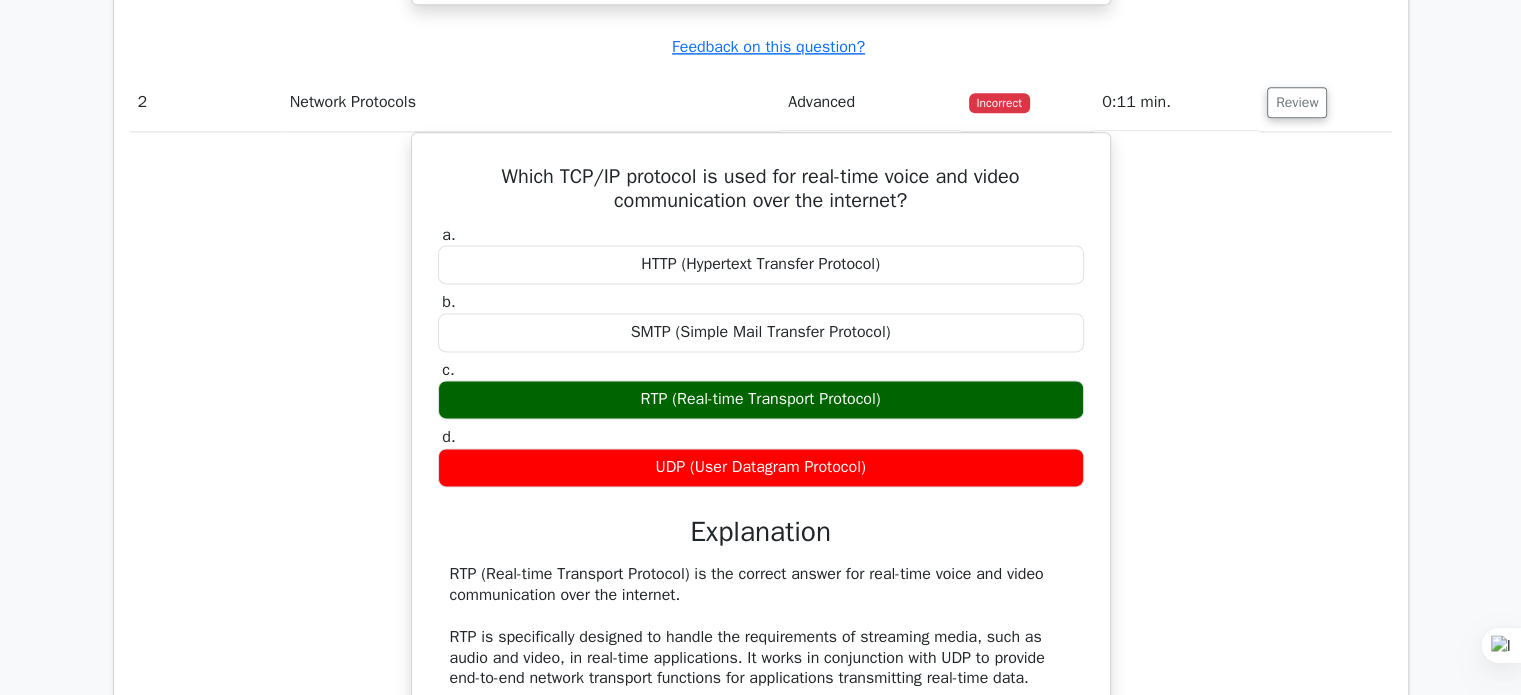 click on "Which TCP/IP protocol is used for real-time voice and video communication over the internet?
a.
HTTP (Hypertext Transfer Protocol)
b.
c. d." at bounding box center [761, 599] 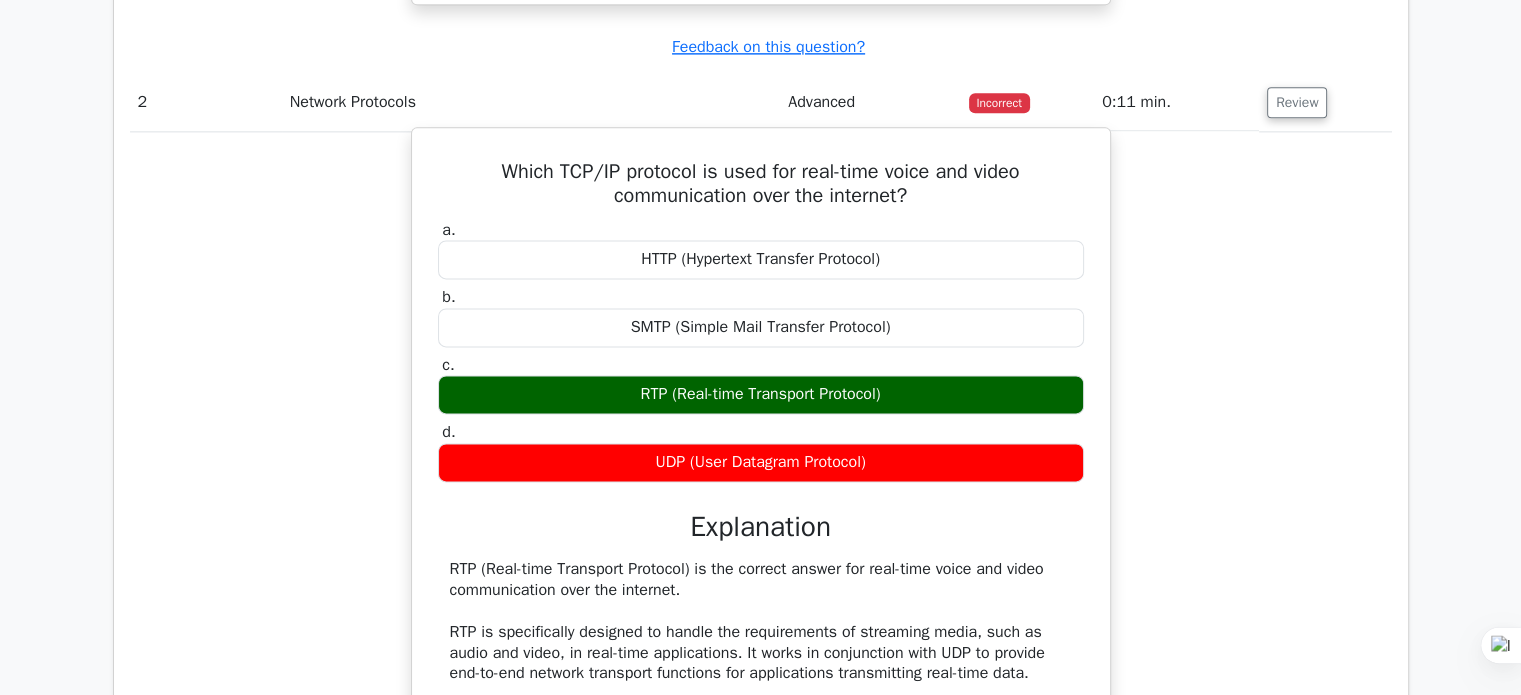 drag, startPoint x: 838, startPoint y: 390, endPoint x: 540, endPoint y: 387, distance: 298.0151 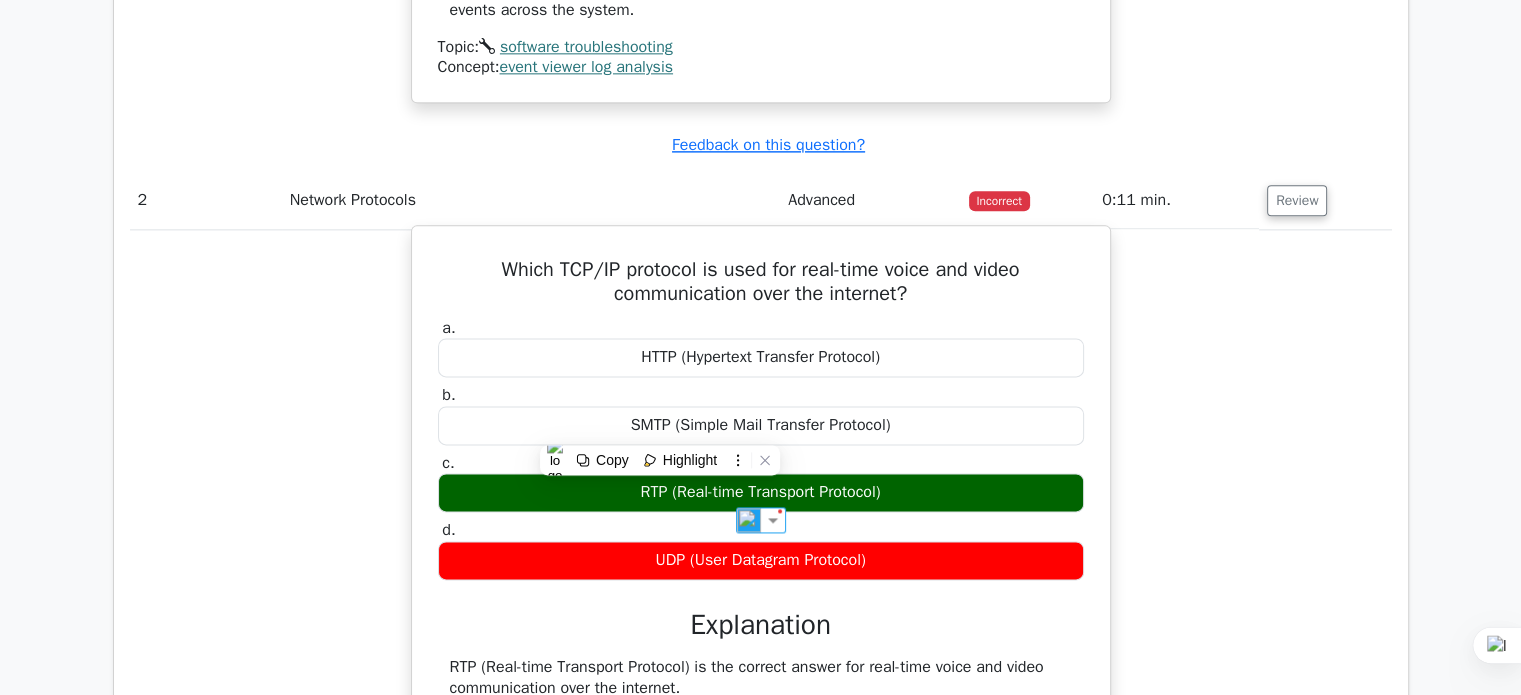 scroll, scrollTop: 2600, scrollLeft: 0, axis: vertical 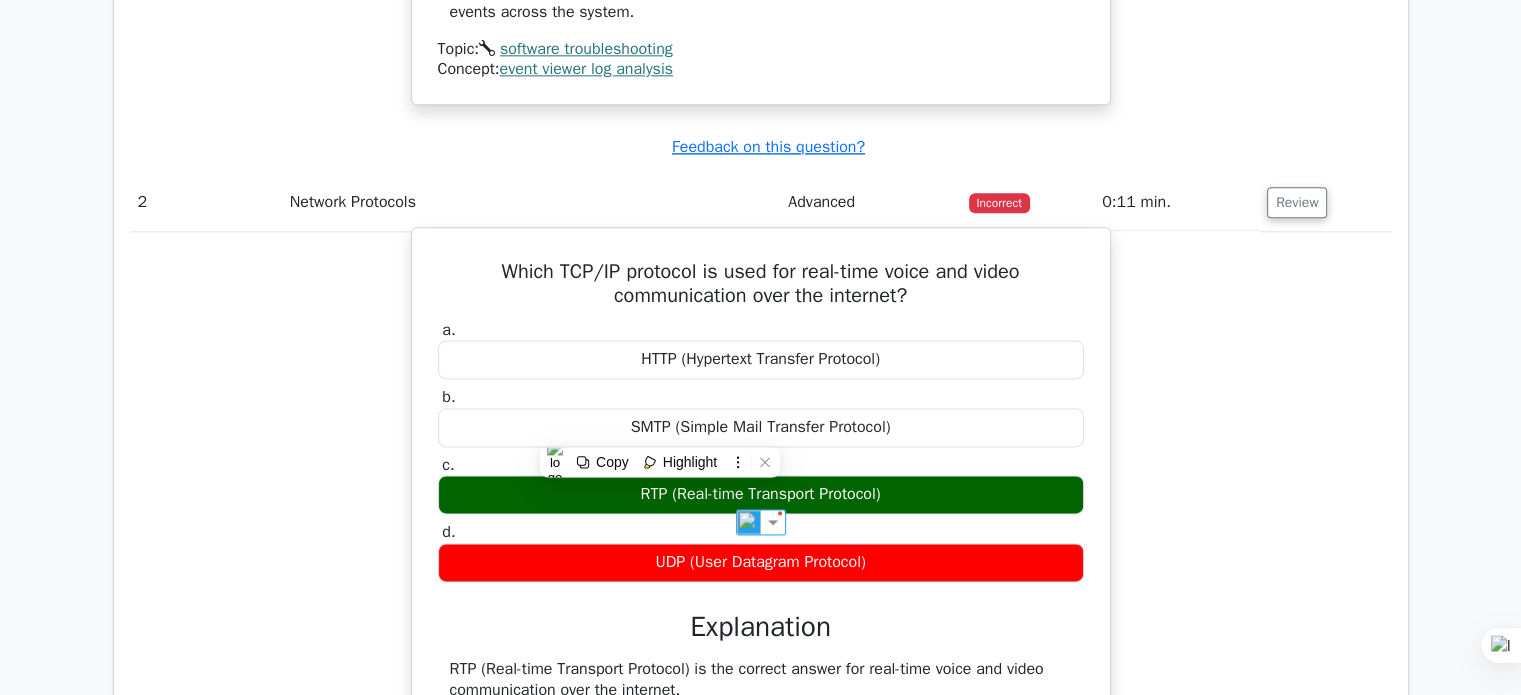 click on "d.
UDP (User Datagram Protocol)" at bounding box center (761, 552) 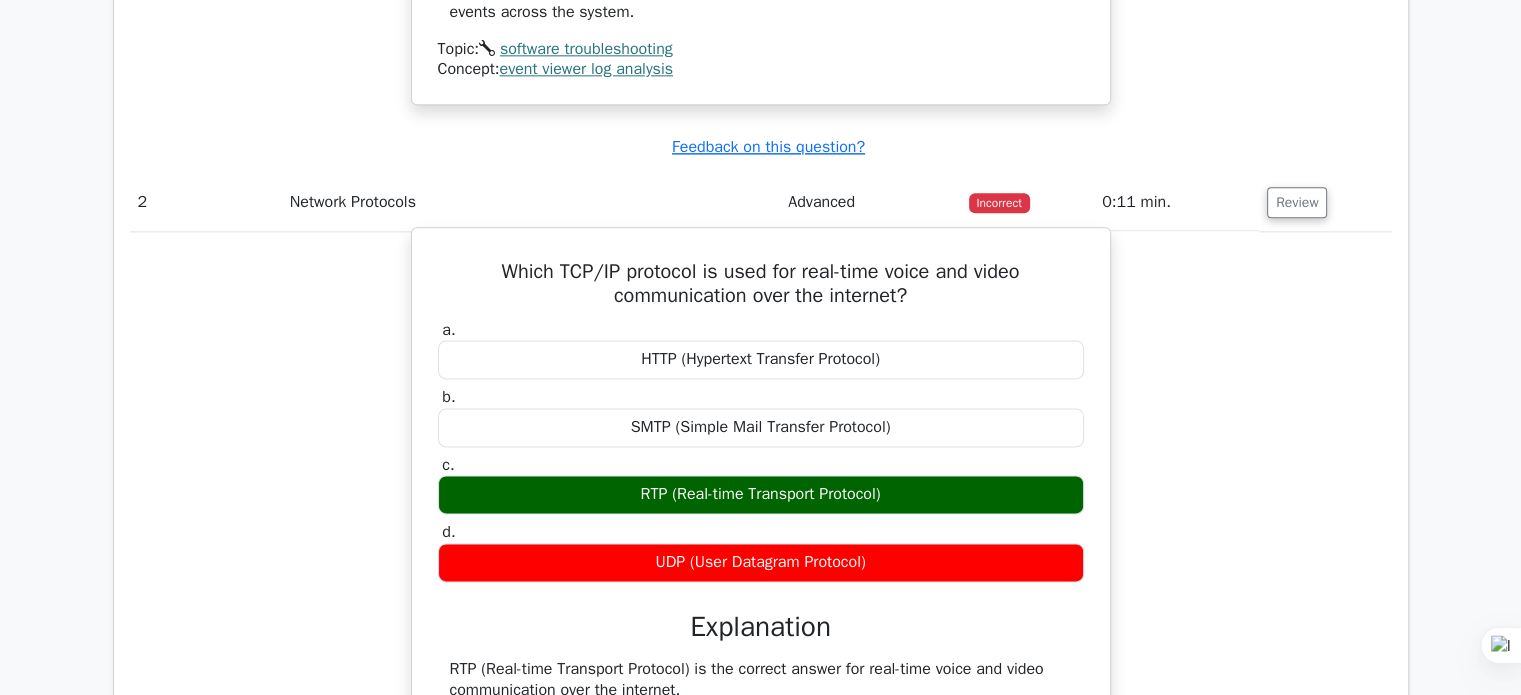 drag, startPoint x: 484, startPoint y: 264, endPoint x: 920, endPoint y: 552, distance: 522.5323 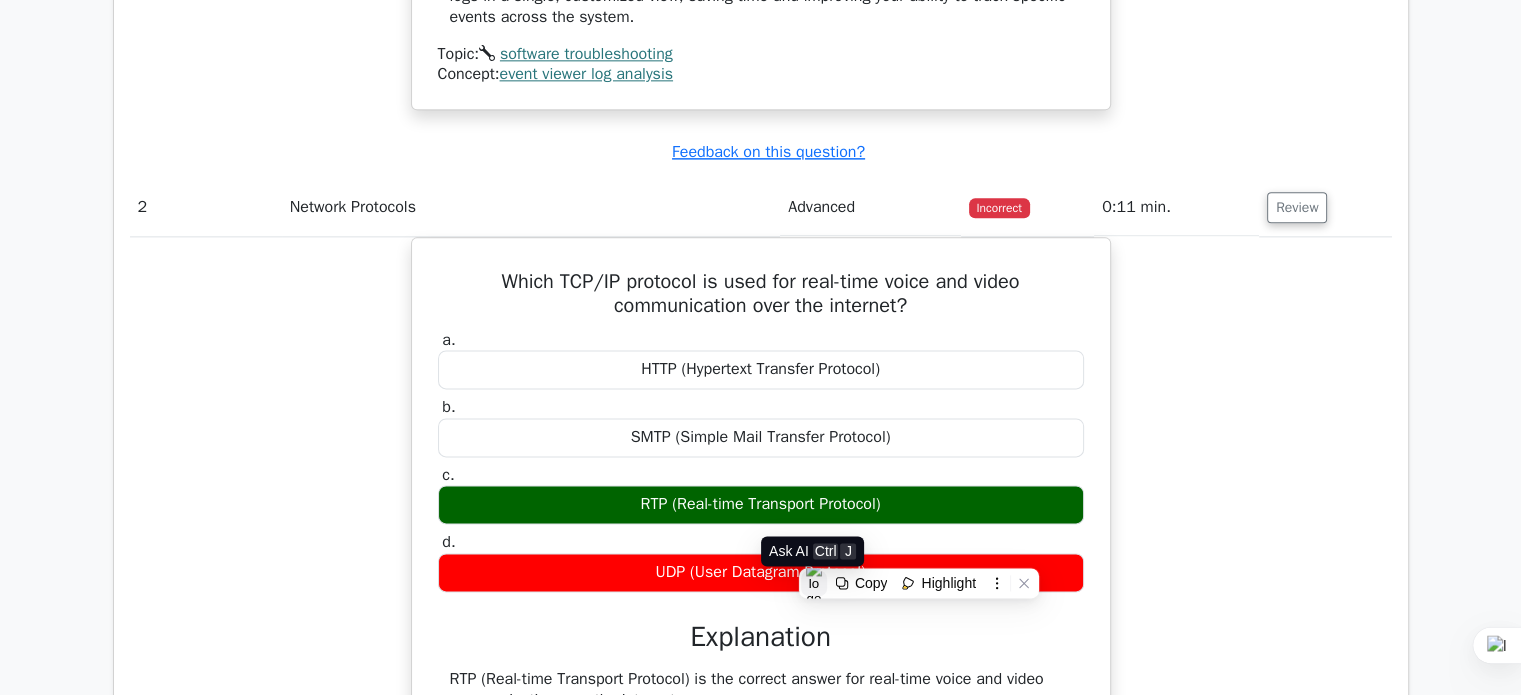 click at bounding box center [814, 583] 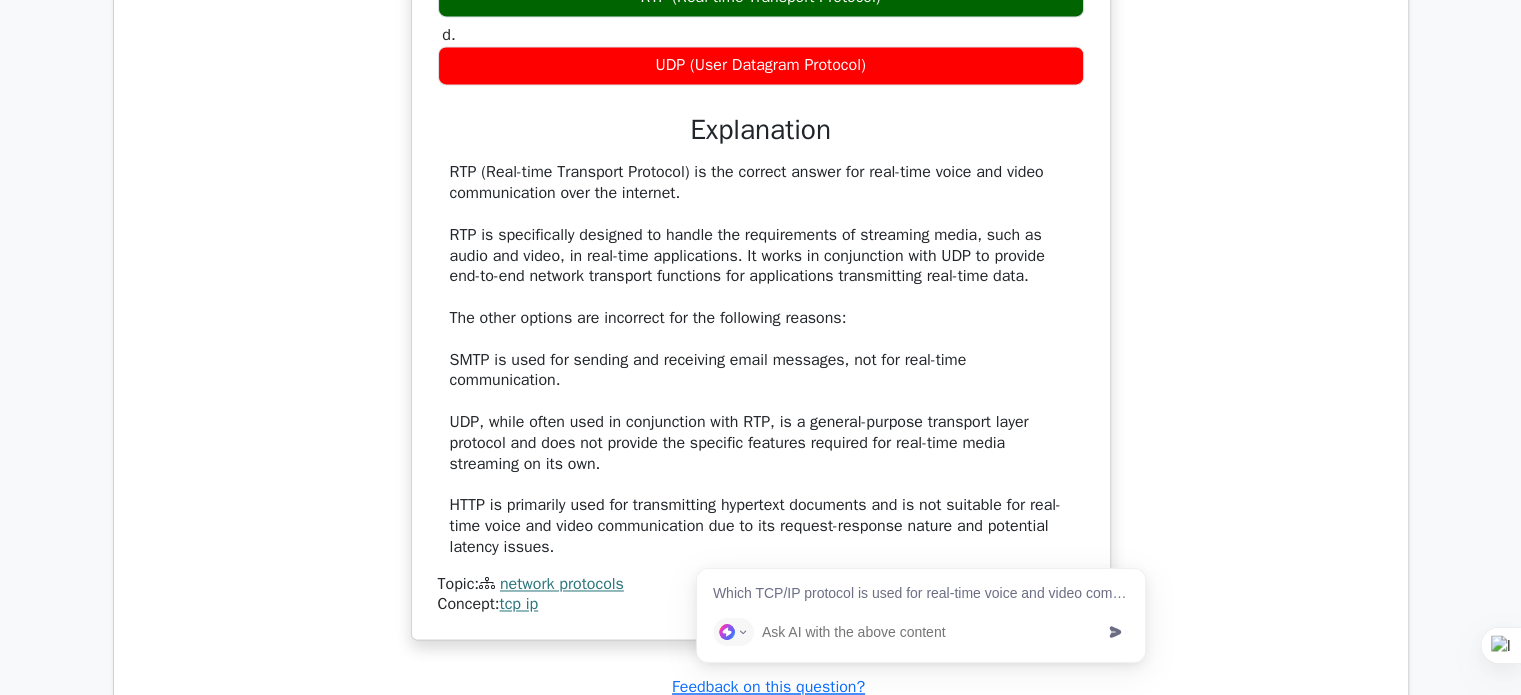 scroll, scrollTop: 3100, scrollLeft: 0, axis: vertical 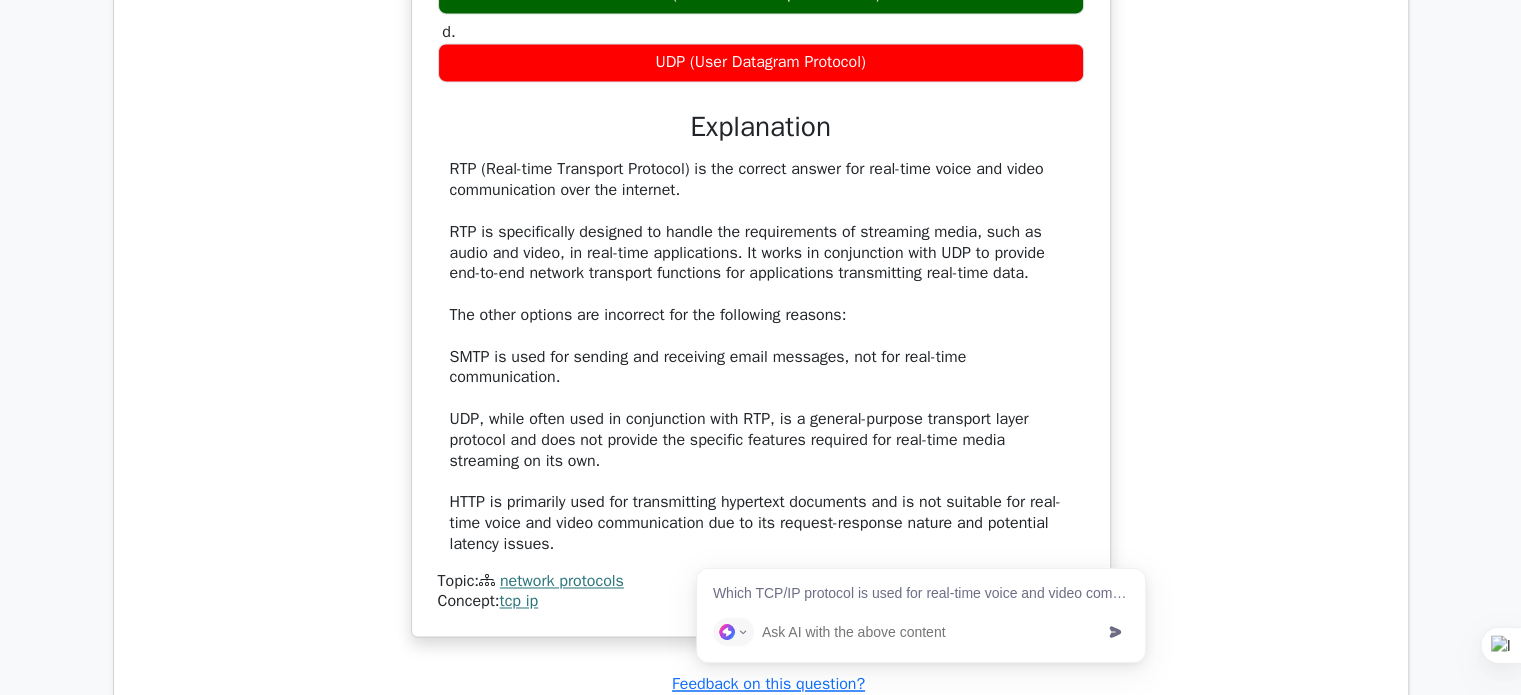 click on "RTP (Real-time Transport Protocol) is the correct answer for real-time voice and video communication over the internet. RTP is specifically designed to handle the requirements of streaming media, such as audio and video, in real-time applications. It works in conjunction with UDP to provide end-to-end network transport functions for applications transmitting real-time data. The other options are incorrect for the following reasons: SMTP is used for sending and receiving email messages, not for real-time communication. UDP, while often used in conjunction with RTP, is a general-purpose transport layer protocol and does not provide the specific features required for real-time media streaming on its own. HTTP is primarily used for transmitting hypertext documents and is not suitable for real-time voice and video communication due to its request-response nature and potential latency issues." at bounding box center (761, 356) 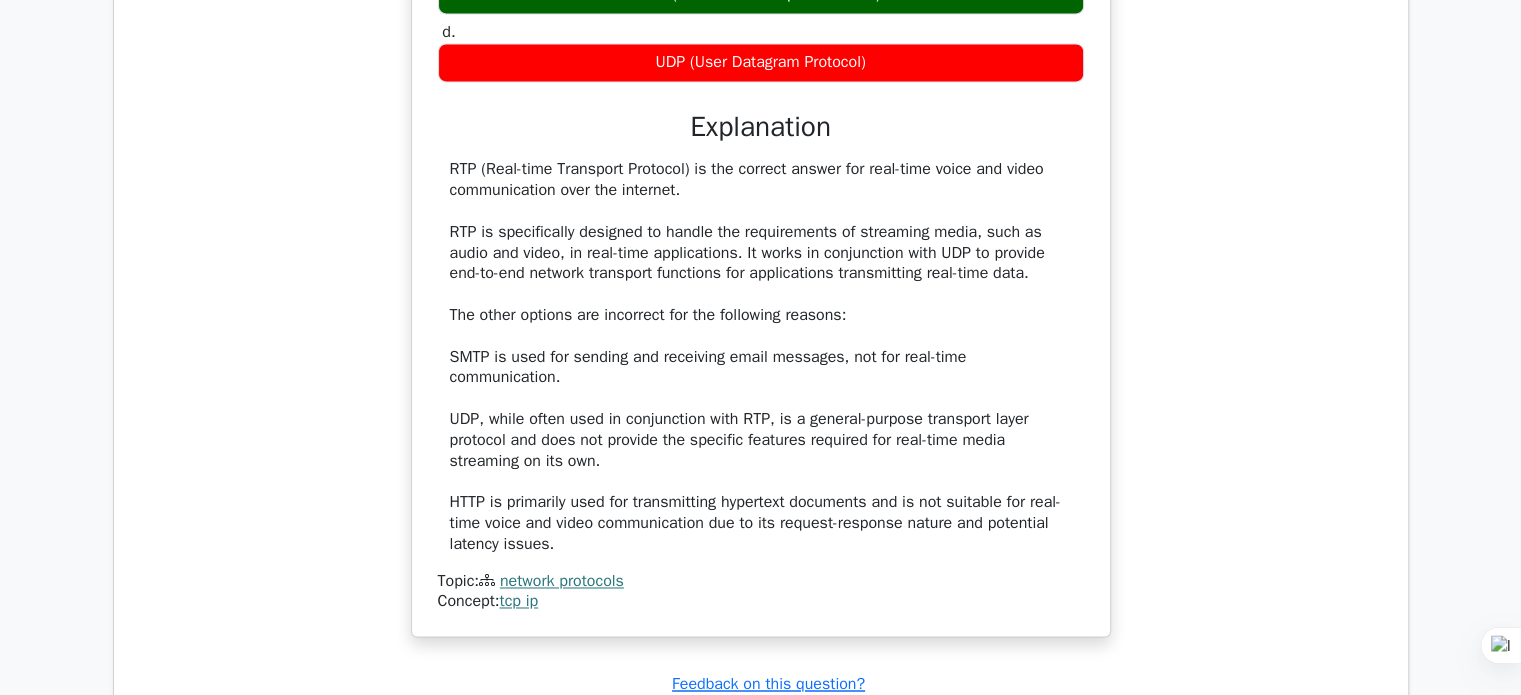 drag, startPoint x: 647, startPoint y: 458, endPoint x: 628, endPoint y: 452, distance: 19.924858 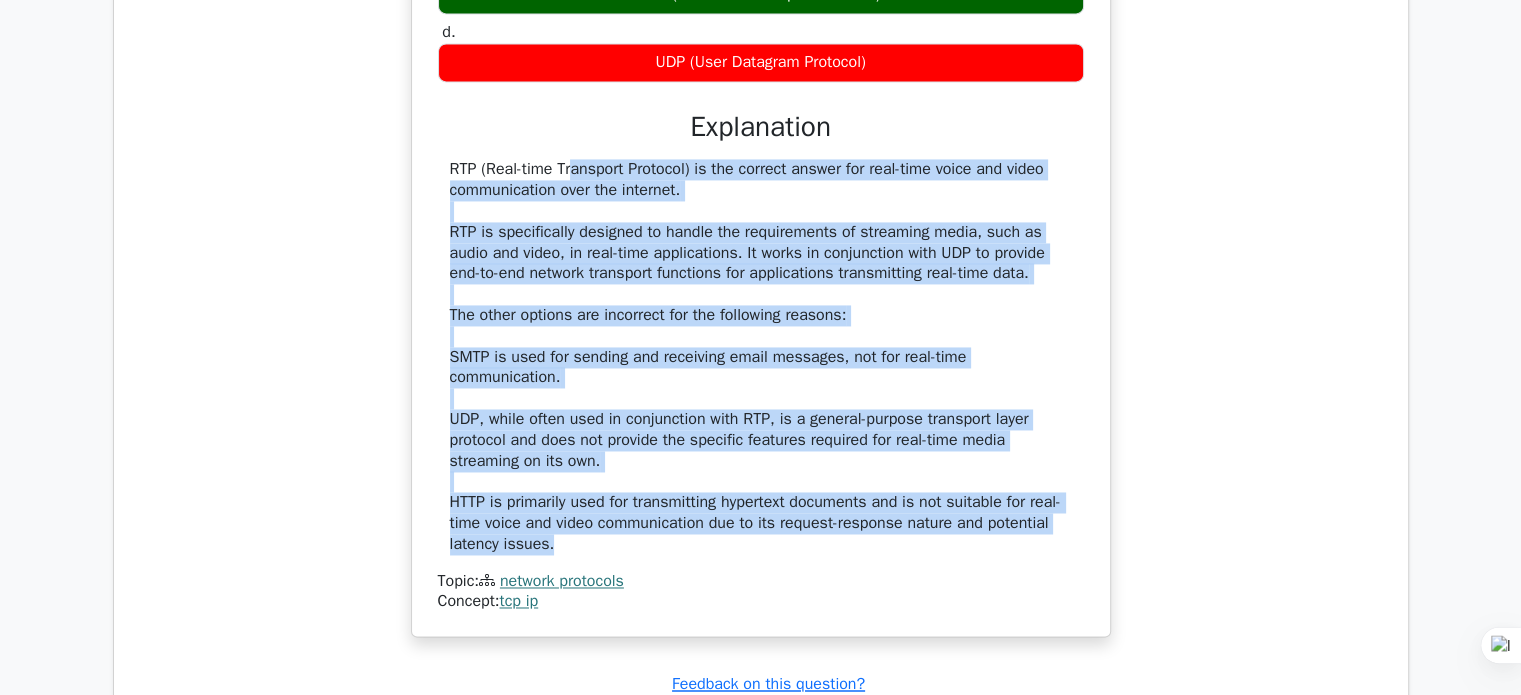 drag, startPoint x: 436, startPoint y: 155, endPoint x: 745, endPoint y: 541, distance: 494.44617 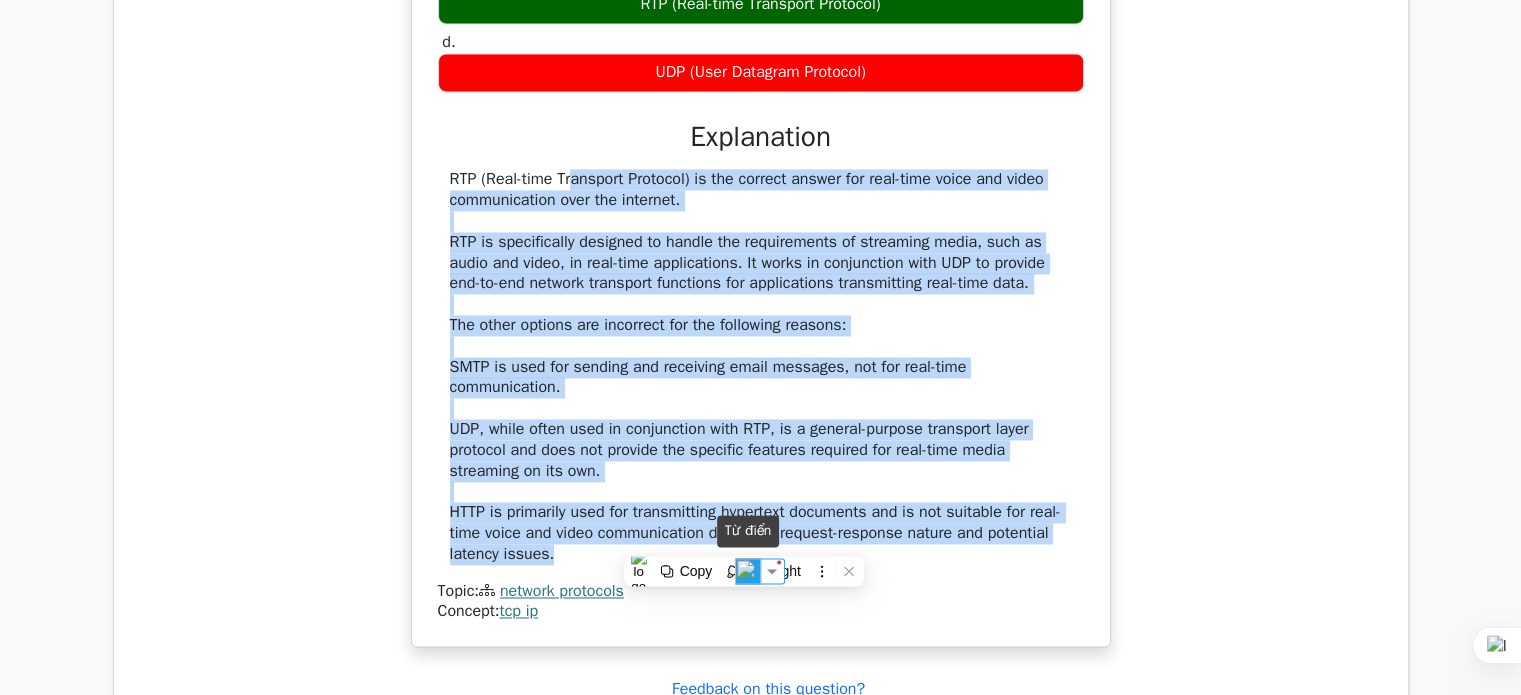click at bounding box center [748, 571] 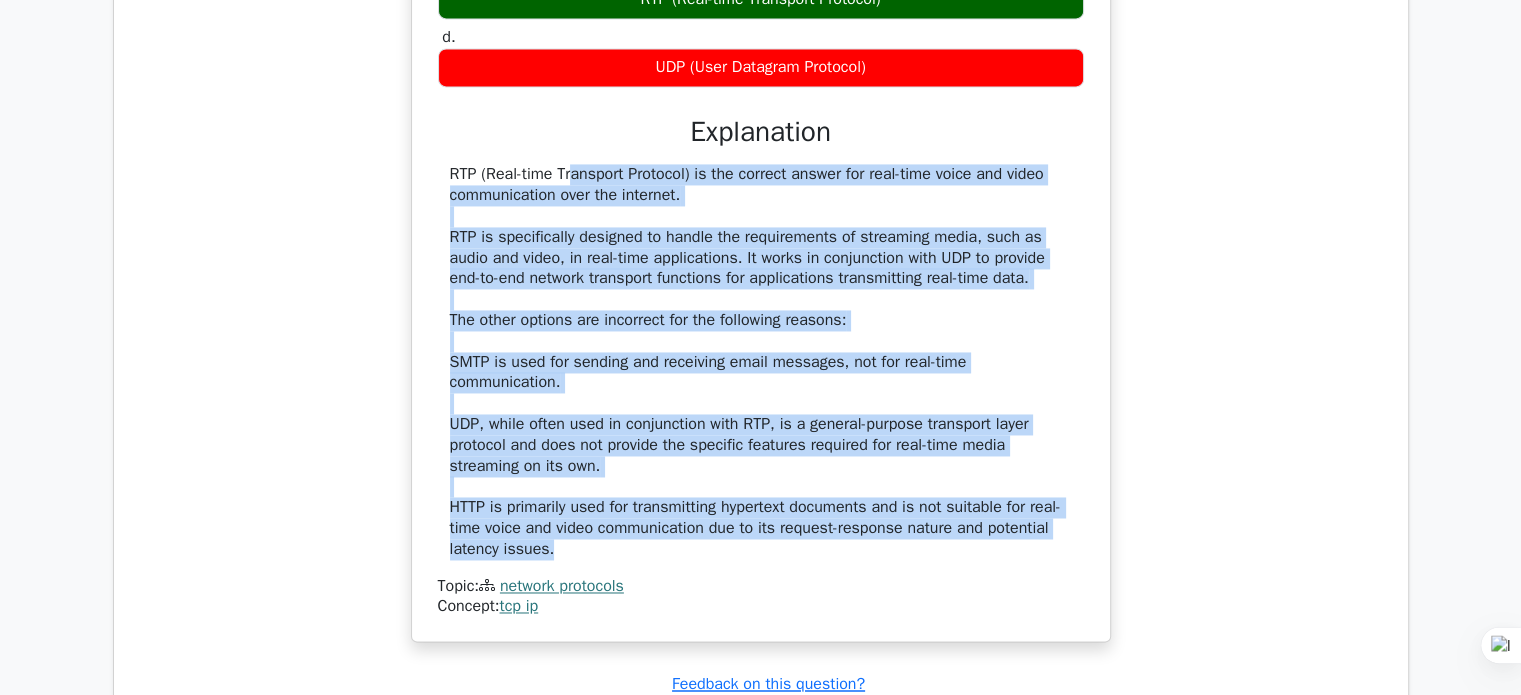 click on "Which TCP/IP protocol is used for real-time voice and video communication over the internet?
a.
HTTP (Hypertext Transfer Protocol)
b.
c. d." at bounding box center [761, 199] 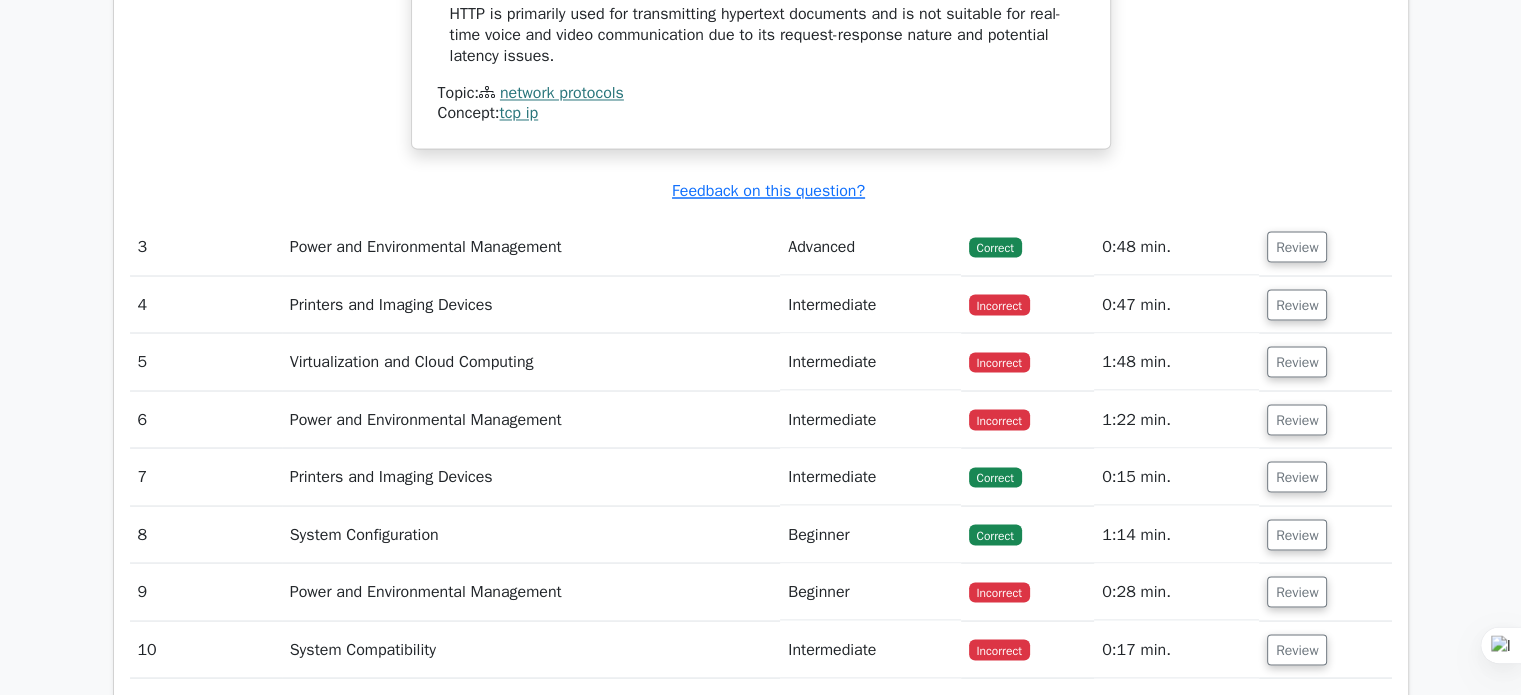 scroll, scrollTop: 3600, scrollLeft: 0, axis: vertical 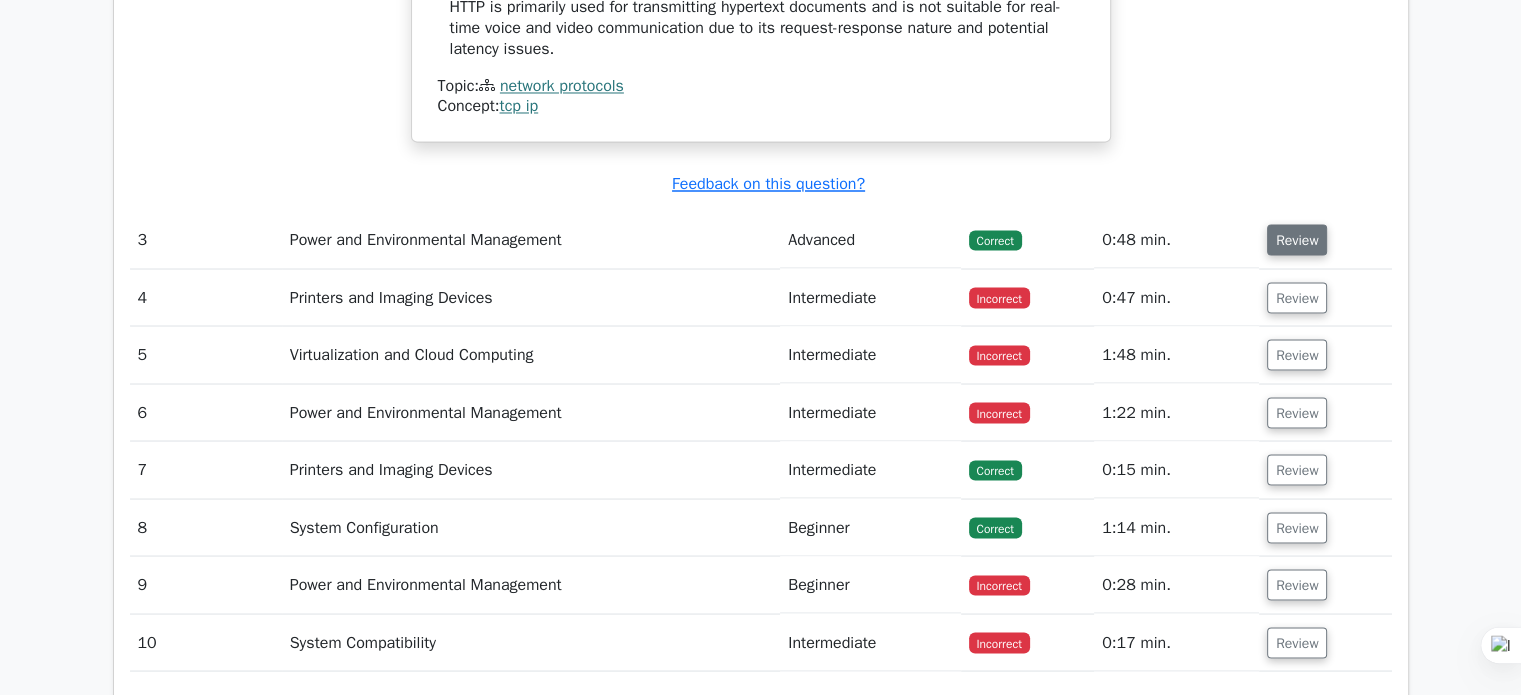click on "Review" at bounding box center [1297, 239] 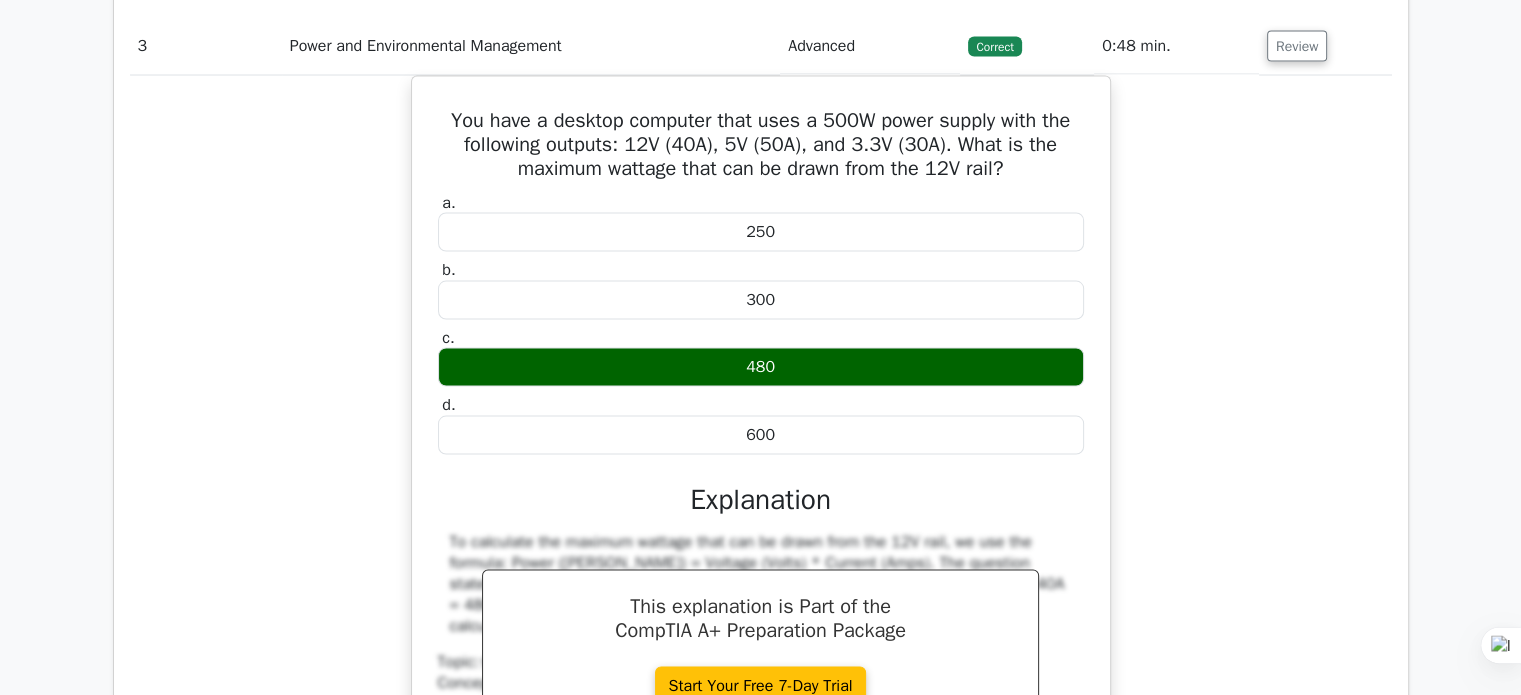 scroll, scrollTop: 3800, scrollLeft: 0, axis: vertical 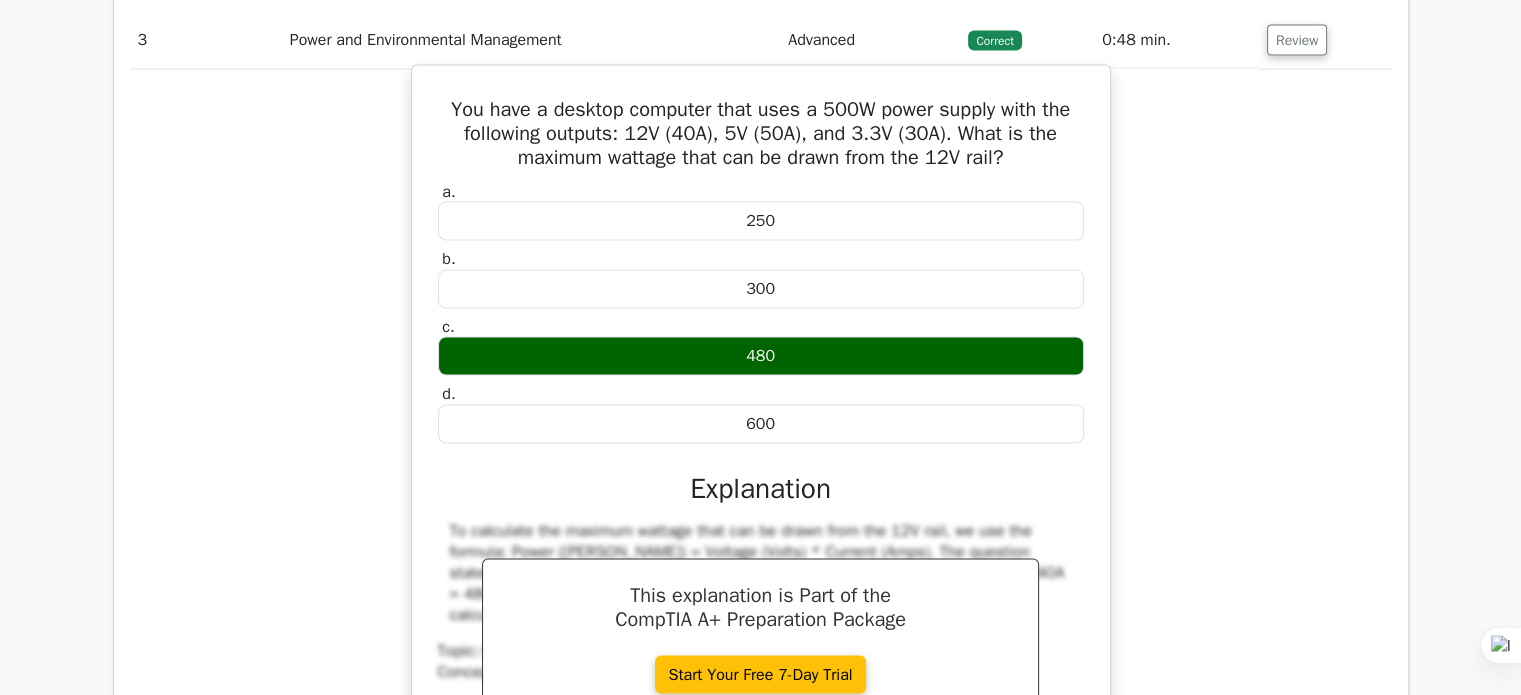 drag, startPoint x: 720, startPoint y: 349, endPoint x: 957, endPoint y: 375, distance: 238.42189 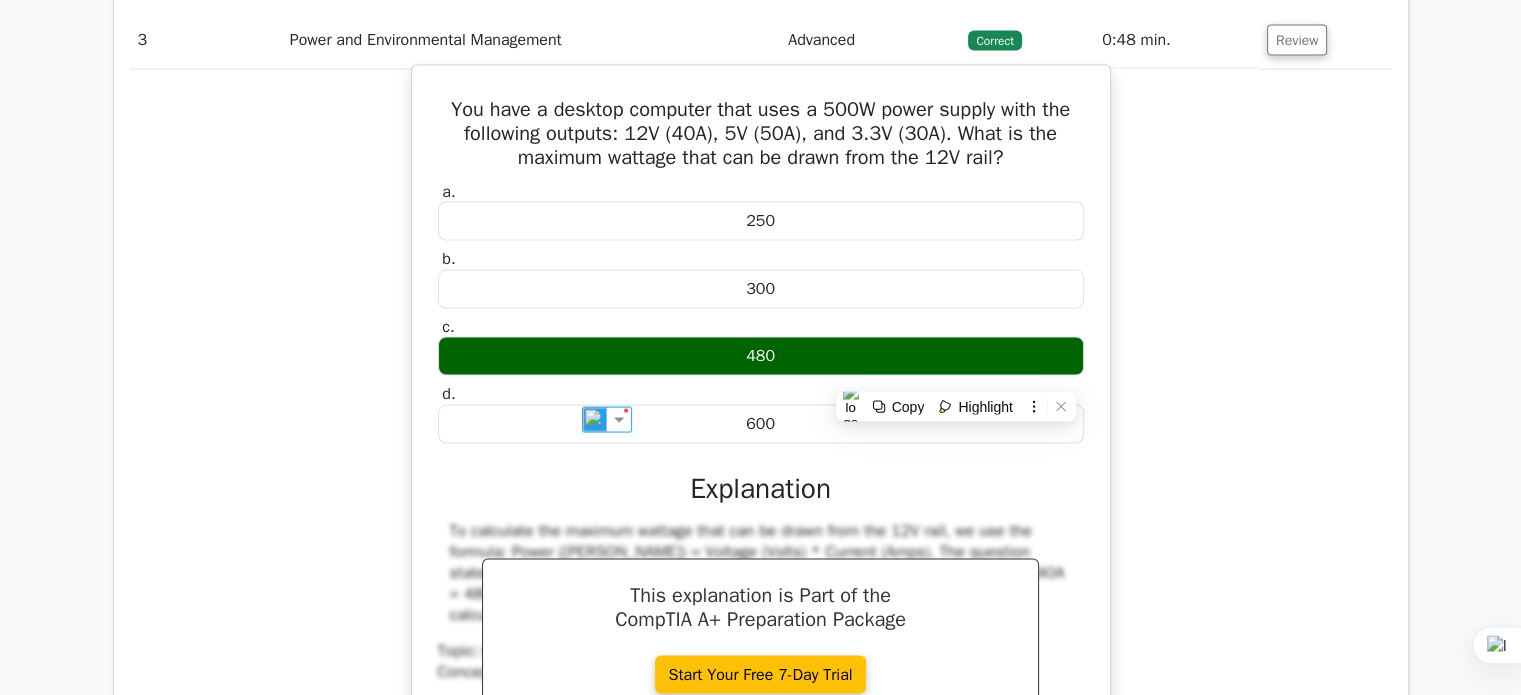 click on "480" at bounding box center (761, 355) 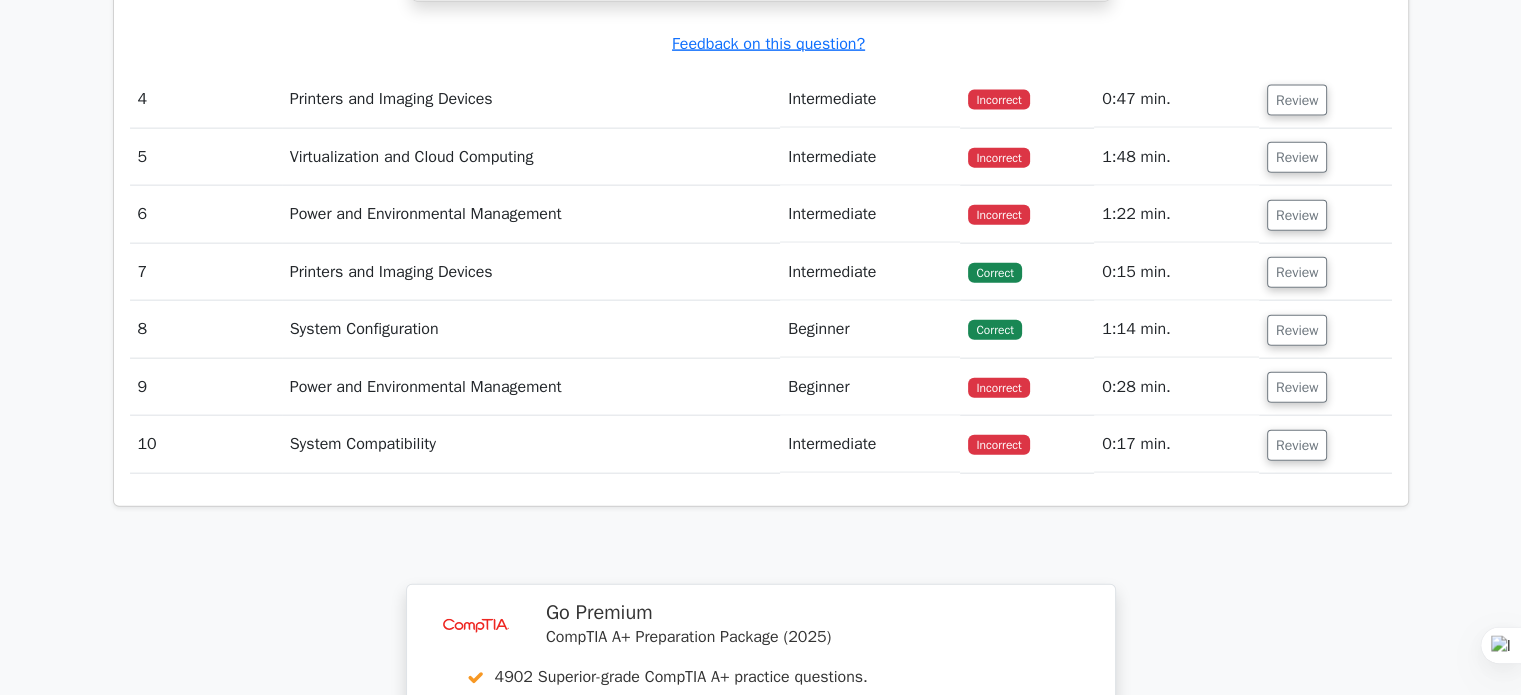 scroll, scrollTop: 4500, scrollLeft: 0, axis: vertical 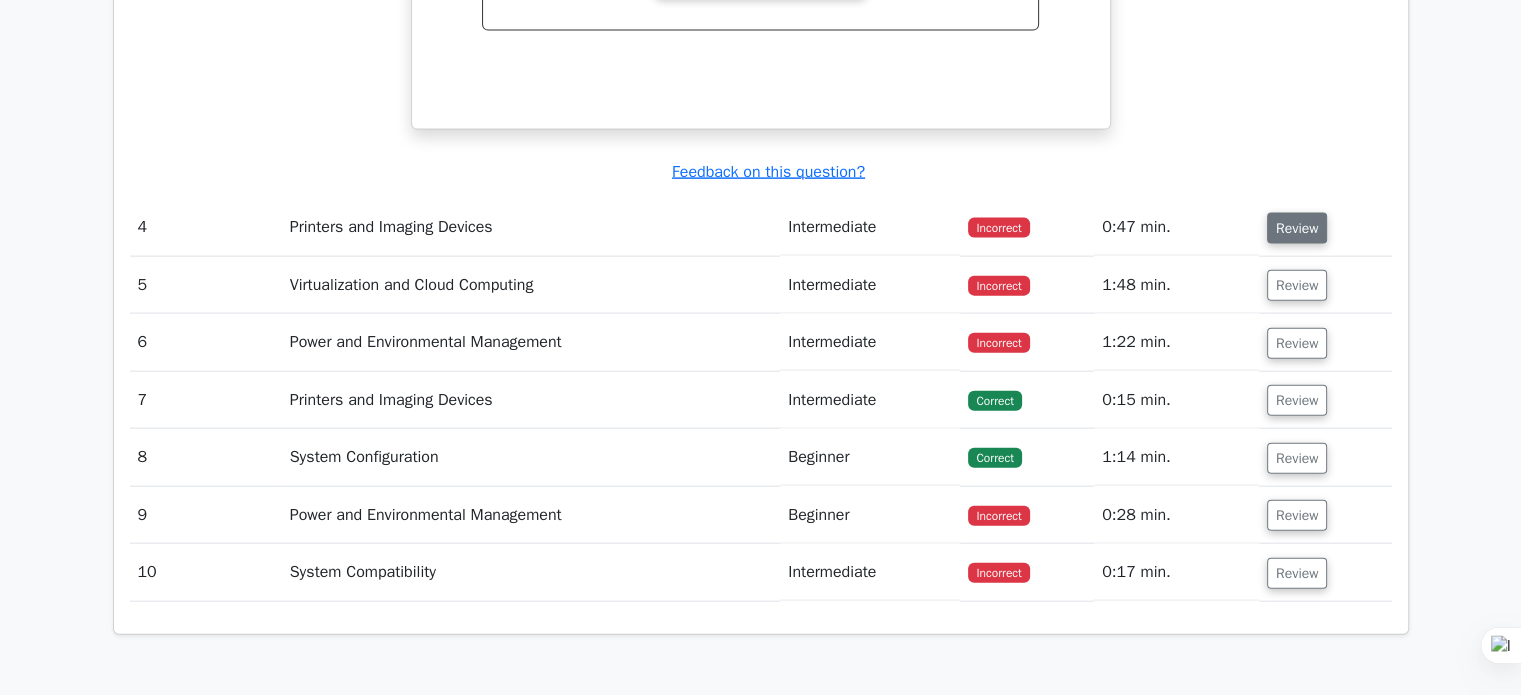 click on "Review" at bounding box center [1297, 228] 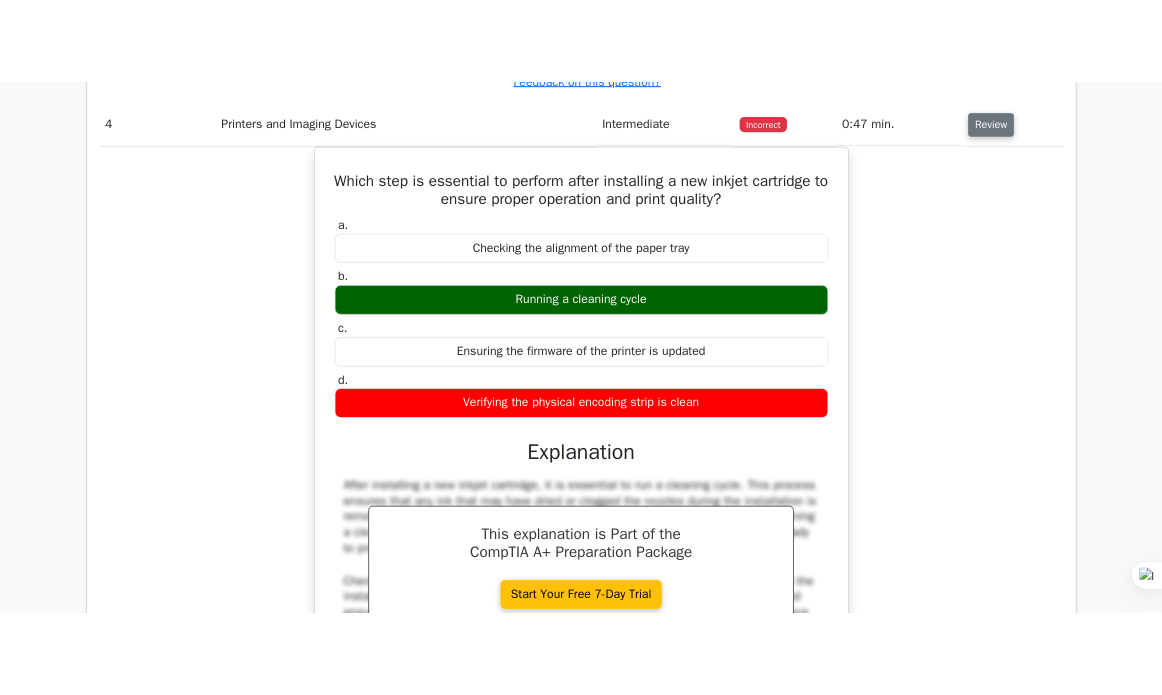 scroll, scrollTop: 4700, scrollLeft: 0, axis: vertical 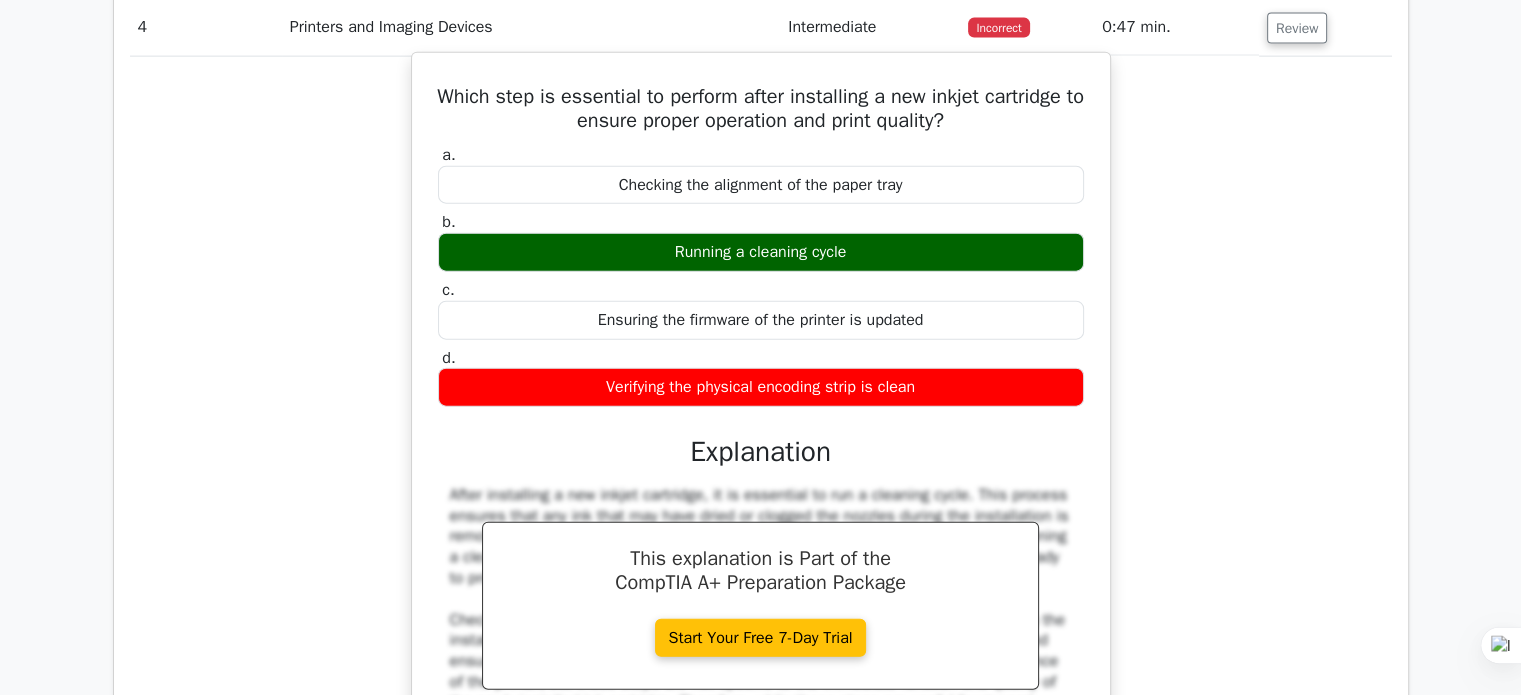 drag, startPoint x: 762, startPoint y: 245, endPoint x: 907, endPoint y: 253, distance: 145.22052 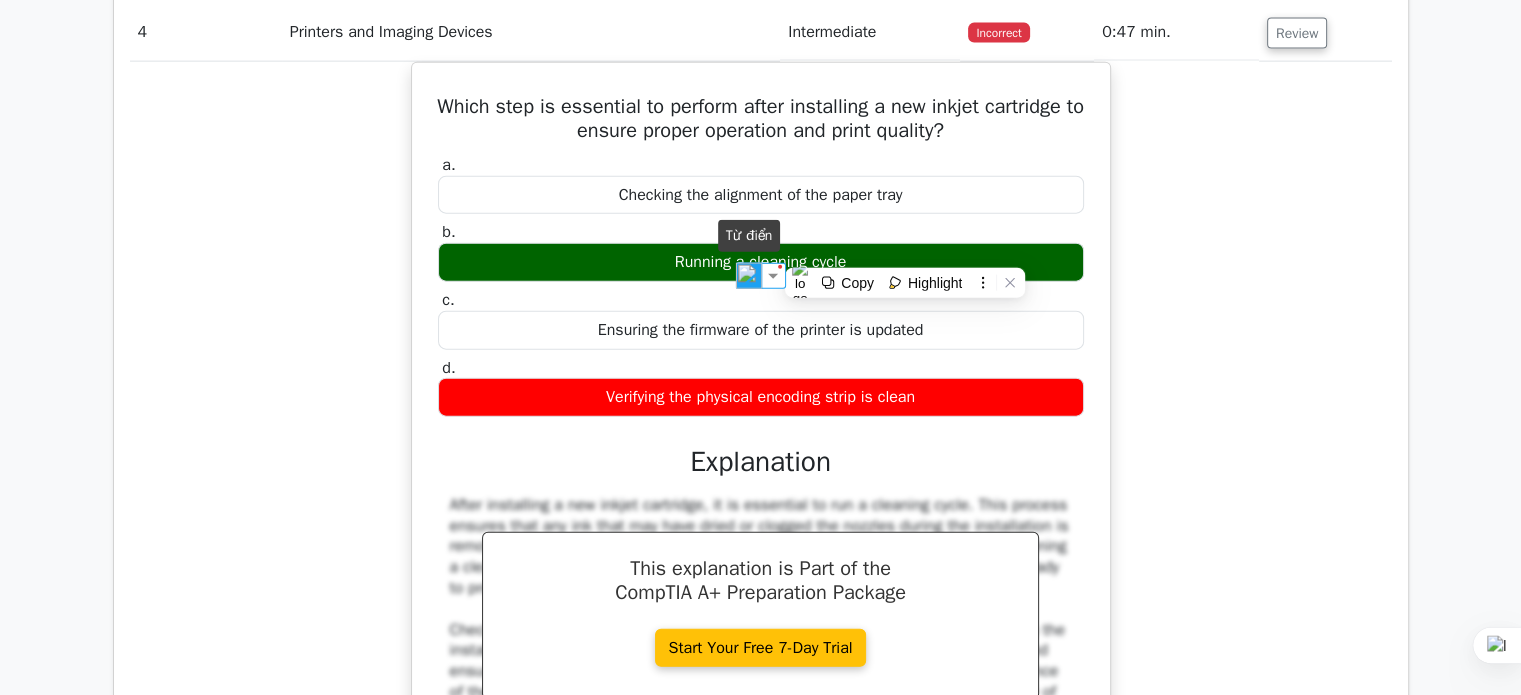 click at bounding box center [749, 276] 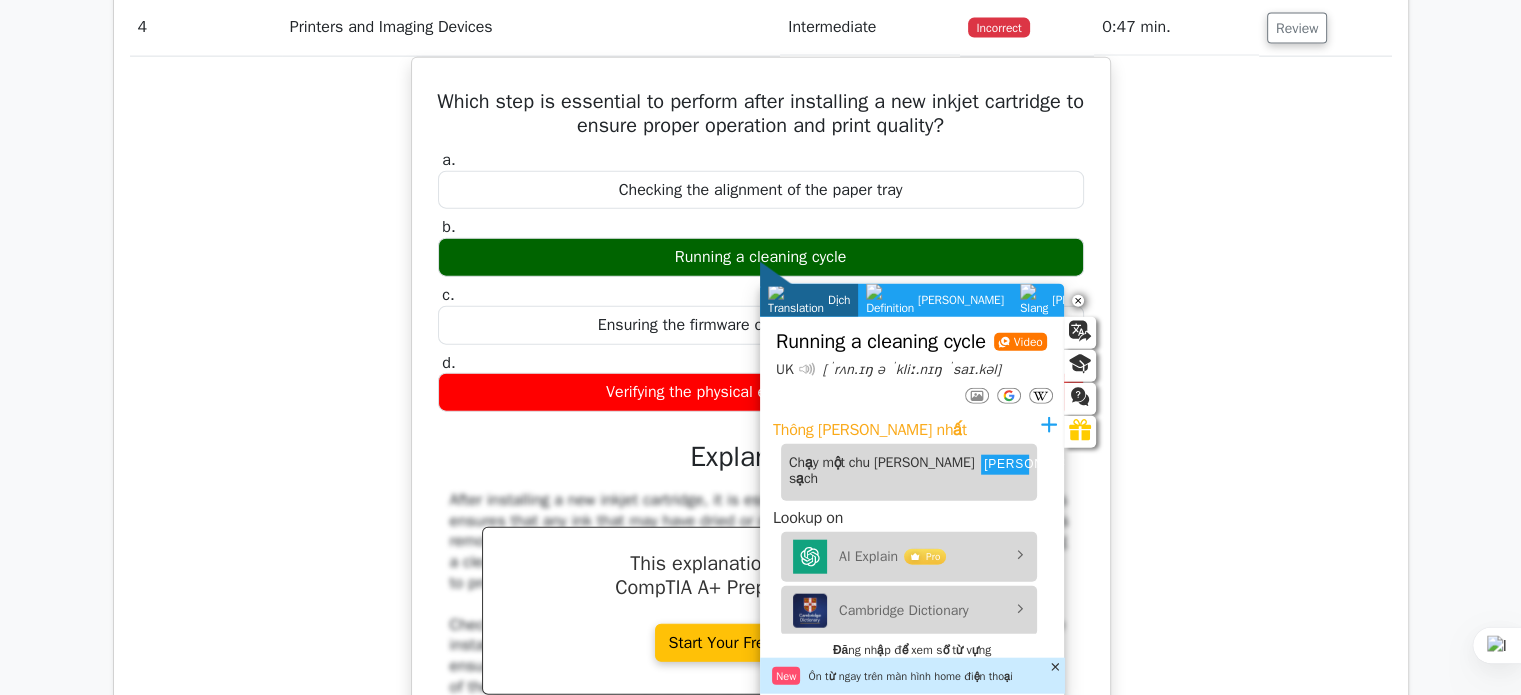 click on "Which step is essential to perform after installing a new inkjet cartridge to ensure proper operation and print quality?
a.
Checking the alignment of the paper tray
b.
c. d." at bounding box center [761, 462] 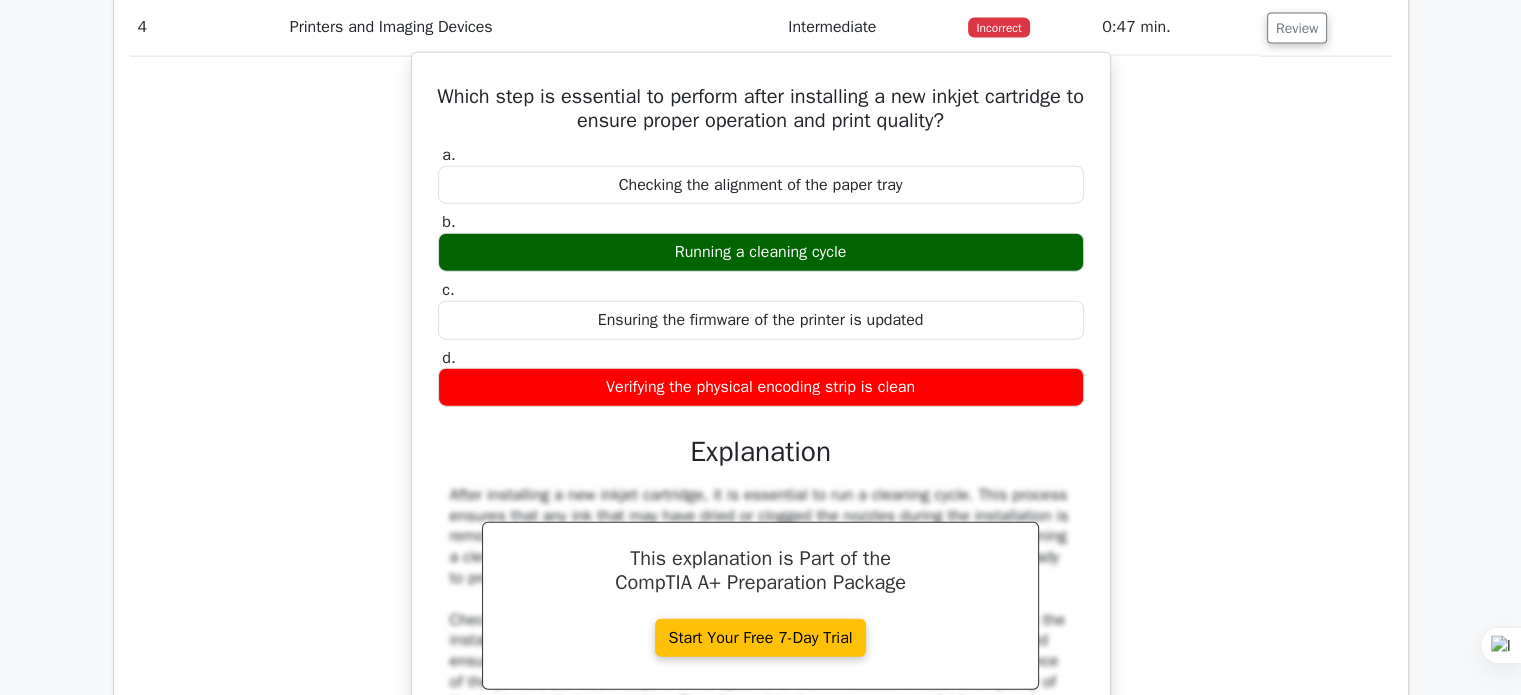 drag, startPoint x: 408, startPoint y: 90, endPoint x: 1035, endPoint y: 369, distance: 686.2725 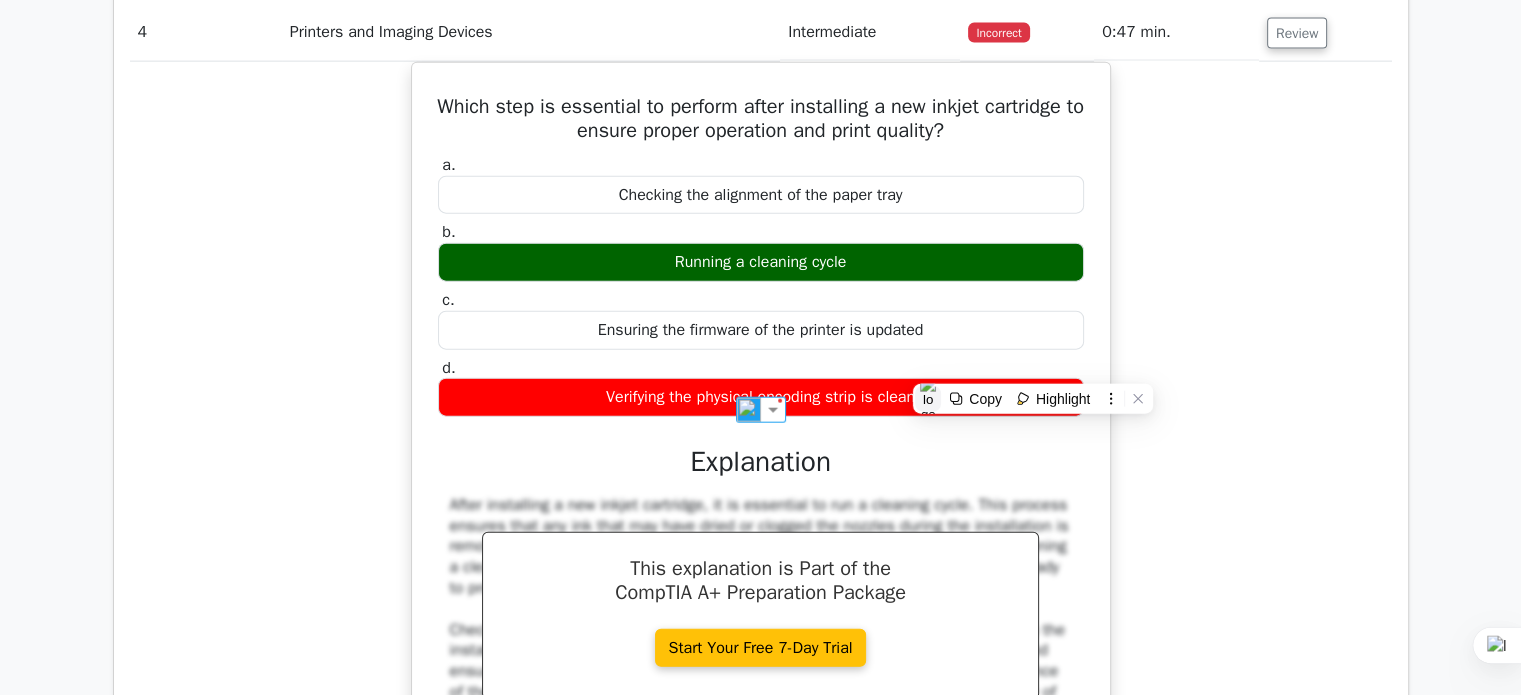 click at bounding box center [928, 399] 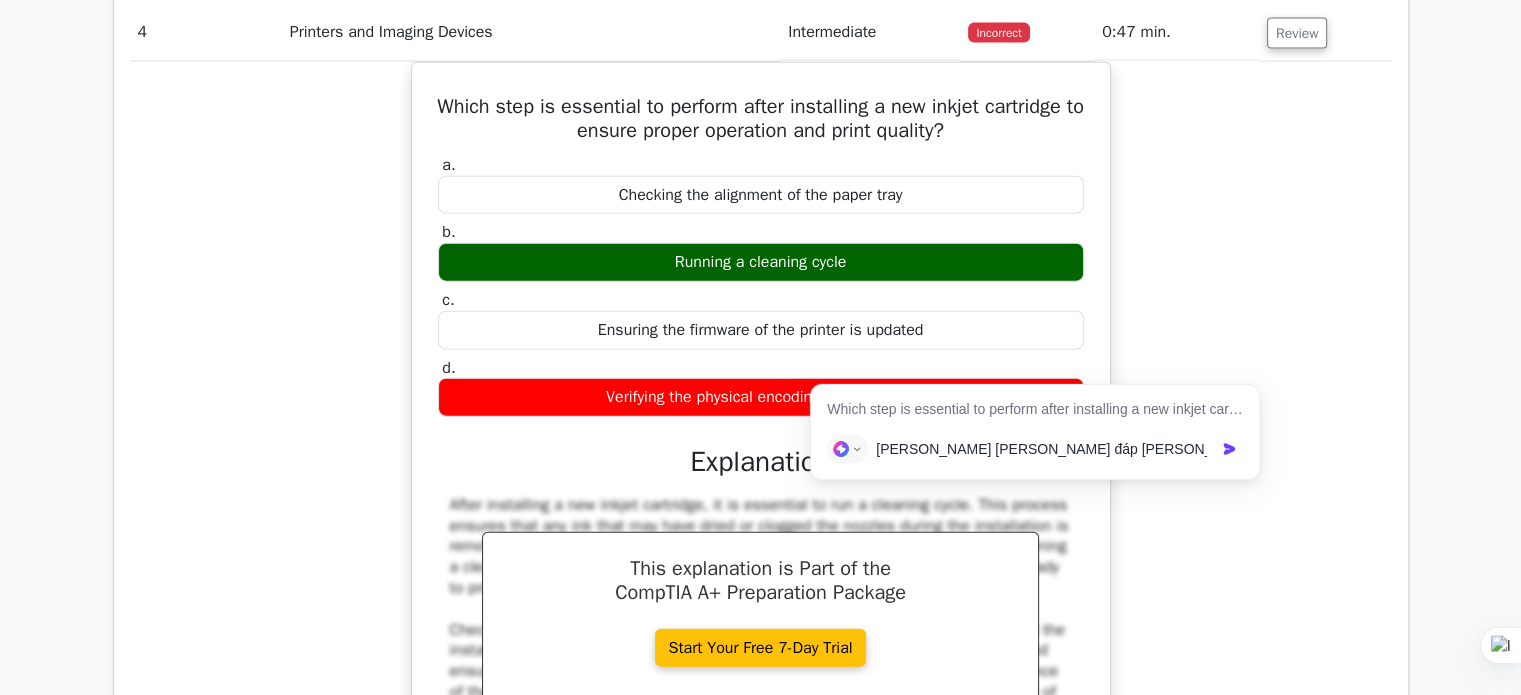 type on "giải thích chọn đáp án nào" 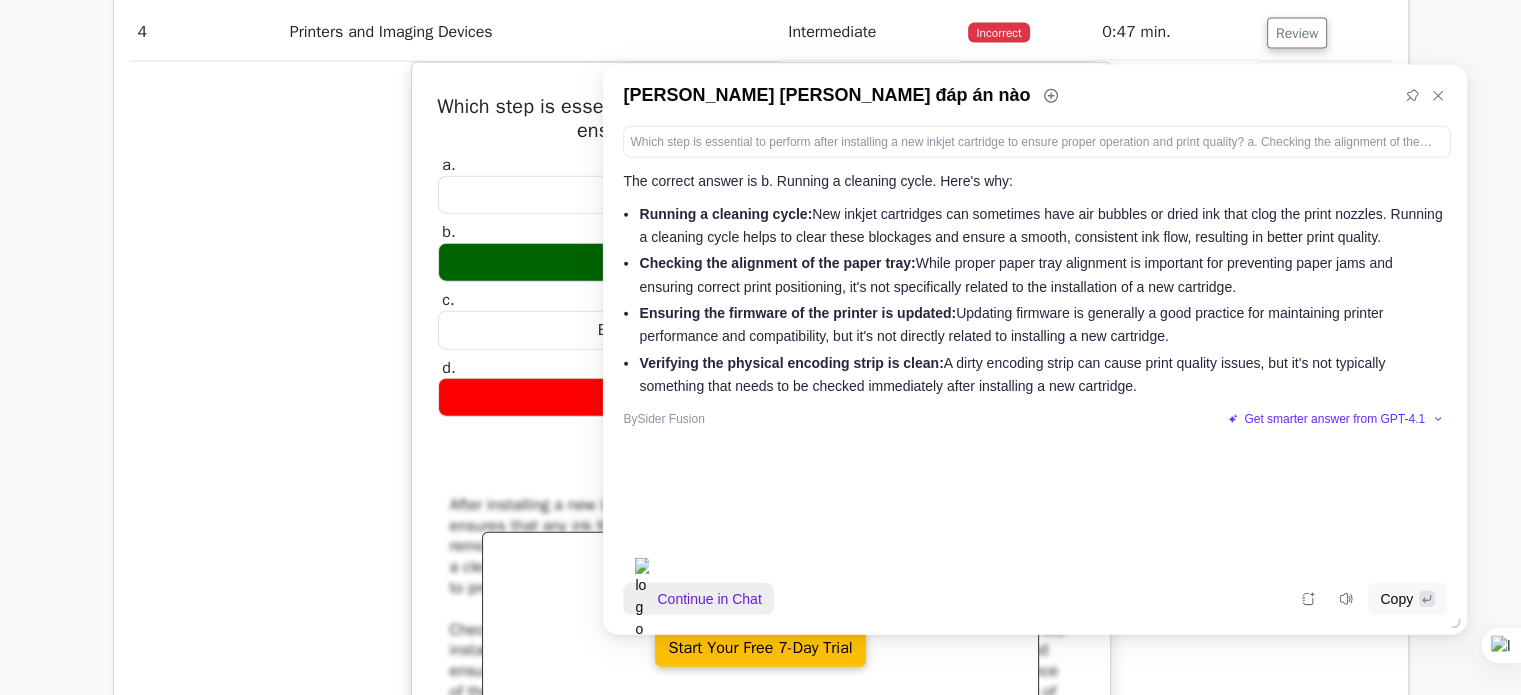 click on "Continue in Chat" at bounding box center (709, 599) 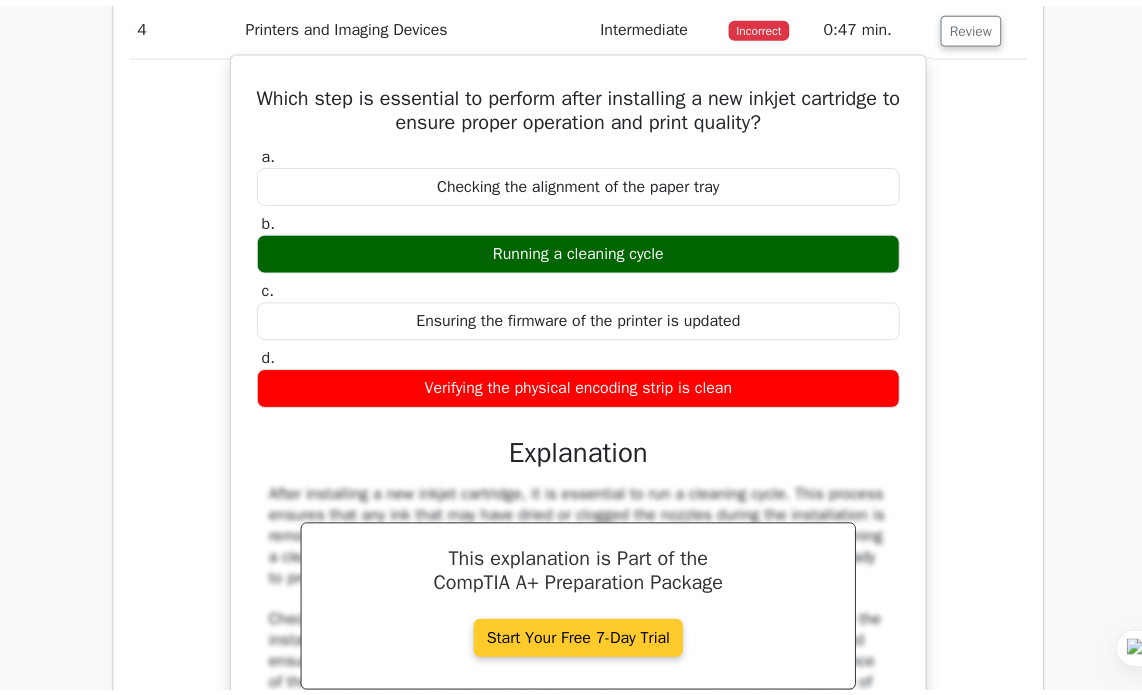 scroll, scrollTop: 4699, scrollLeft: 0, axis: vertical 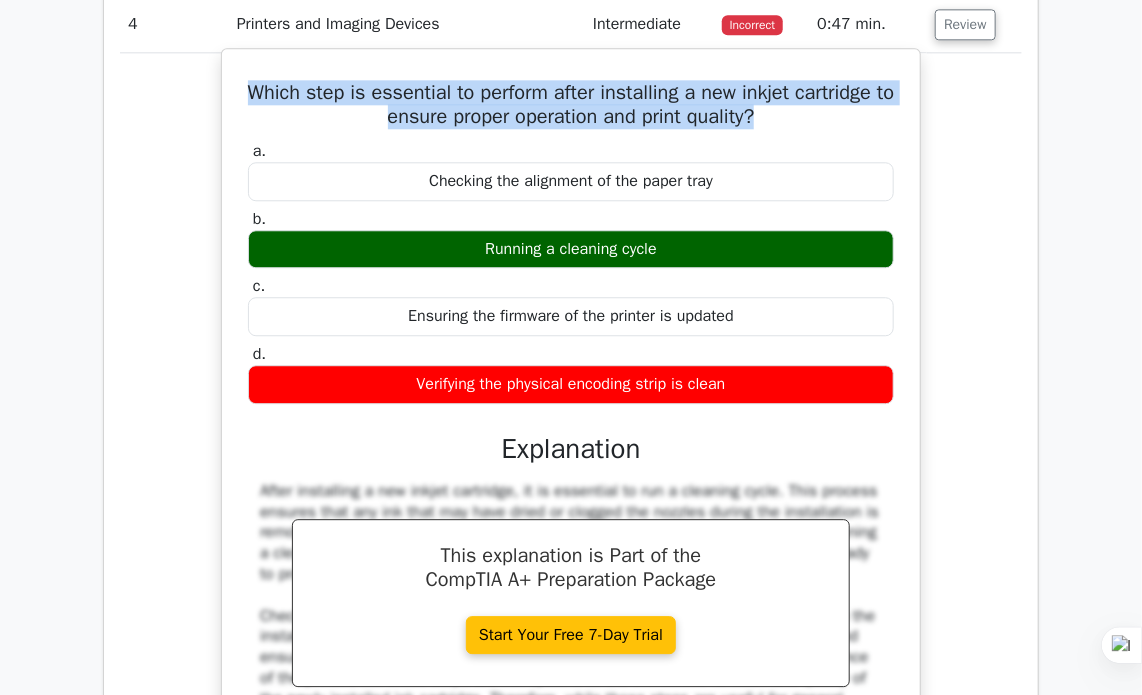 drag, startPoint x: 804, startPoint y: 100, endPoint x: 244, endPoint y: 65, distance: 561.0927 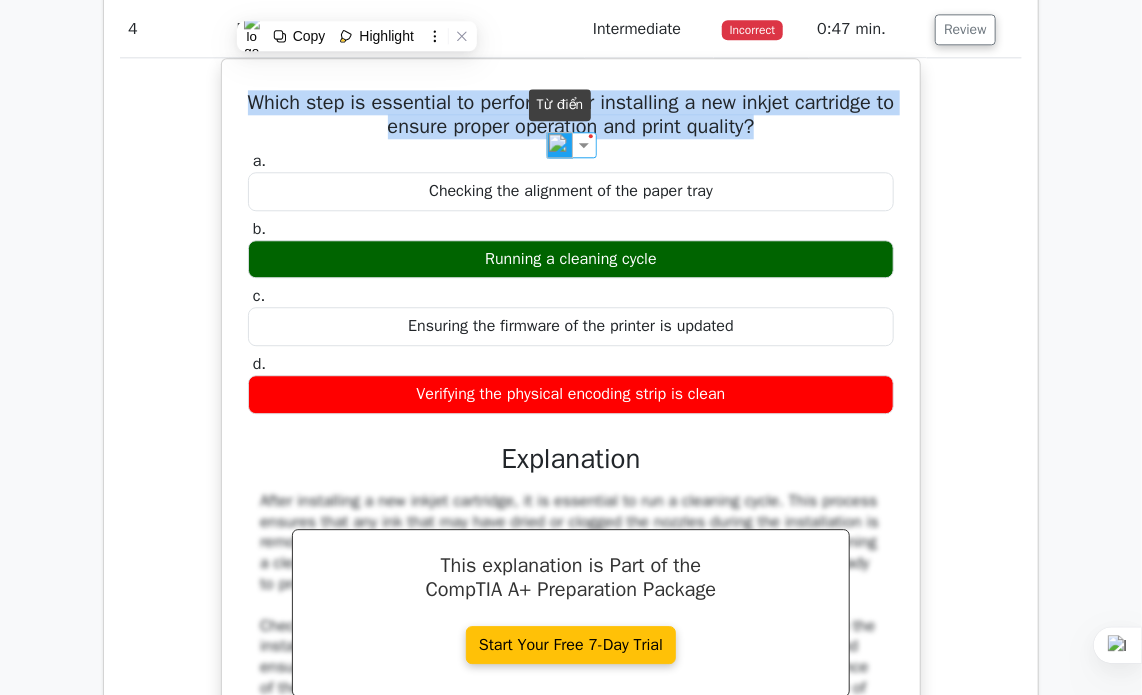 click at bounding box center [560, 145] 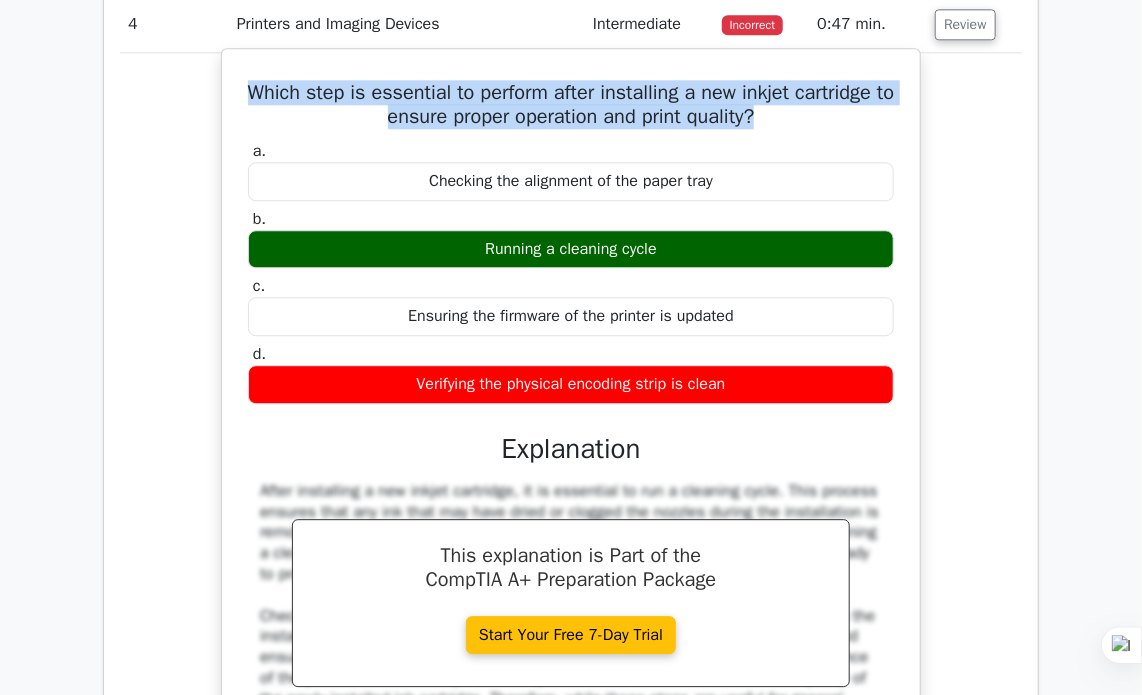 drag, startPoint x: 380, startPoint y: 171, endPoint x: 776, endPoint y: 180, distance: 396.10226 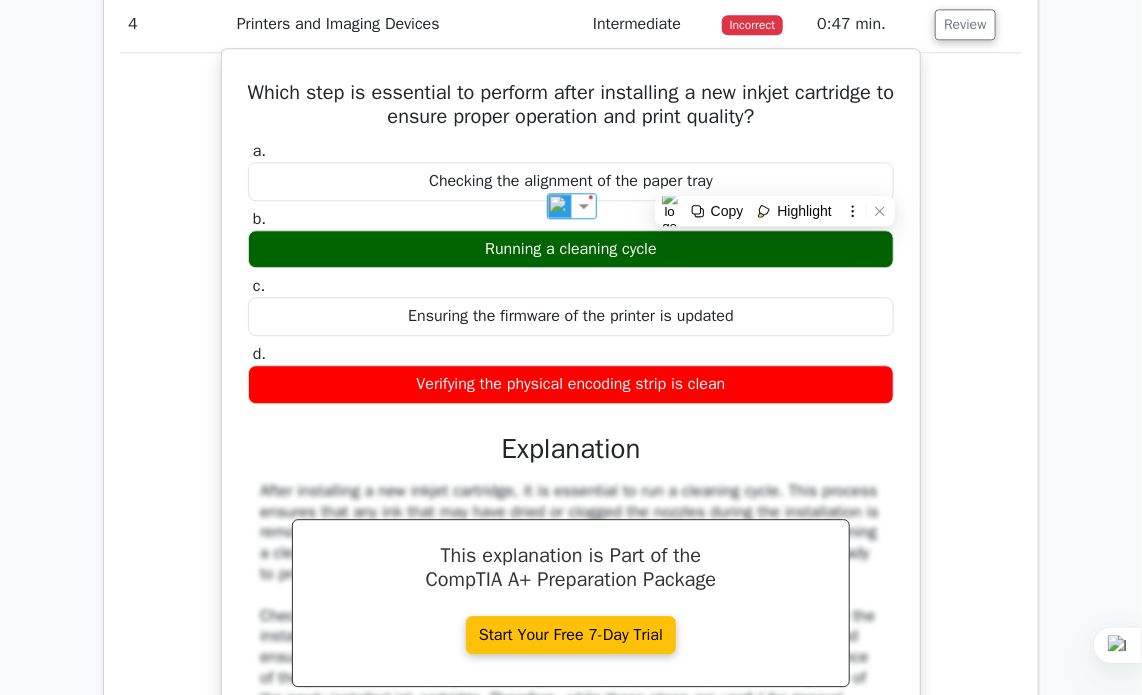 click on "b.
Running a cleaning cycle" at bounding box center [571, 239] 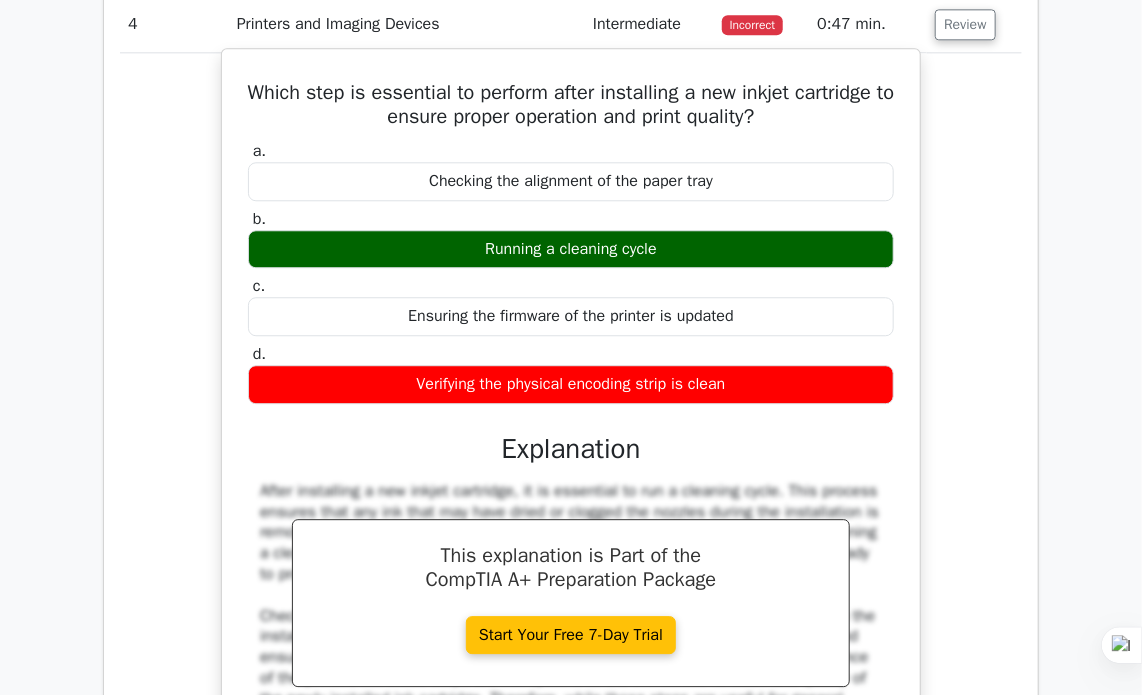 drag, startPoint x: 725, startPoint y: 175, endPoint x: 272, endPoint y: 163, distance: 453.1589 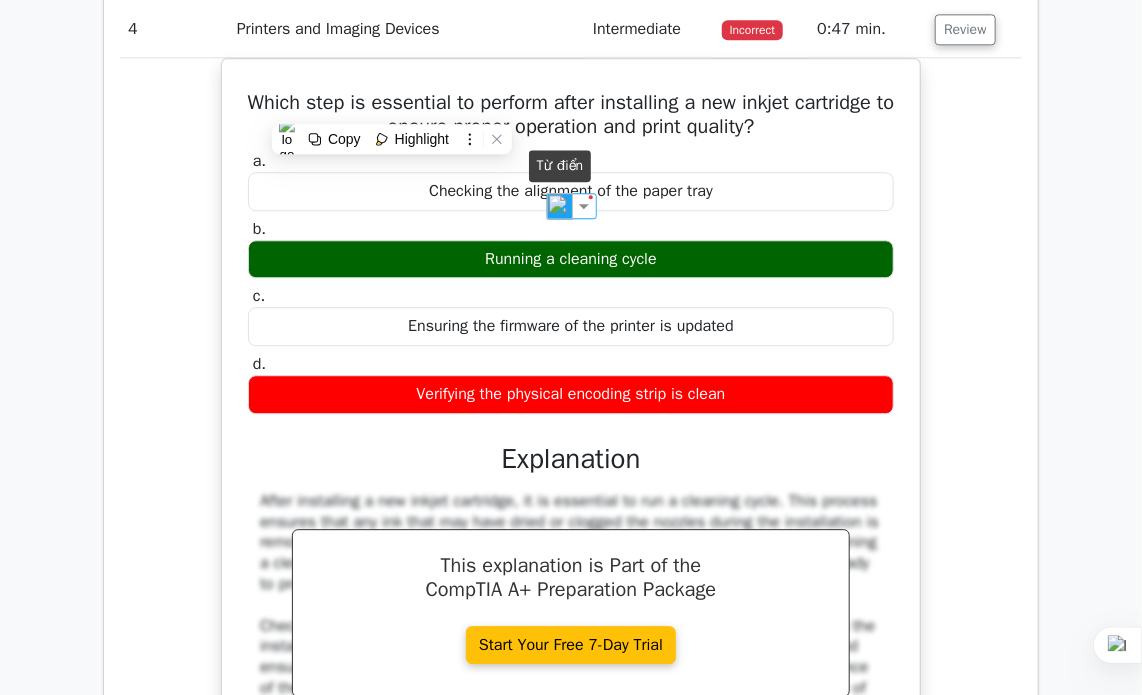 click at bounding box center (560, 206) 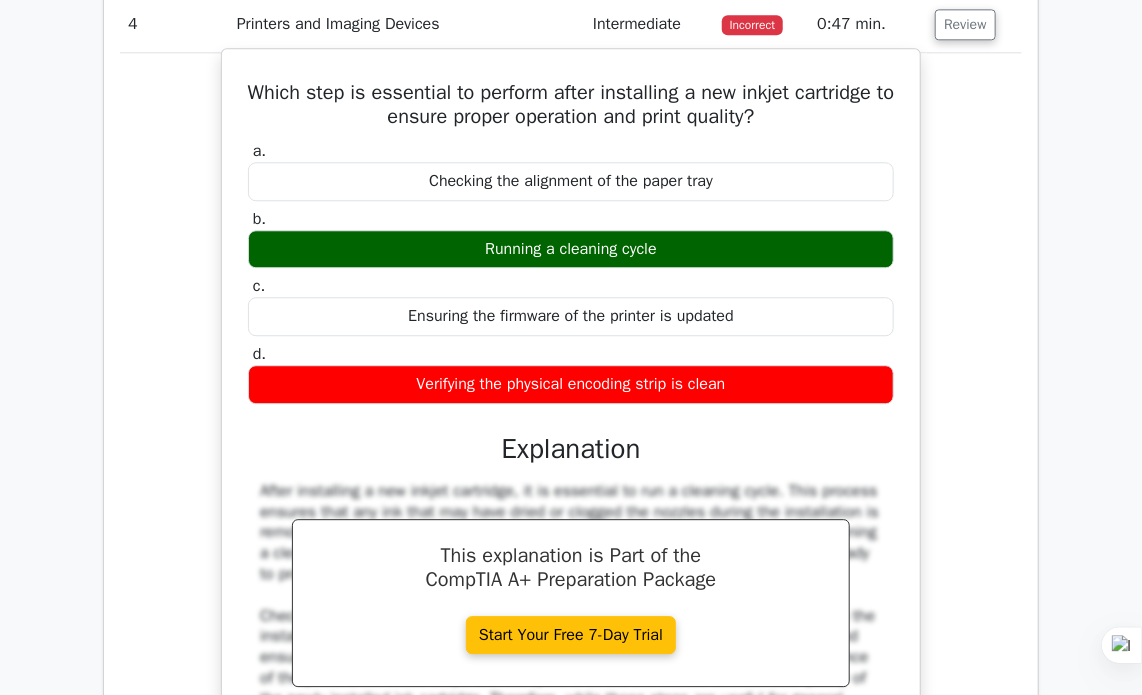 click on "Checking the alignment of the paper tray" at bounding box center [571, 181] 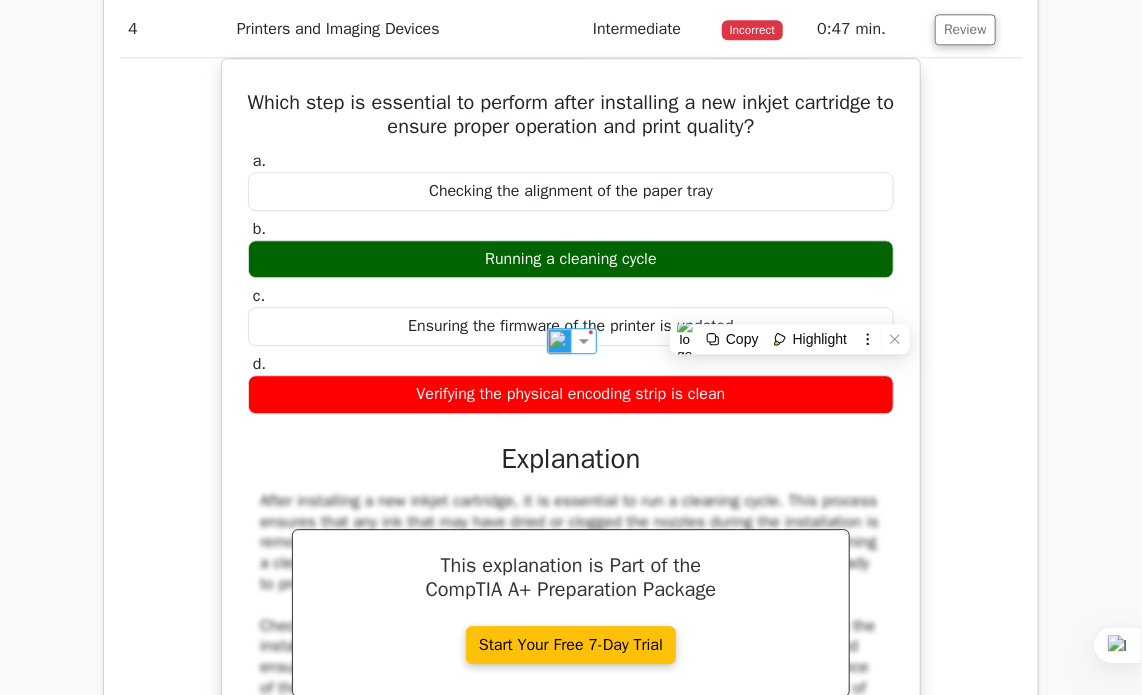 click on "image/svg+xml
Go Premium
CompTIA A+ Preparation Package (2025)
4902 Superior-grade  CompTIA A+ practice questions.
Accelerated Mastery: Deep dive into critical topics to fast-track your mastery.
Bonus:" at bounding box center [571, -1352] 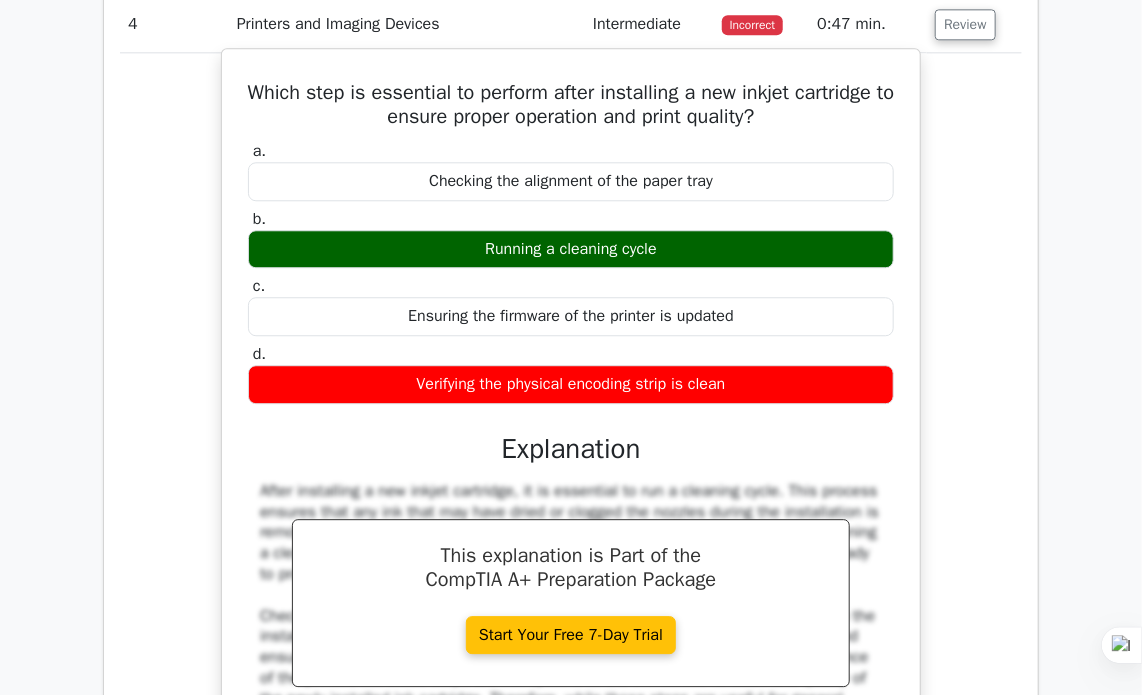 drag, startPoint x: 523, startPoint y: 350, endPoint x: 336, endPoint y: 365, distance: 187.60065 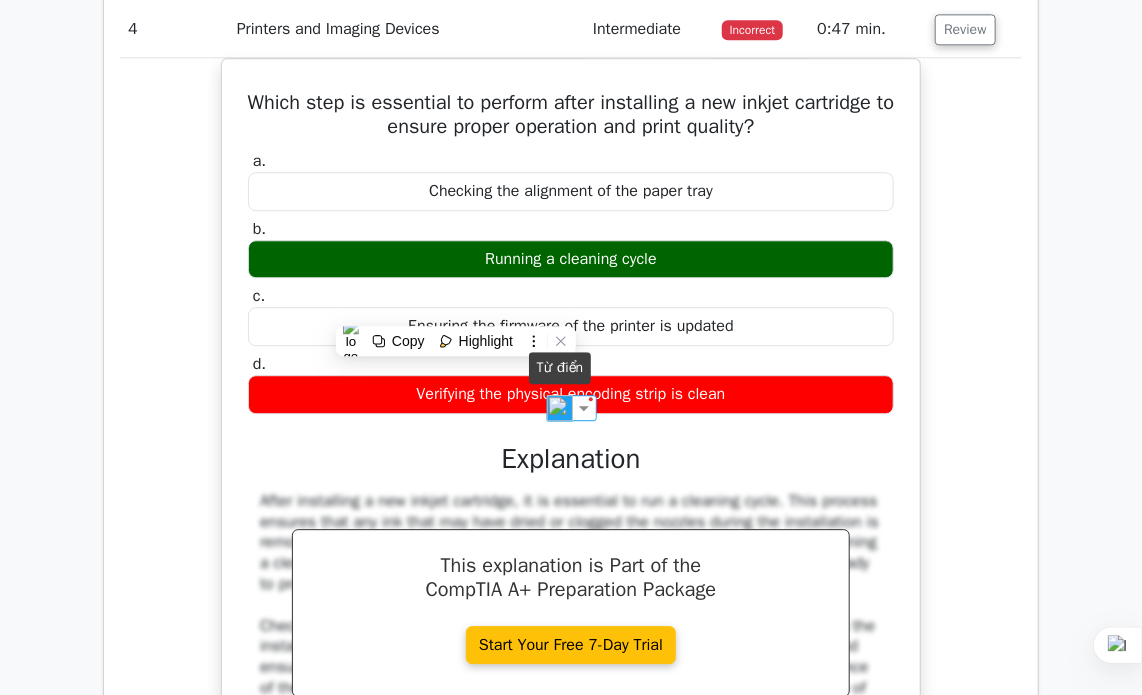 click at bounding box center [560, 408] 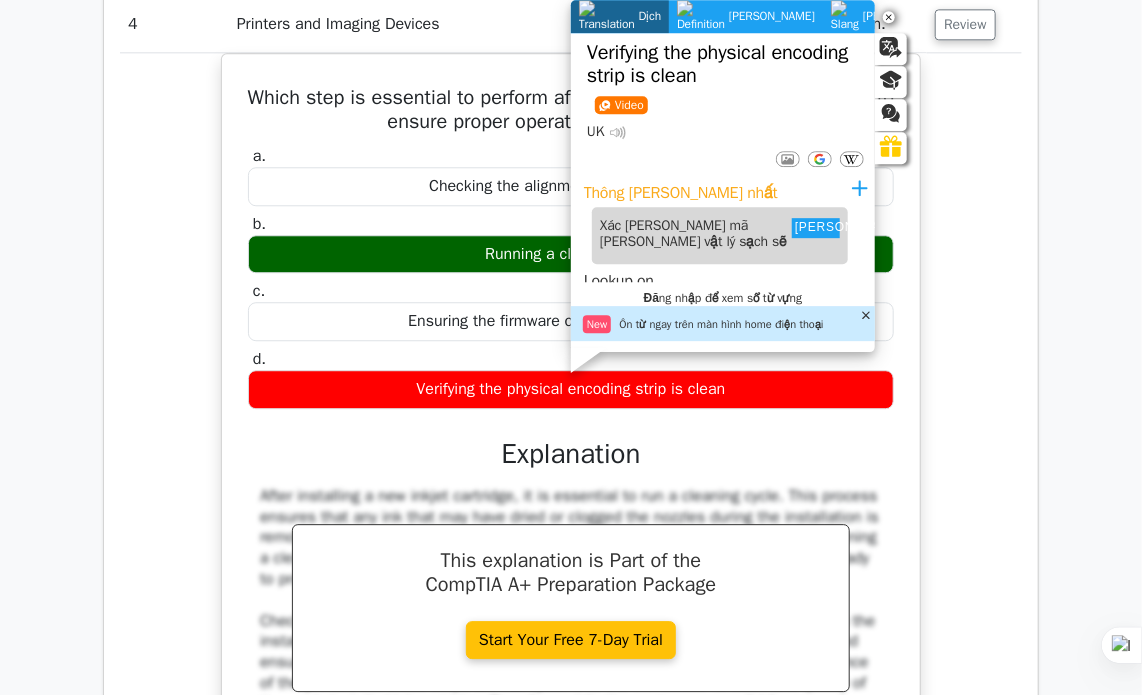 click on "Which step is essential to perform after installing a new inkjet cartridge to ensure proper operation and print quality?
a.
Checking the alignment of the paper tray
b.
c. d." at bounding box center [571, 458] 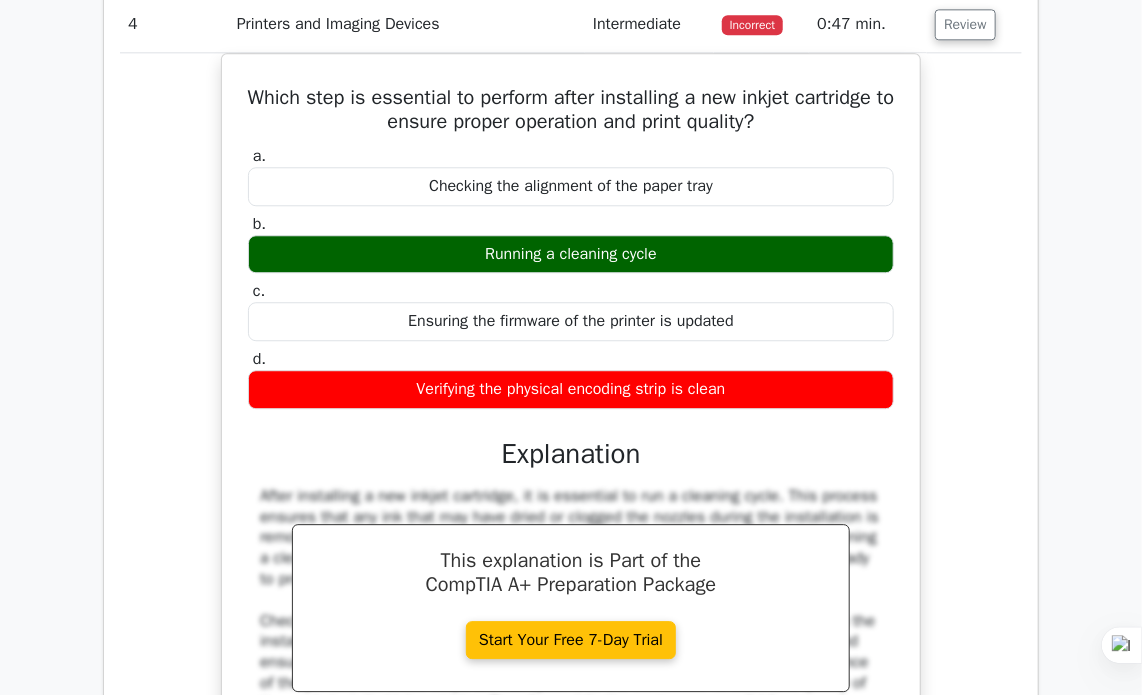 click on "Which step is essential to perform after installing a new inkjet cartridge to ensure proper operation and print quality?
a.
Checking the alignment of the paper tray
b.
c. d." at bounding box center [571, 458] 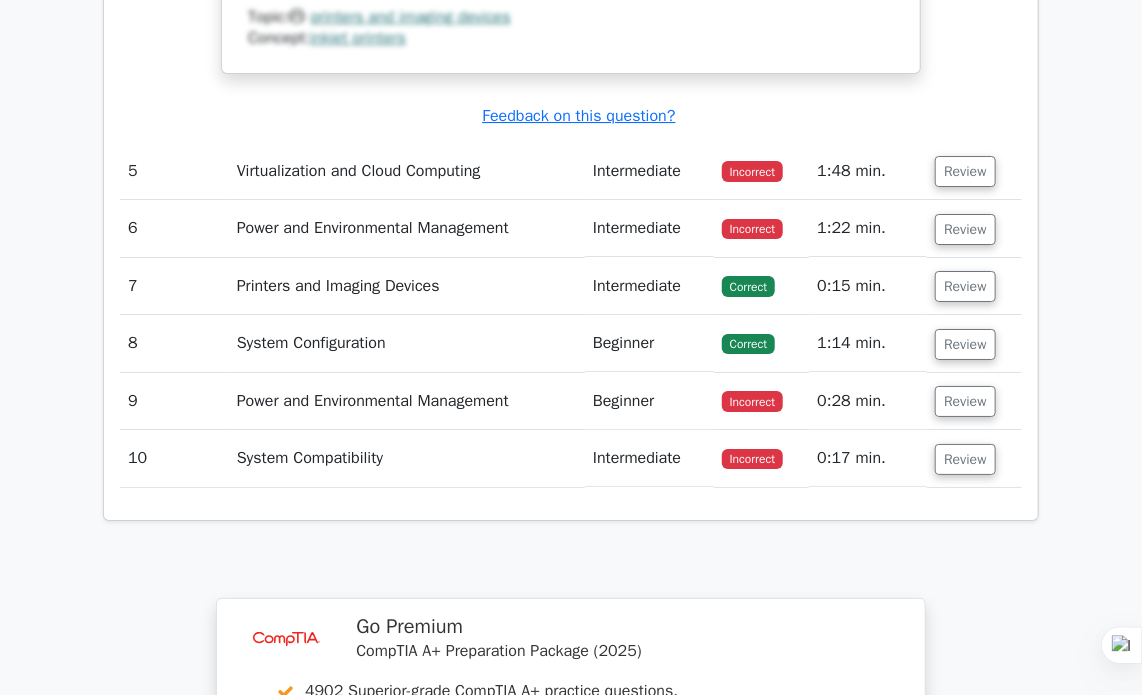 scroll, scrollTop: 5499, scrollLeft: 0, axis: vertical 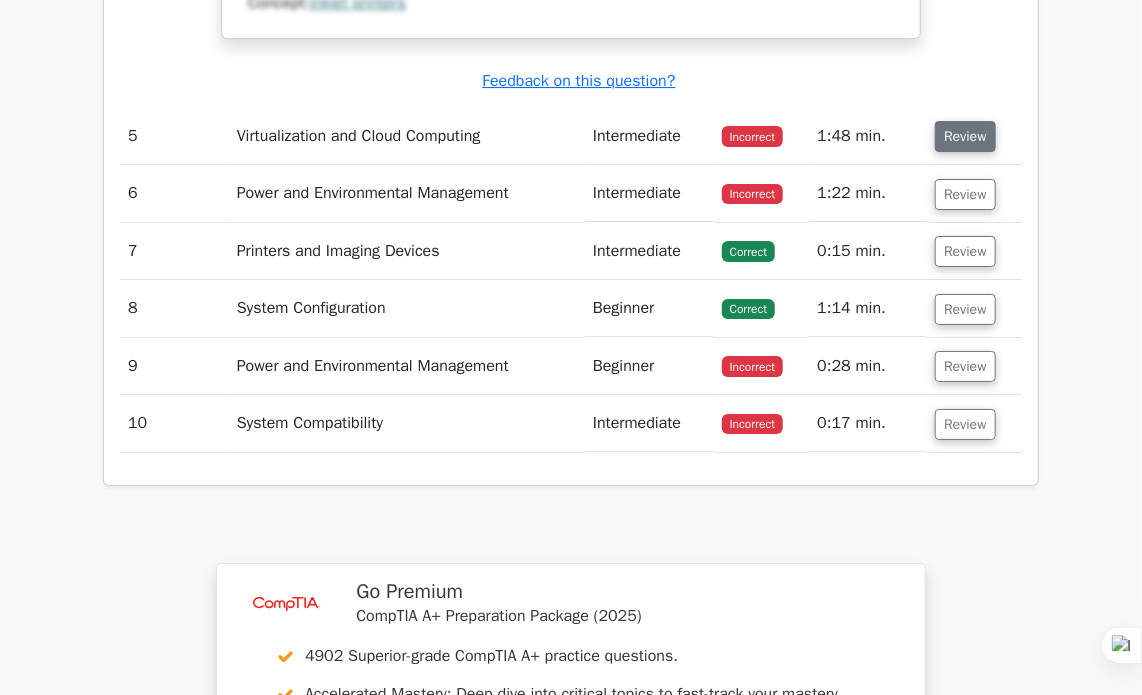 click on "Review" at bounding box center (965, 136) 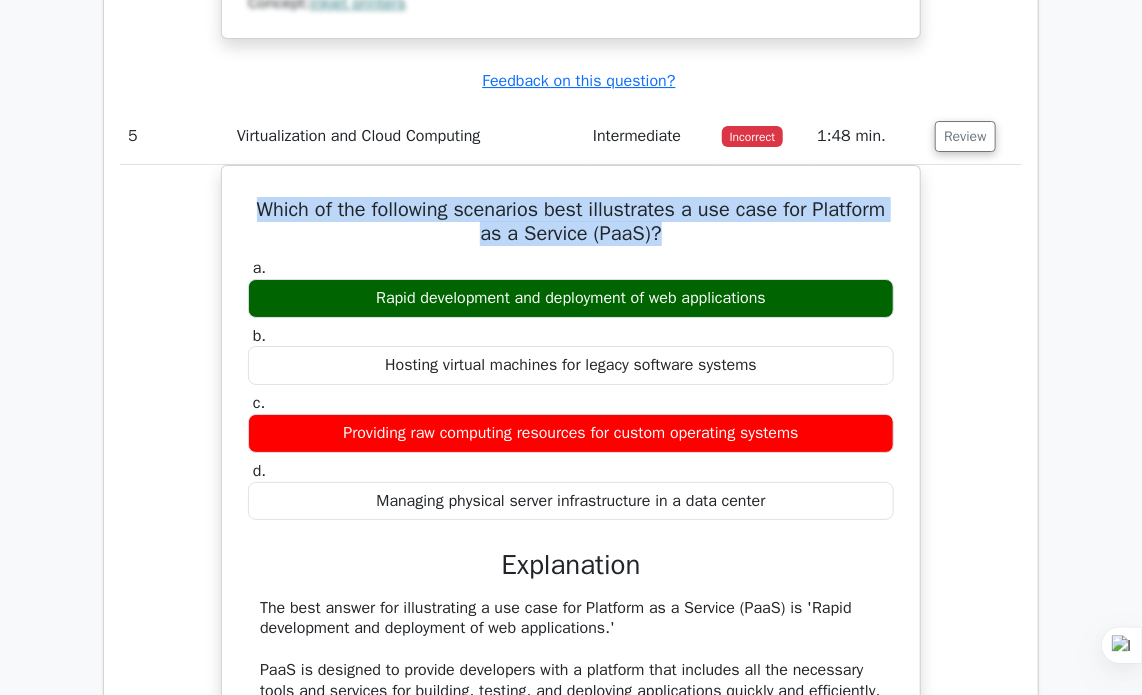 drag, startPoint x: 696, startPoint y: 210, endPoint x: 215, endPoint y: 196, distance: 481.2037 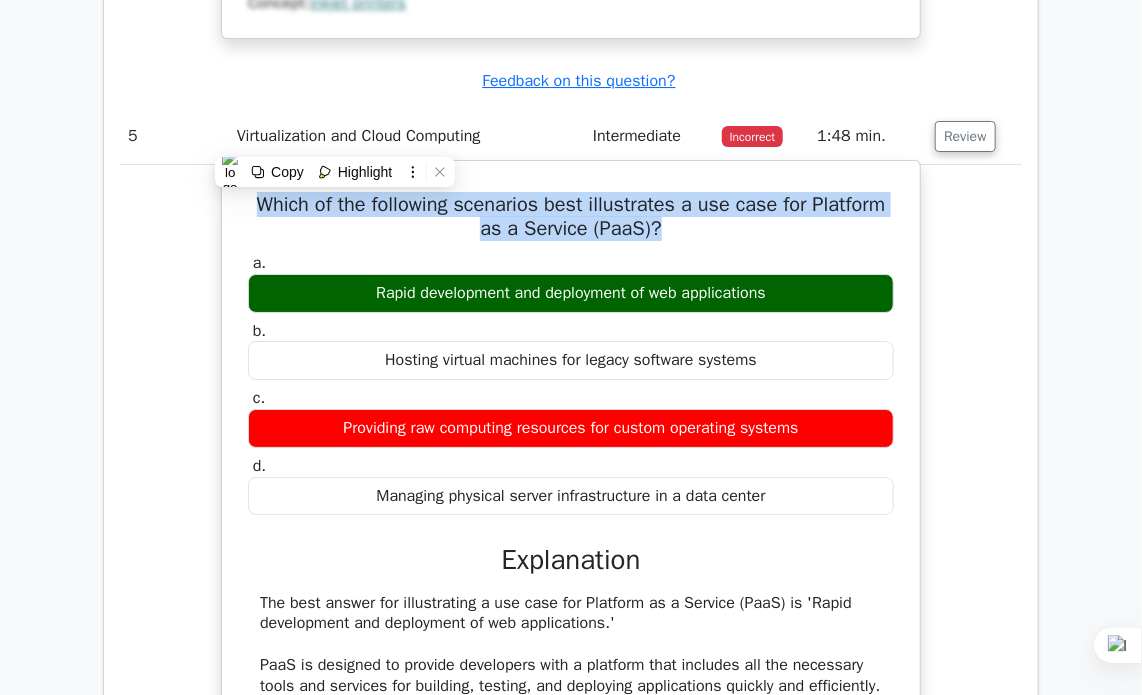 drag, startPoint x: 322, startPoint y: 271, endPoint x: 822, endPoint y: 273, distance: 500.004 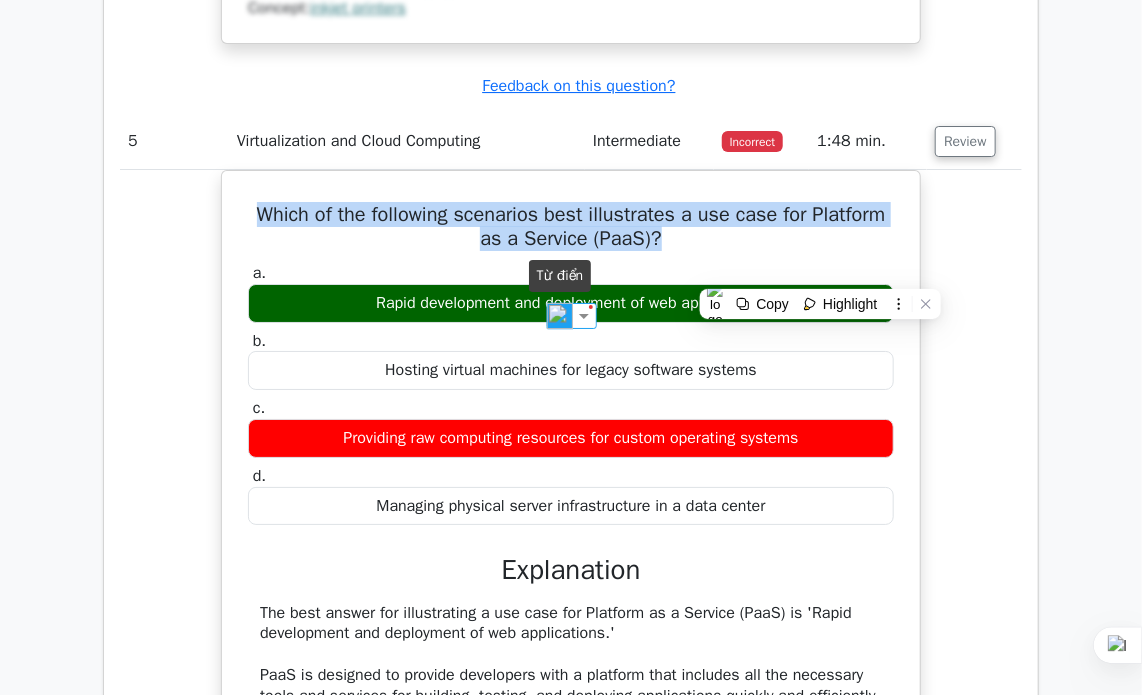 click at bounding box center (560, 316) 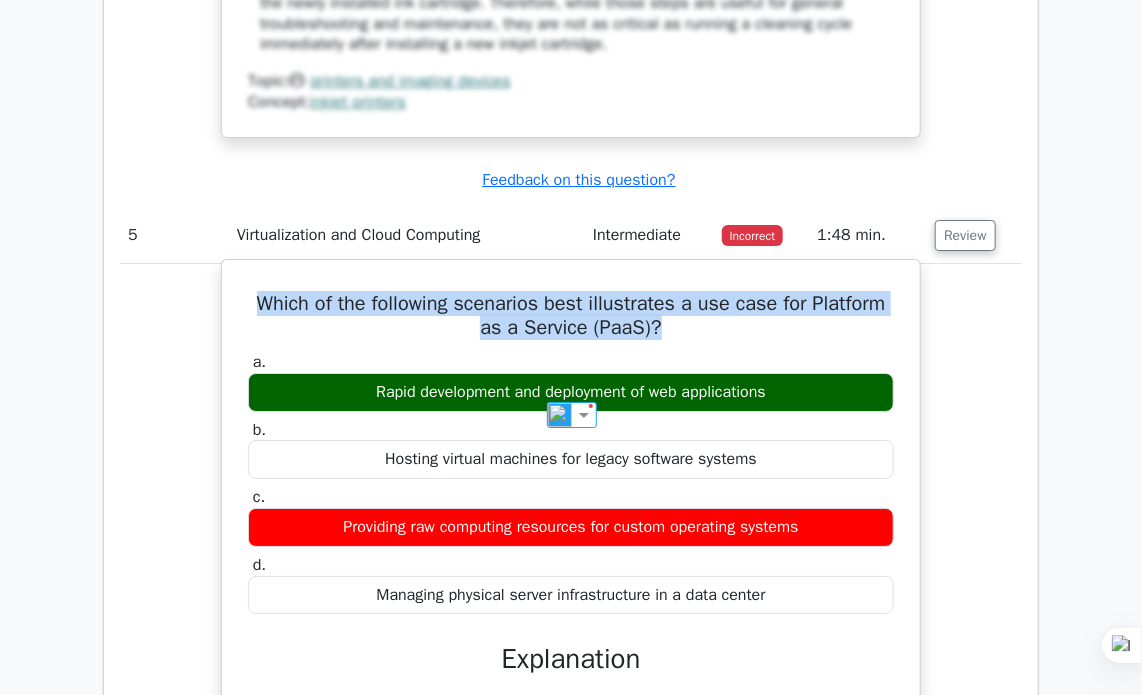 scroll, scrollTop: 5399, scrollLeft: 0, axis: vertical 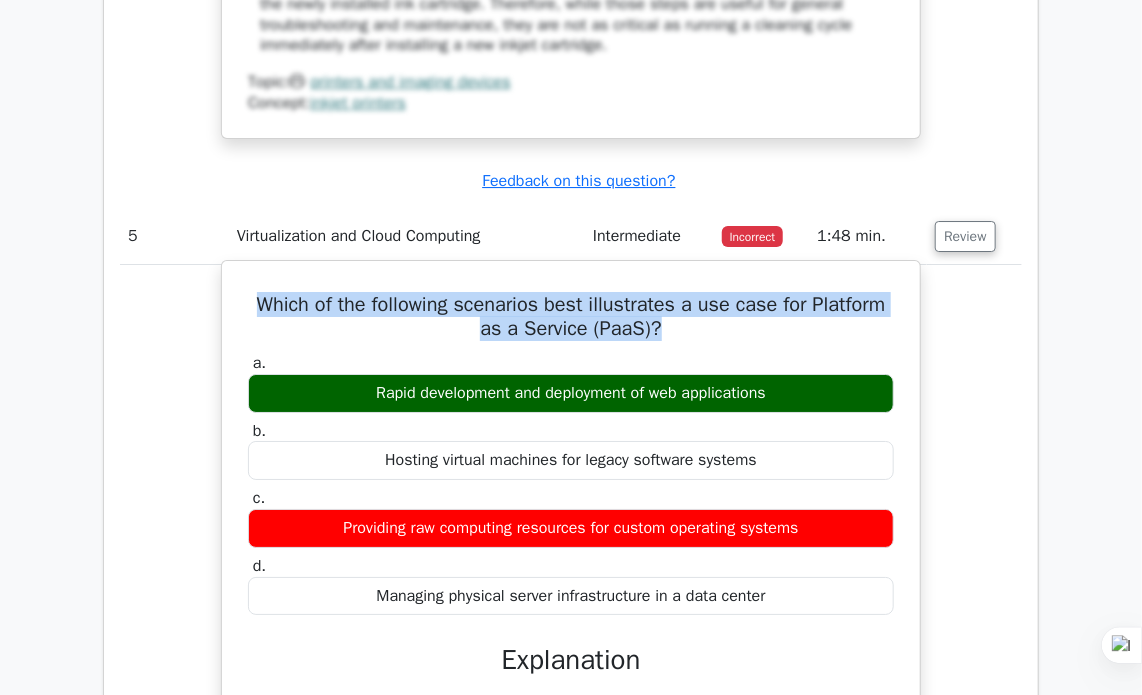 drag, startPoint x: 776, startPoint y: 592, endPoint x: 252, endPoint y: 297, distance: 601.3327 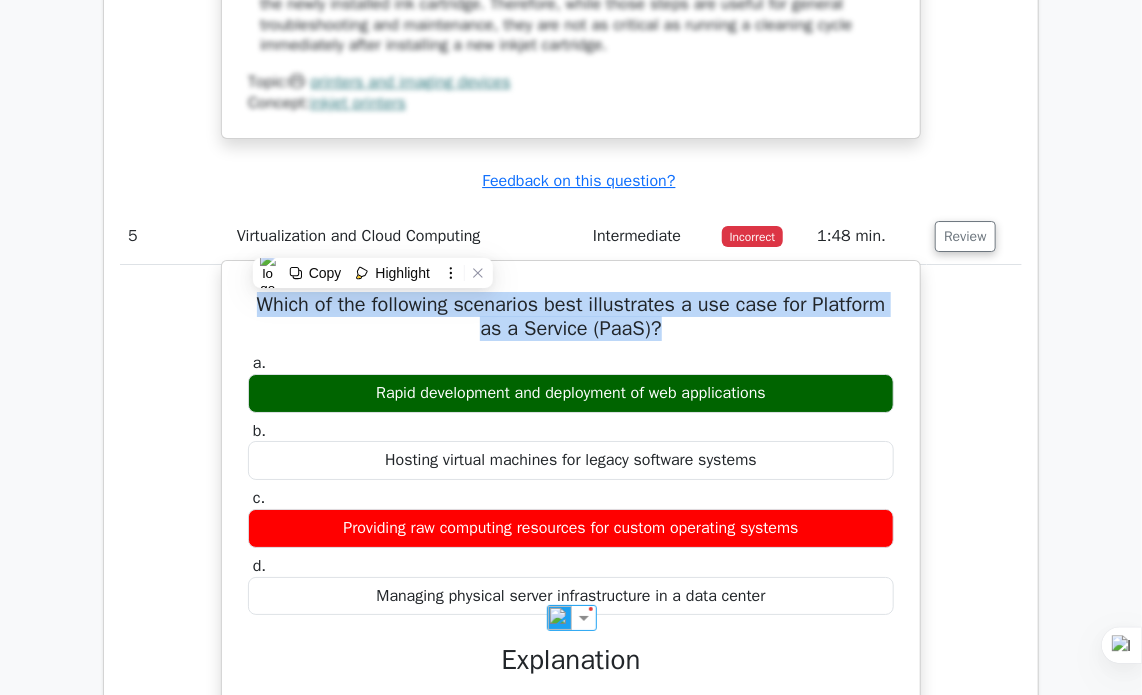 click on "Which of the following scenarios best illustrates a use case for Platform as a Service (PaaS)?
a.
Rapid development and deployment of web applications
b.
c." at bounding box center (571, 829) 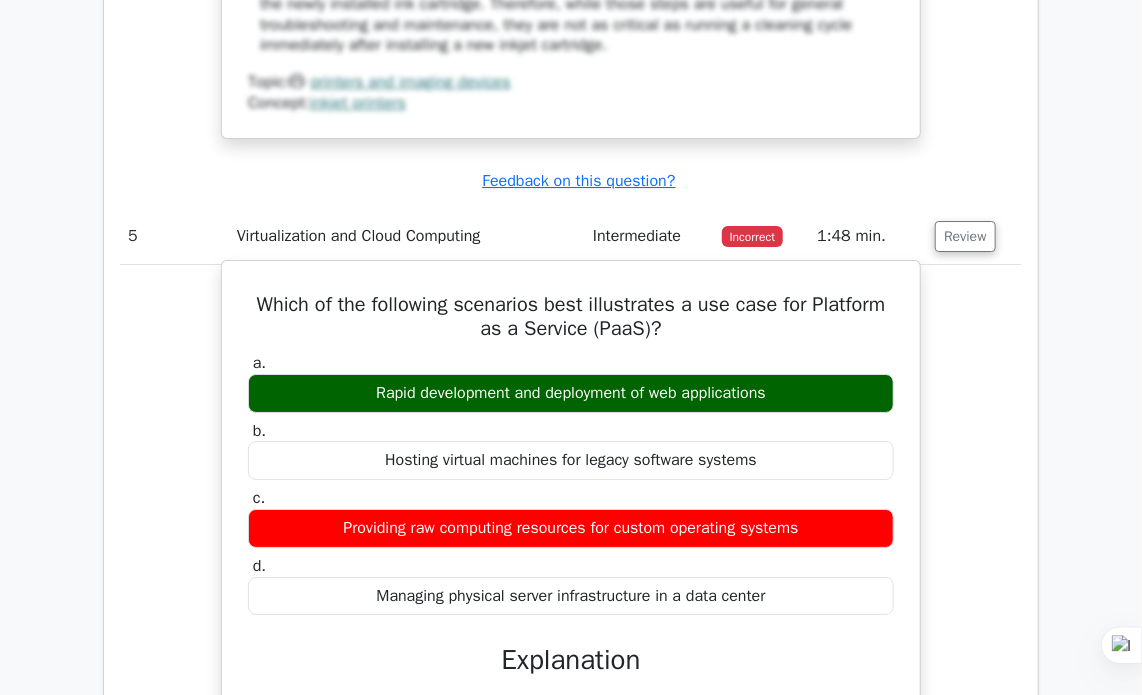 drag, startPoint x: 788, startPoint y: 379, endPoint x: 292, endPoint y: 375, distance: 496.01614 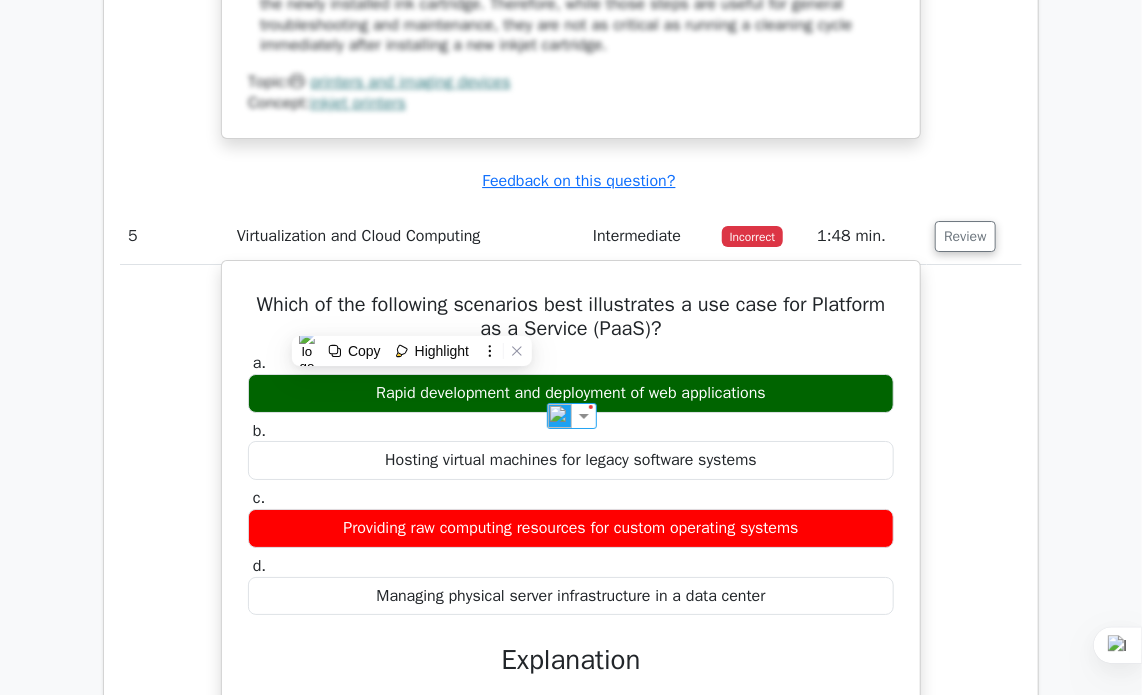 click on "b.
Hosting virtual machines for legacy software systems" at bounding box center (571, 451) 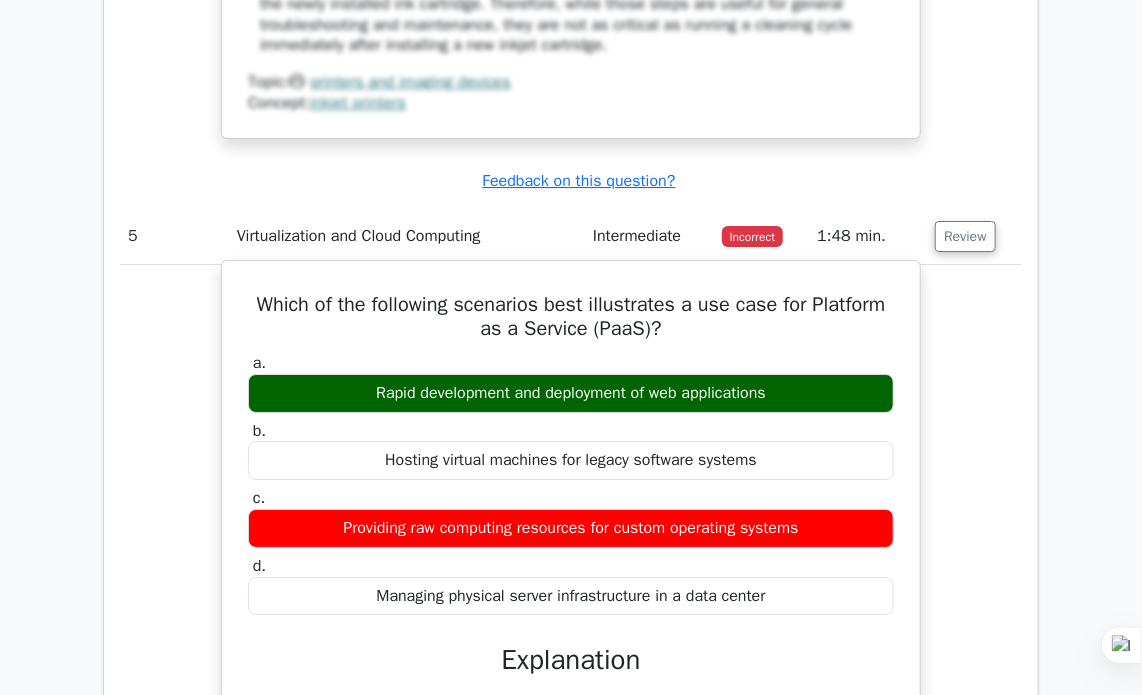 drag, startPoint x: 373, startPoint y: 379, endPoint x: 813, endPoint y: 387, distance: 440.07272 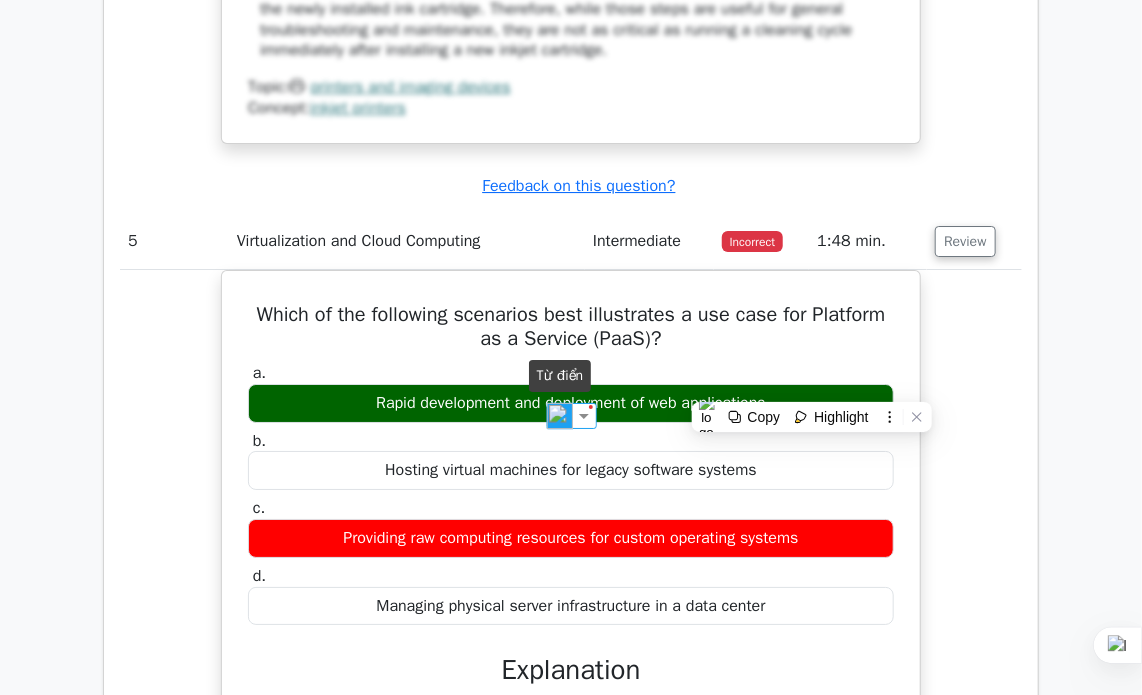 click at bounding box center (560, 416) 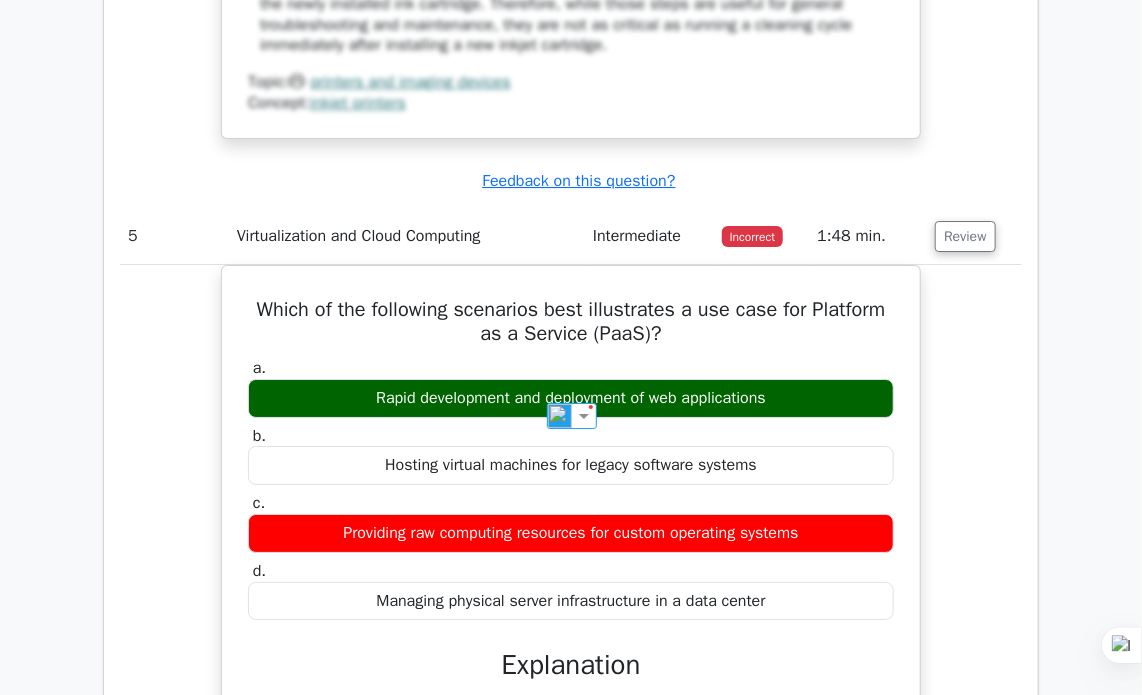 click on "Review" at bounding box center (974, 236) 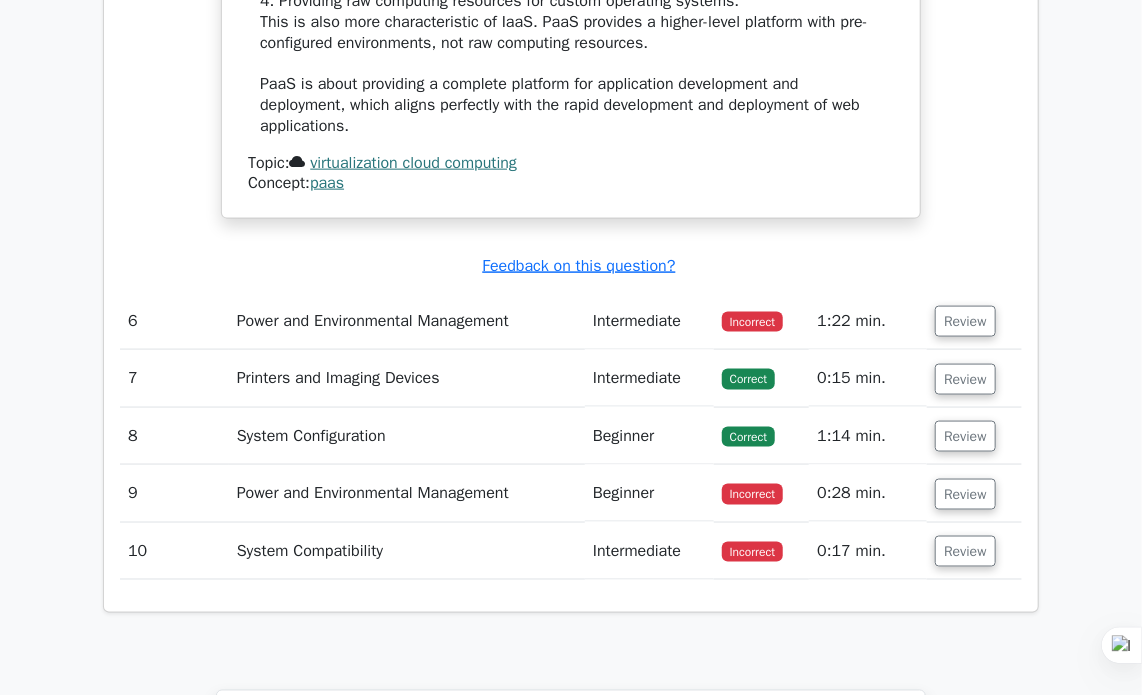 scroll, scrollTop: 6599, scrollLeft: 0, axis: vertical 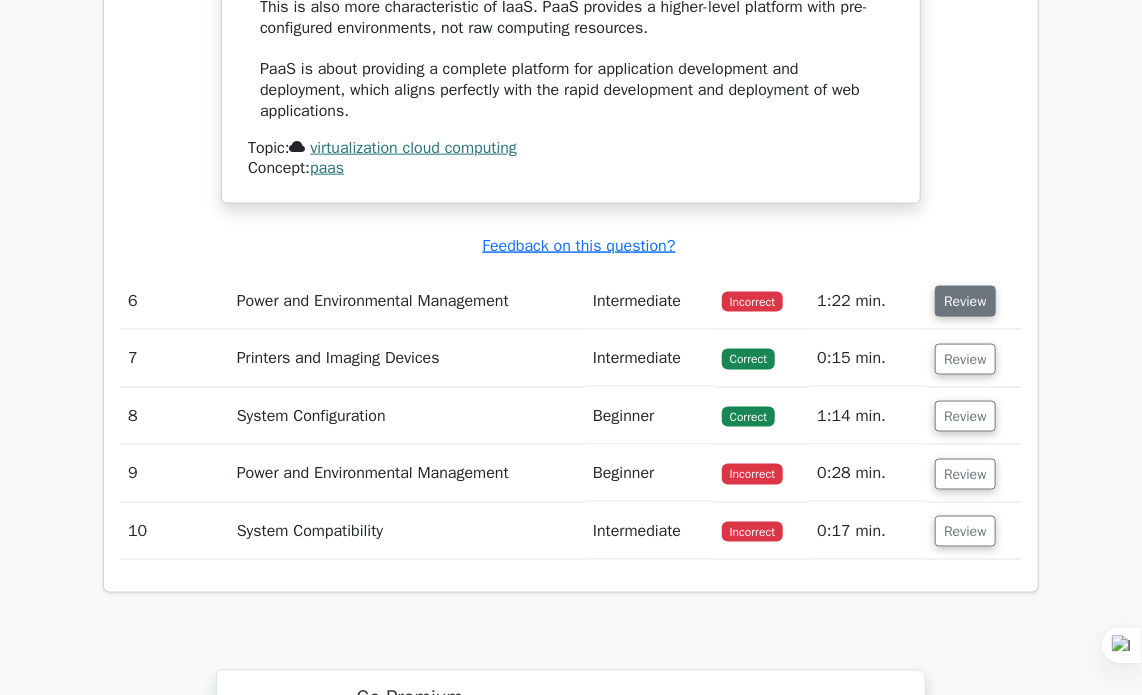 click on "Review" at bounding box center [965, 301] 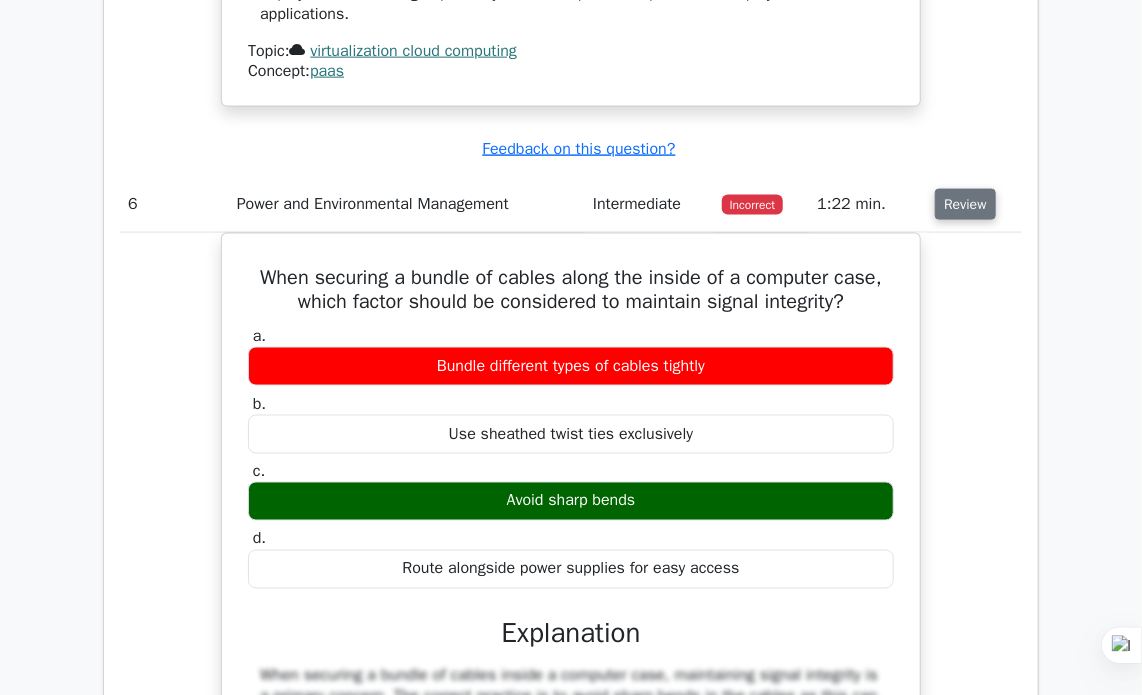 scroll, scrollTop: 6699, scrollLeft: 0, axis: vertical 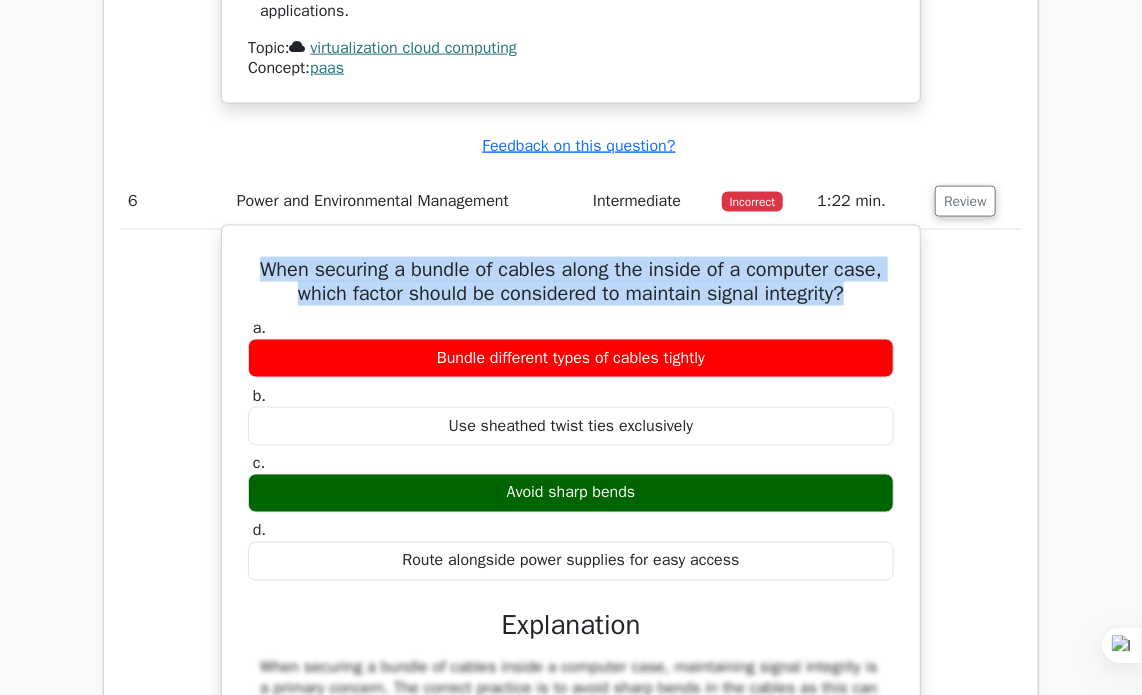 drag, startPoint x: 244, startPoint y: 261, endPoint x: 892, endPoint y: 287, distance: 648.5214 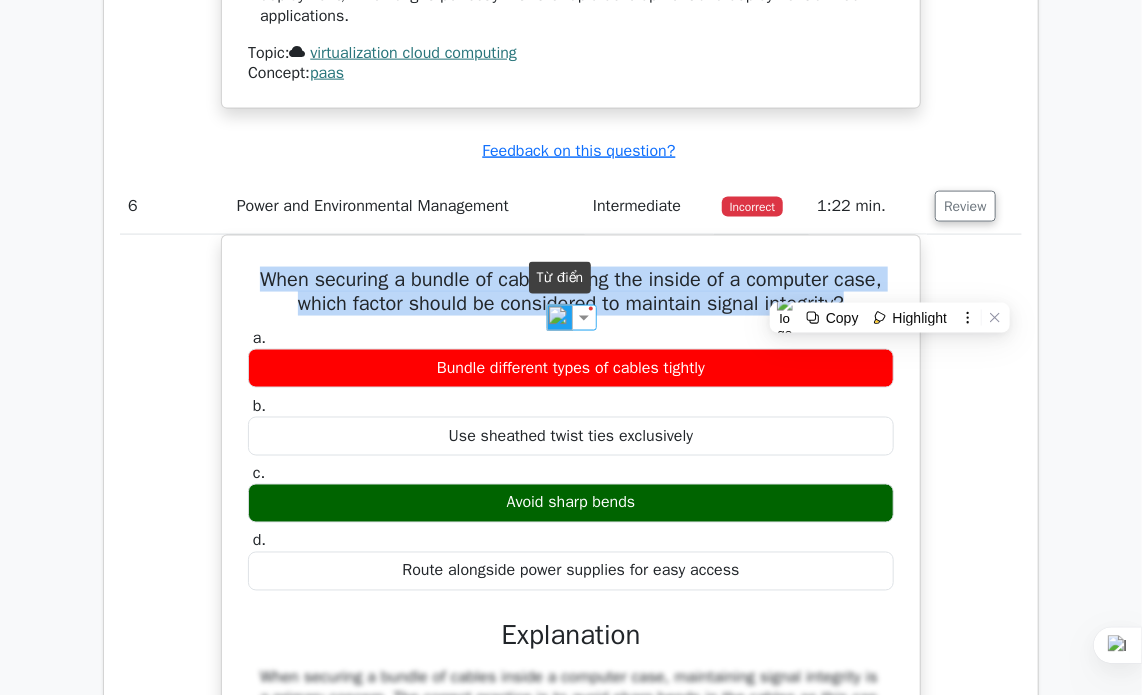 click at bounding box center (560, 318) 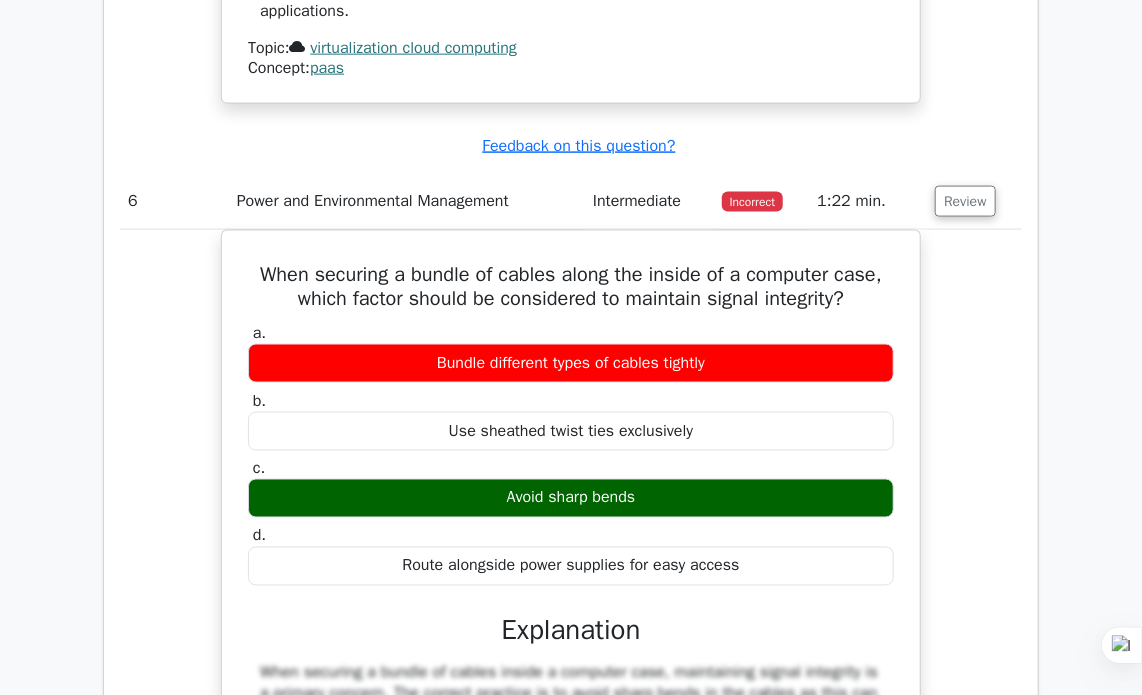 click on "When securing a bundle of cables along the inside of a computer case, which factor should be considered to maintain signal integrity?
a.
Bundle different types of cables tightly
b.
c." at bounding box center [571, 655] 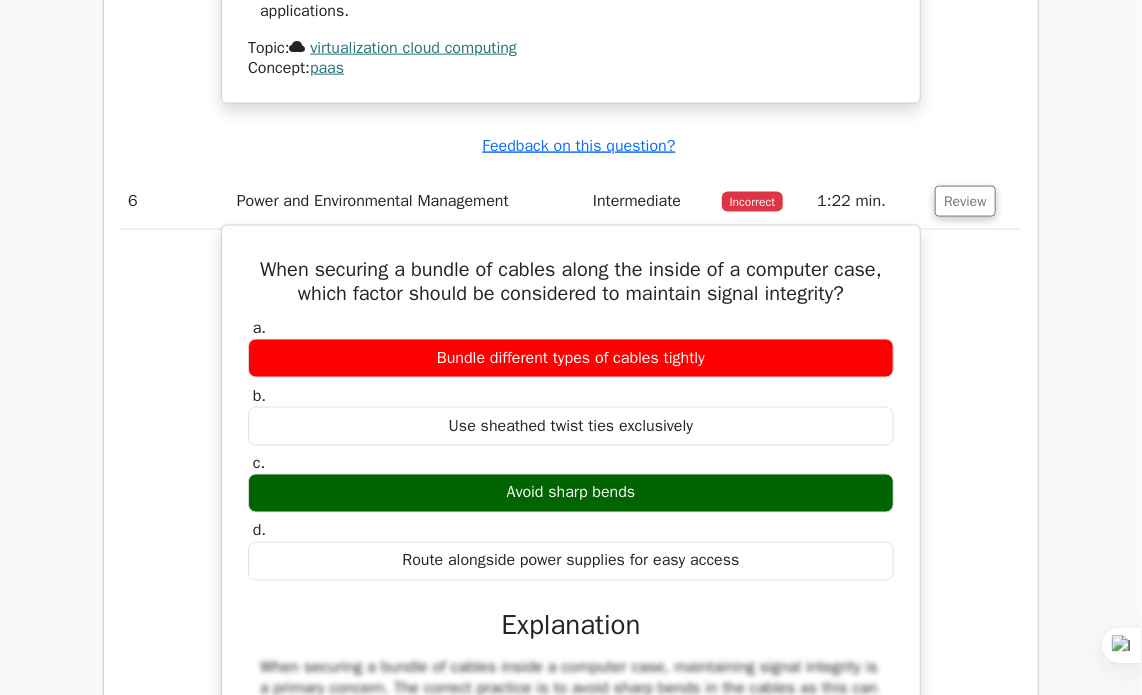 drag, startPoint x: 654, startPoint y: 482, endPoint x: 415, endPoint y: 462, distance: 239.83536 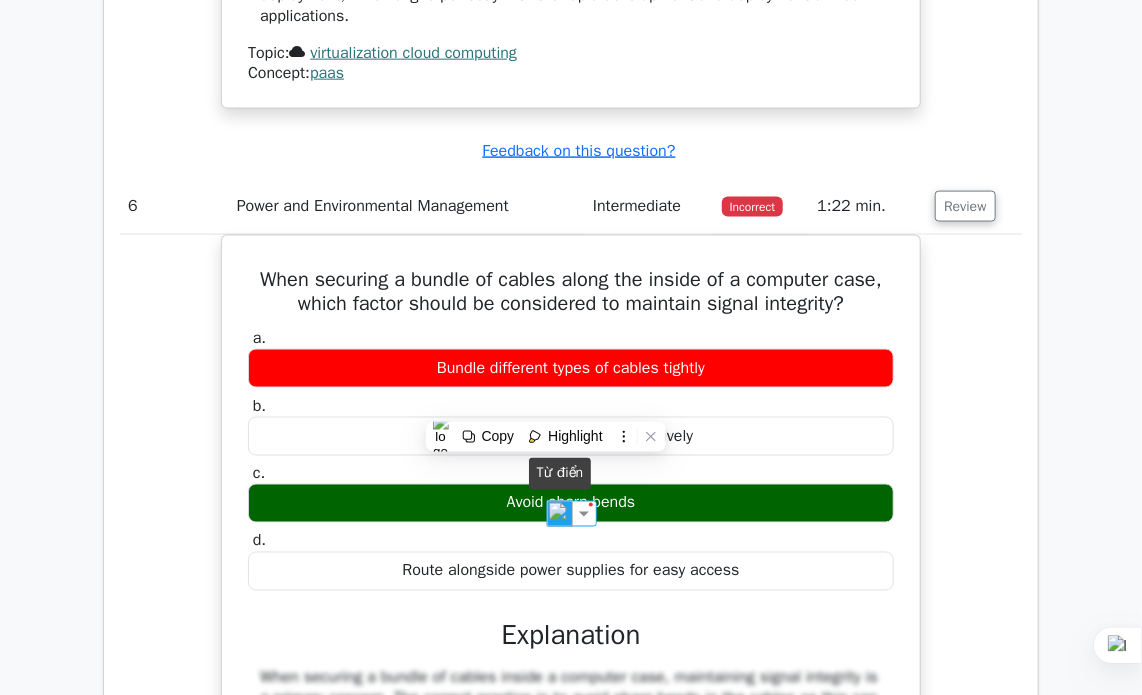 click at bounding box center (560, 514) 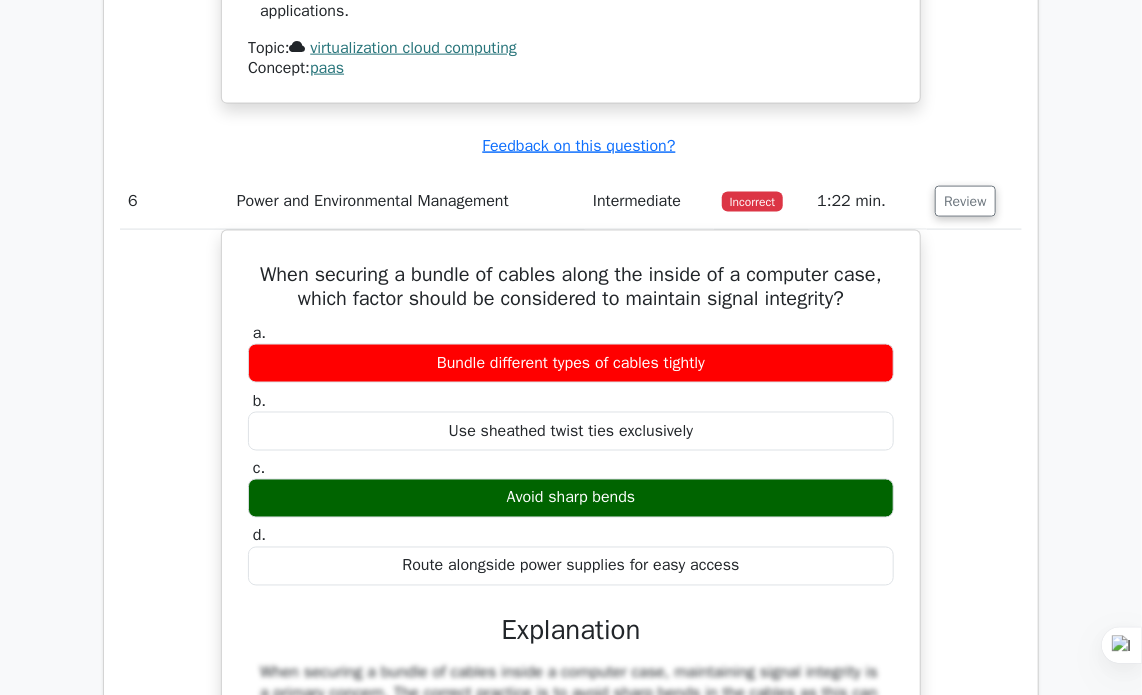 click on "When securing a bundle of cables along the inside of a computer case, which factor should be considered to maintain signal integrity?
a.
Bundle different types of cables tightly
b.
c." at bounding box center [571, 655] 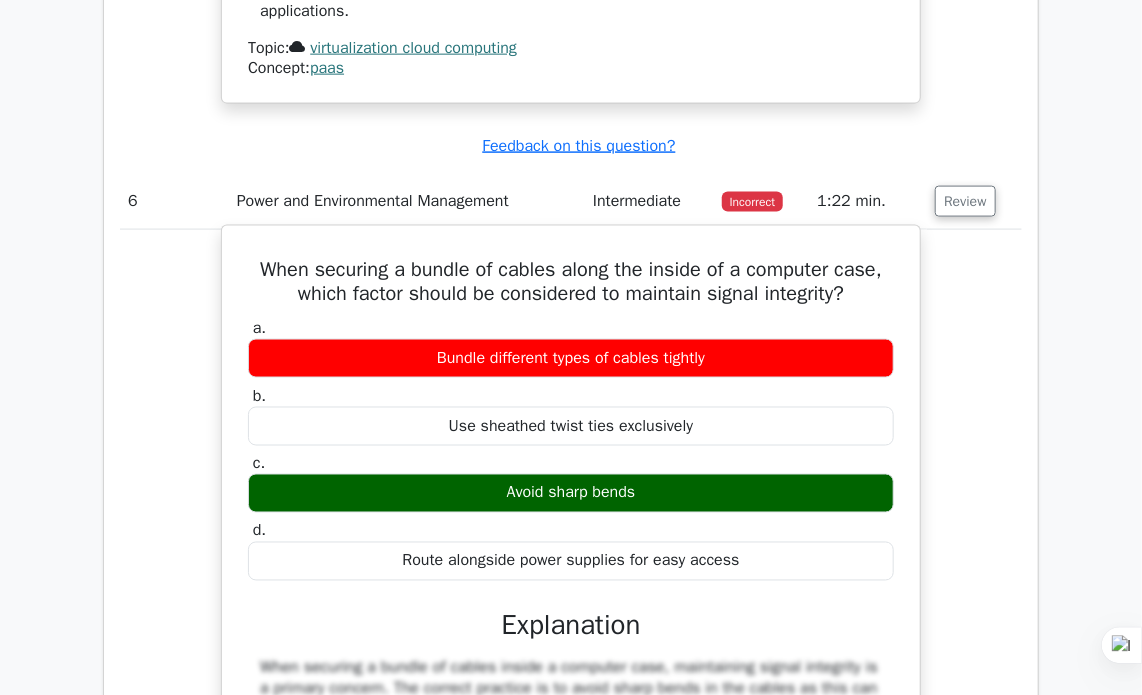 drag, startPoint x: 412, startPoint y: 347, endPoint x: 742, endPoint y: 339, distance: 330.09695 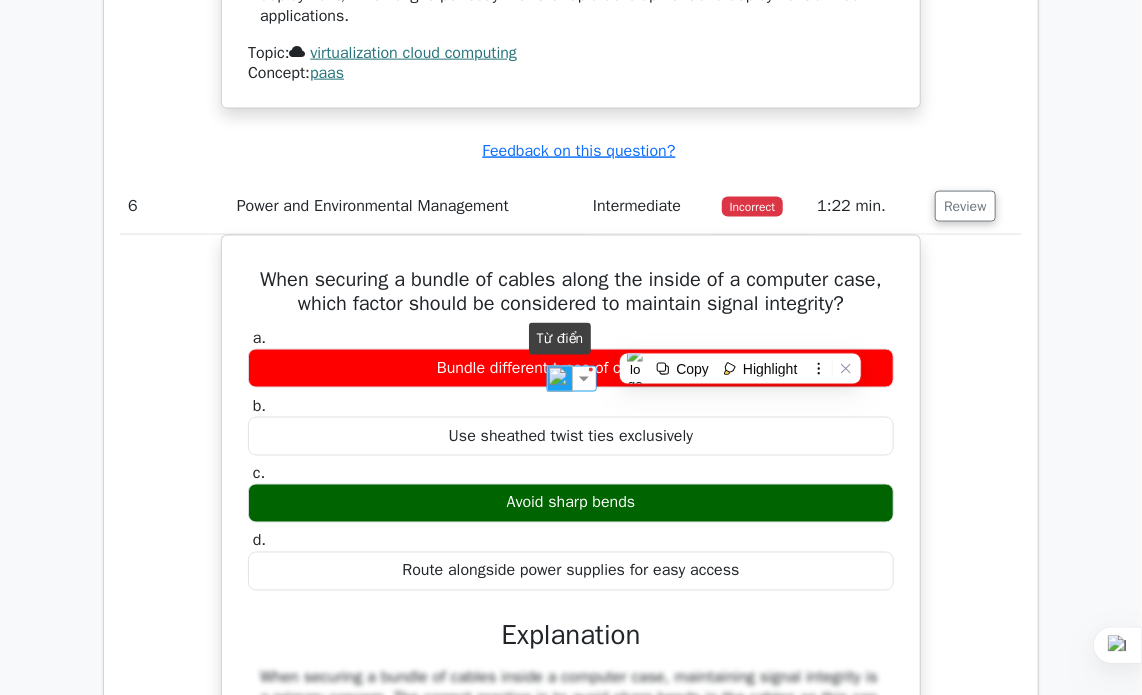 click at bounding box center [560, 379] 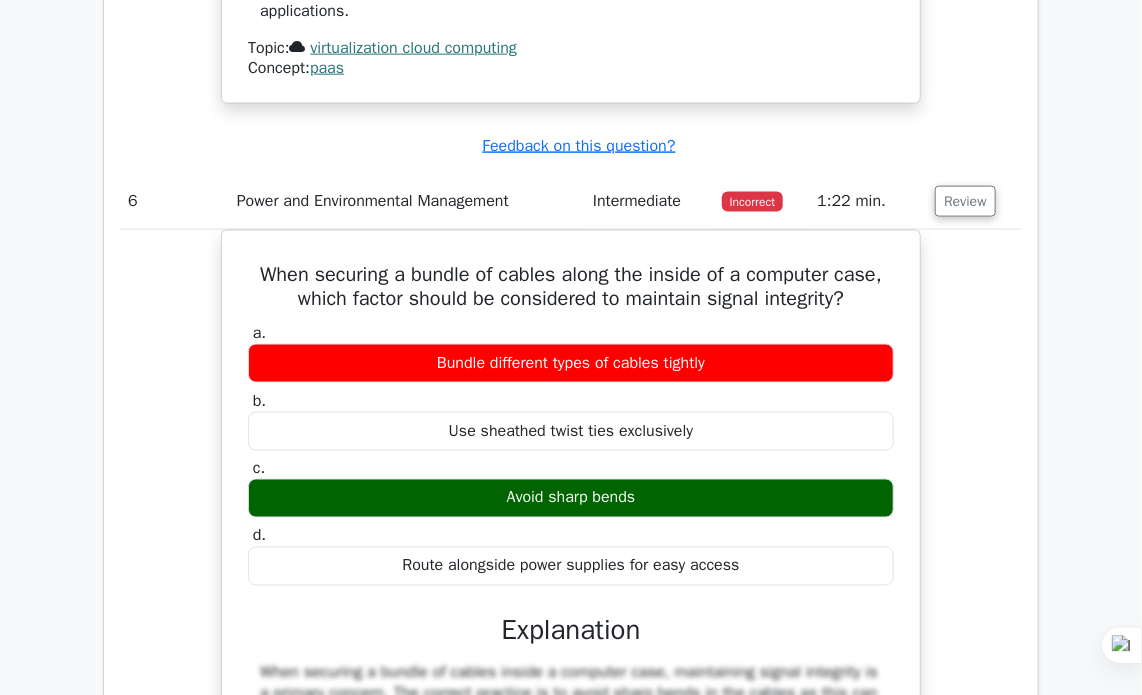 click on "When securing a bundle of cables along the inside of a computer case, which factor should be considered to maintain signal integrity?
a.
Bundle different types of cables tightly
b.
c." at bounding box center [571, 655] 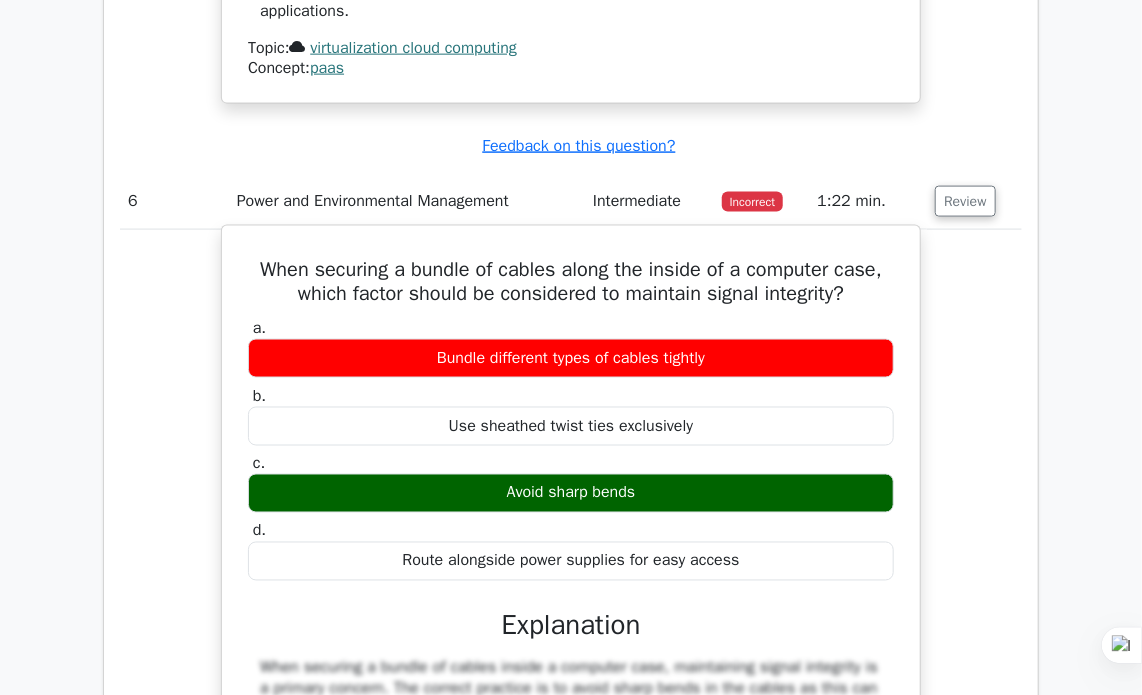 drag, startPoint x: 487, startPoint y: 489, endPoint x: 718, endPoint y: 505, distance: 231.55345 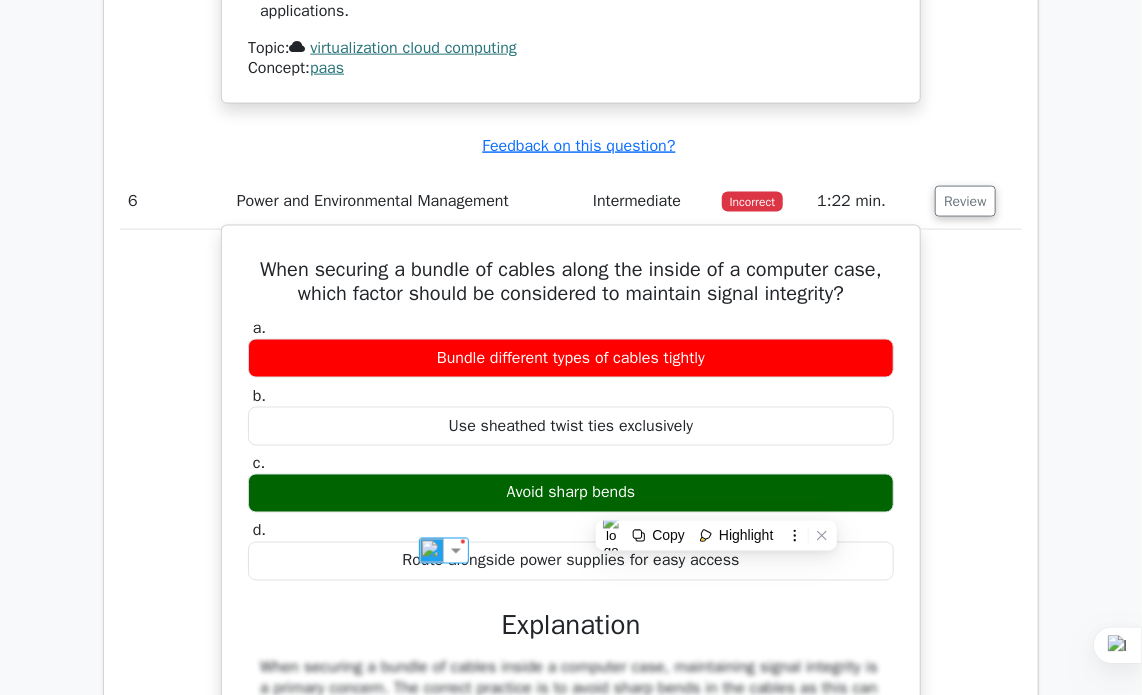 click on "Avoid sharp bends" at bounding box center (571, 493) 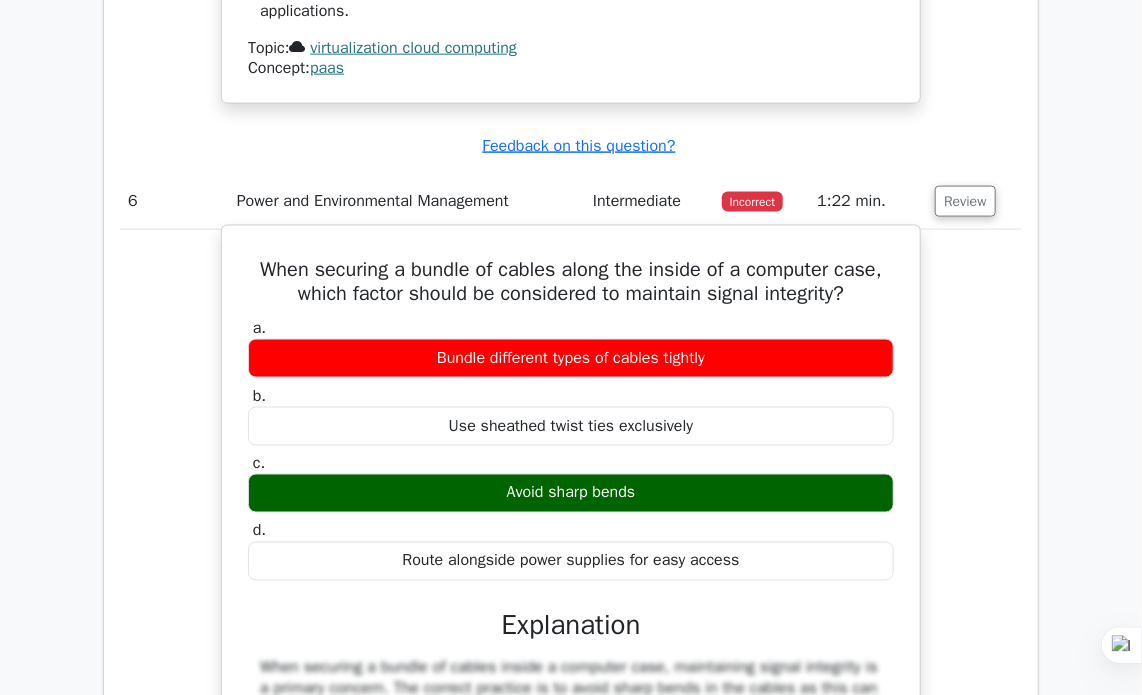 drag, startPoint x: 379, startPoint y: 551, endPoint x: 802, endPoint y: 559, distance: 423.07565 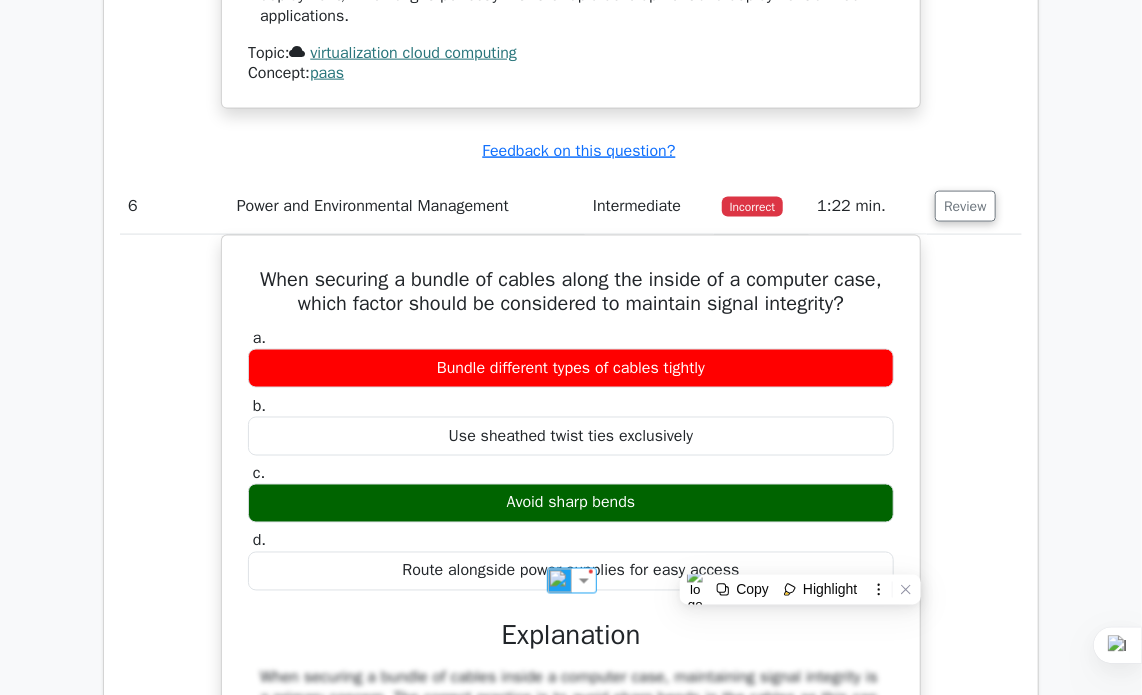 click on "image/svg+xml
Go Premium
CompTIA A+ Preparation Package (2025)
4902 Superior-grade  CompTIA A+ practice questions.
Accelerated Mastery: Deep dive into critical topics to fast-track your mastery.
Bonus:" at bounding box center (571, -2300) 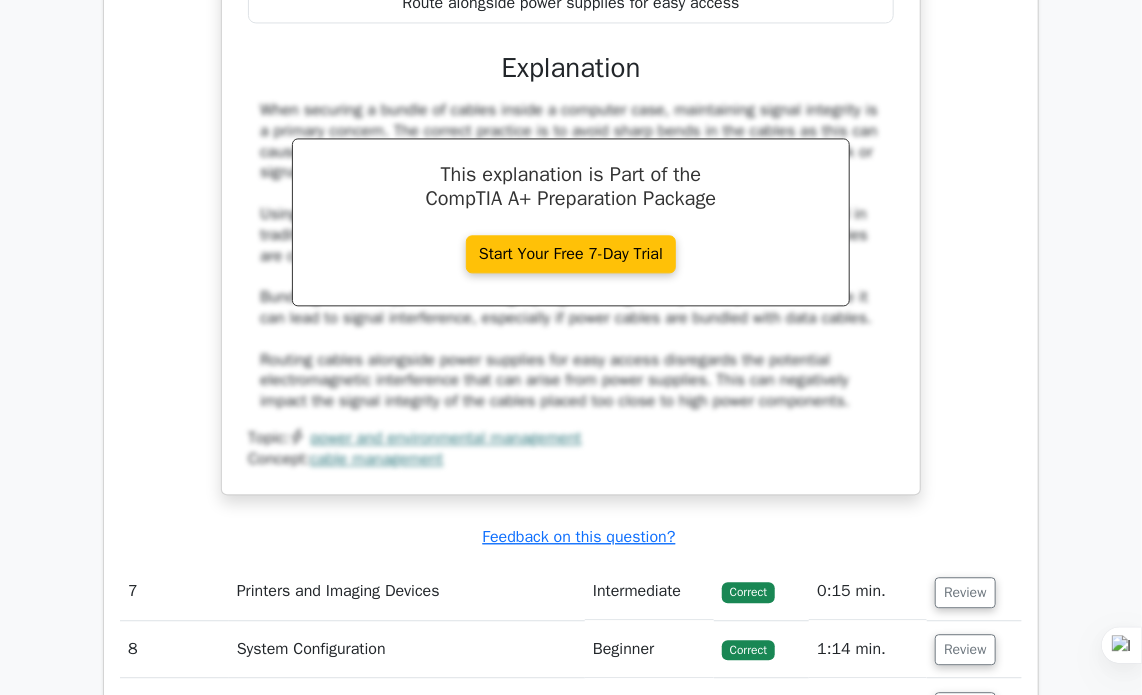 scroll, scrollTop: 7499, scrollLeft: 0, axis: vertical 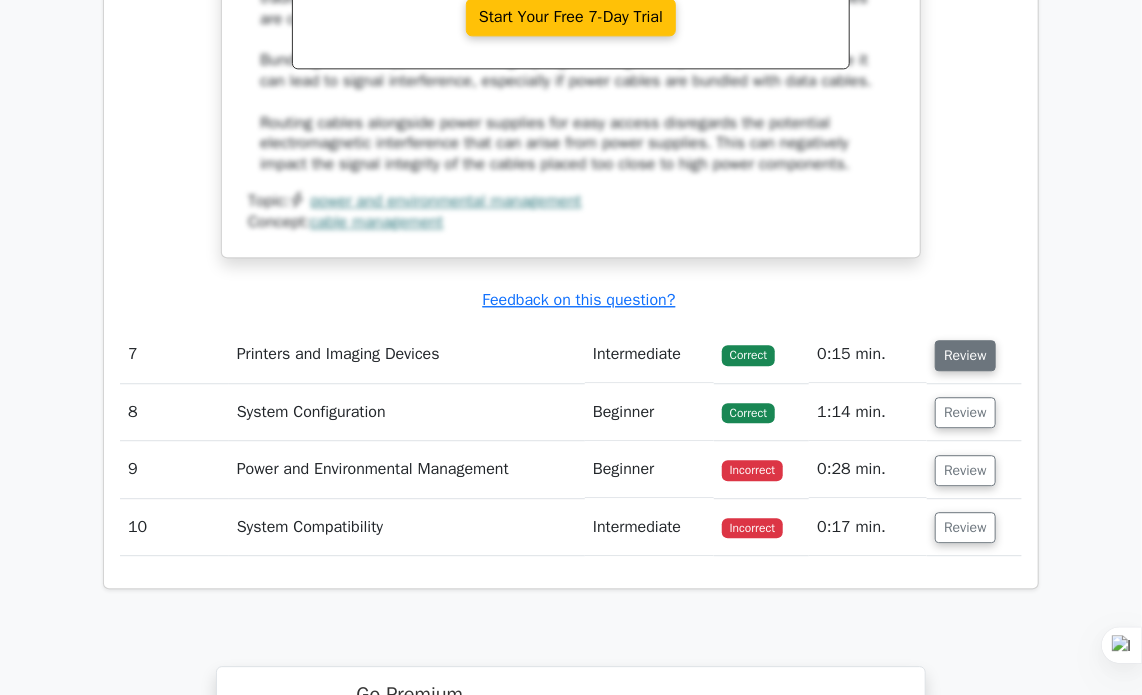 click on "Review" at bounding box center [965, 355] 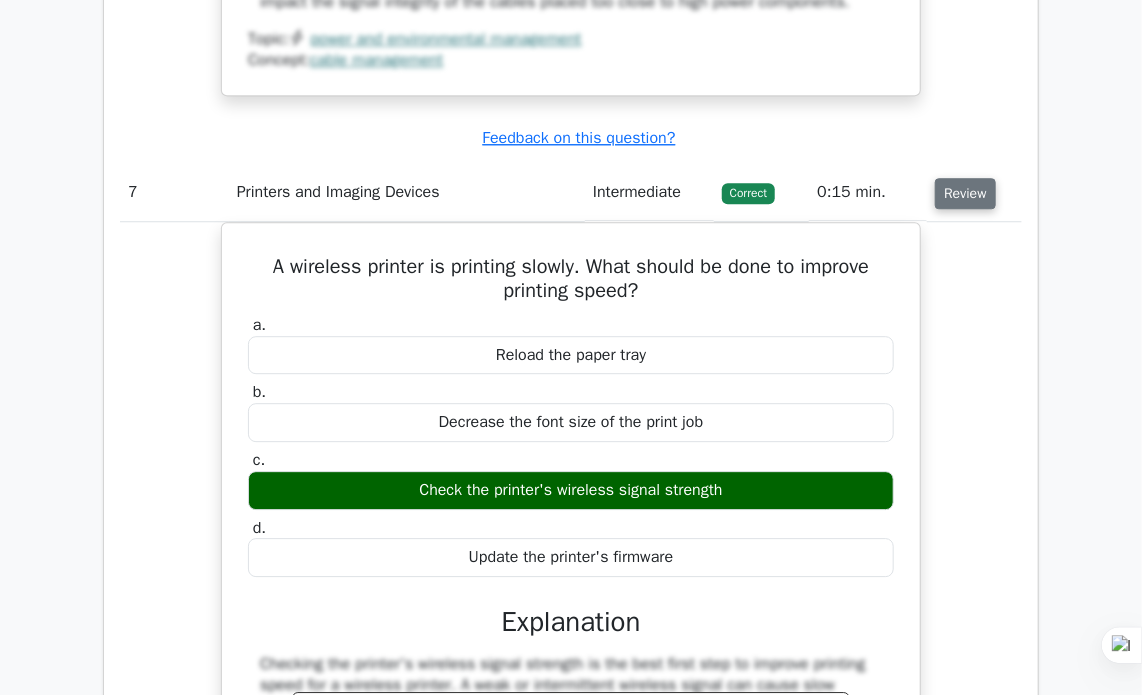 scroll, scrollTop: 7699, scrollLeft: 0, axis: vertical 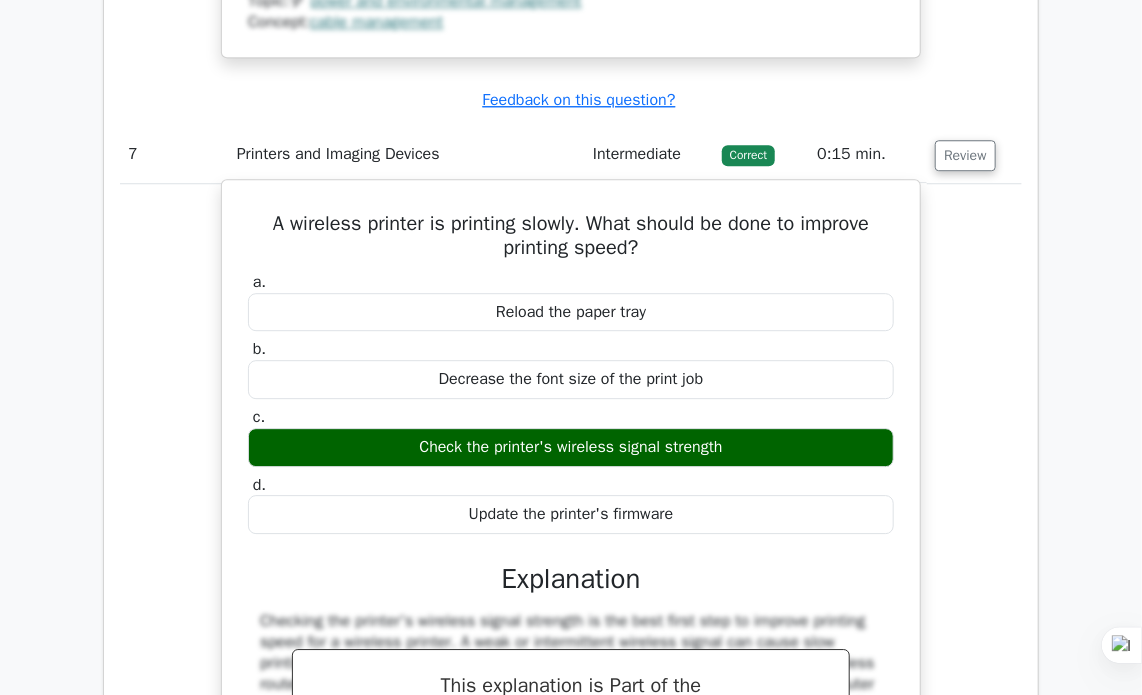drag, startPoint x: 384, startPoint y: 424, endPoint x: 791, endPoint y: 440, distance: 407.31436 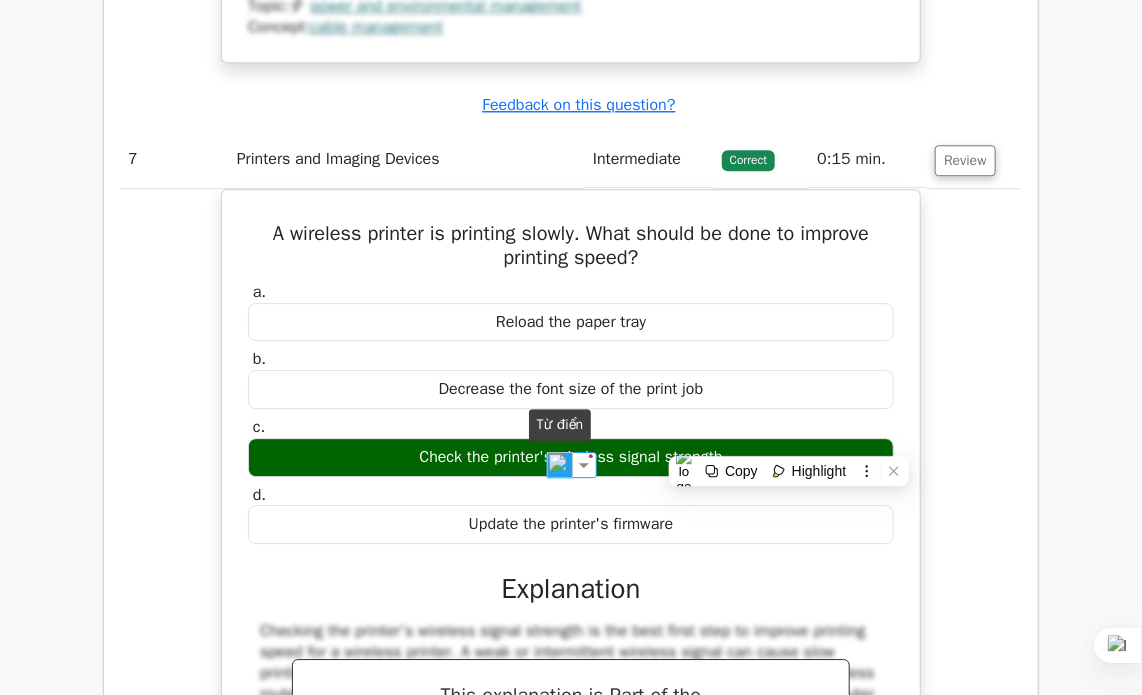 click at bounding box center [560, 465] 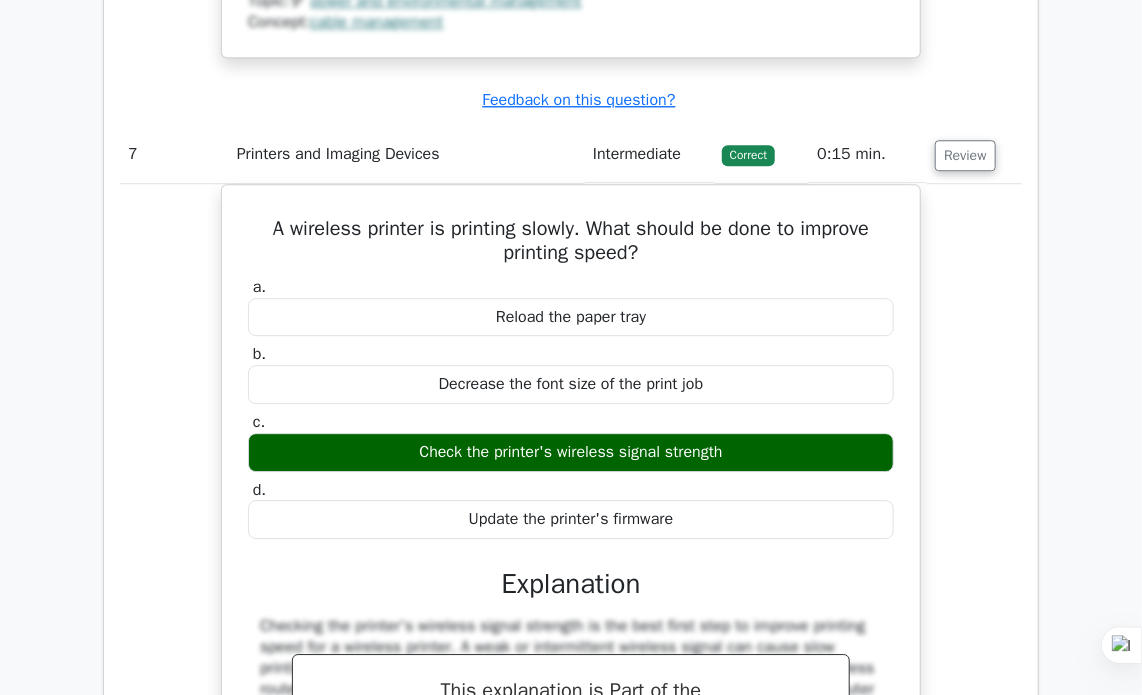 click on "A wireless printer is printing slowly. What should be done to improve printing speed?
a.
Reload the paper tray
b.
c. d." at bounding box center (571, 565) 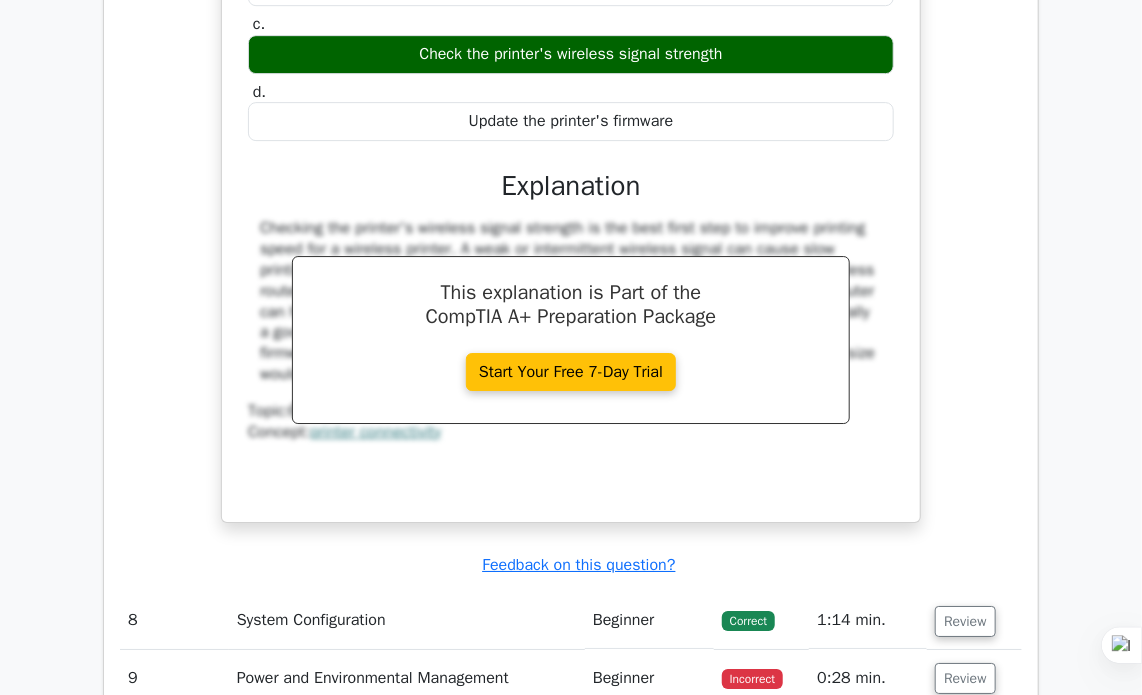 scroll, scrollTop: 8099, scrollLeft: 0, axis: vertical 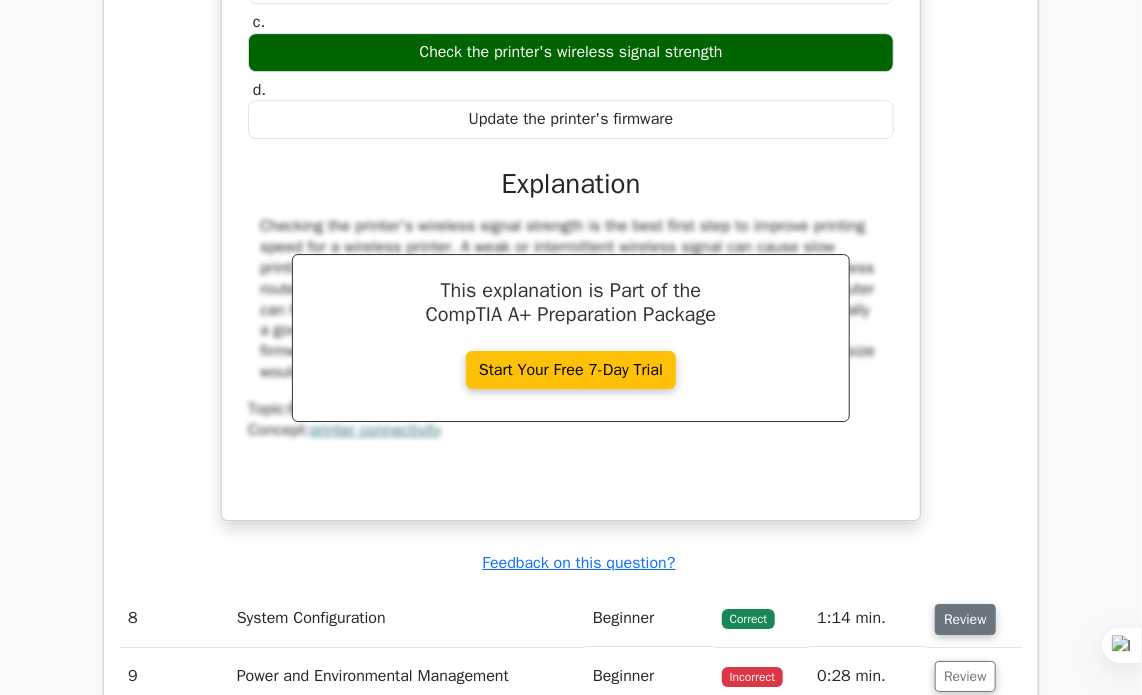 click on "Review" at bounding box center (965, 619) 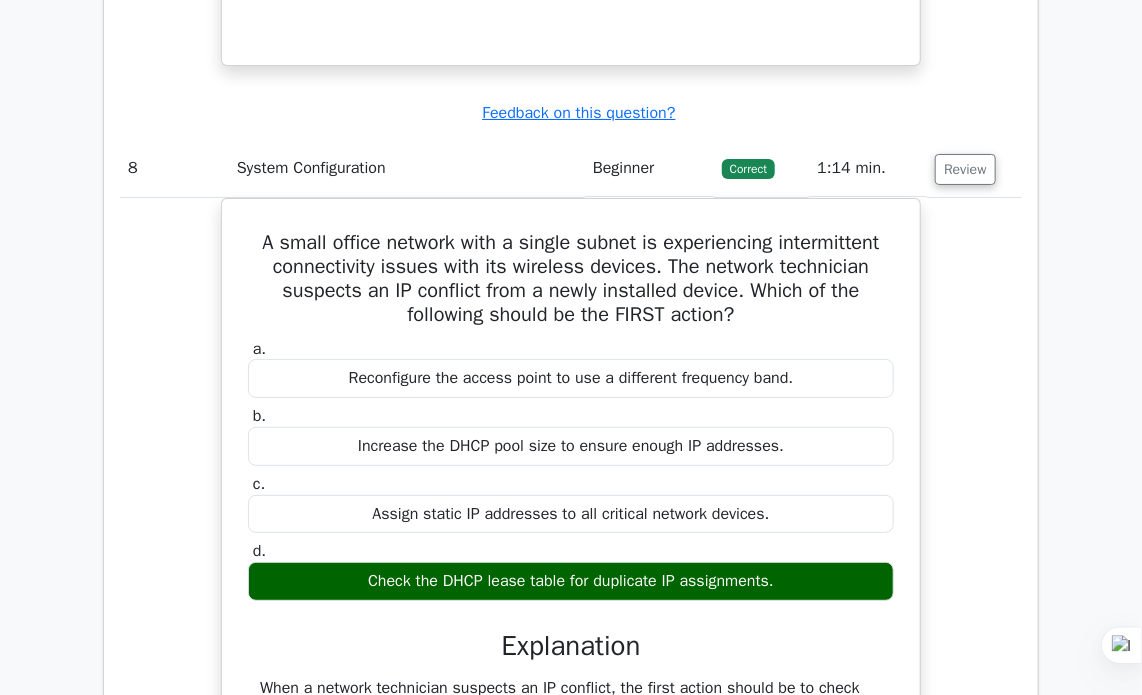 scroll, scrollTop: 8599, scrollLeft: 0, axis: vertical 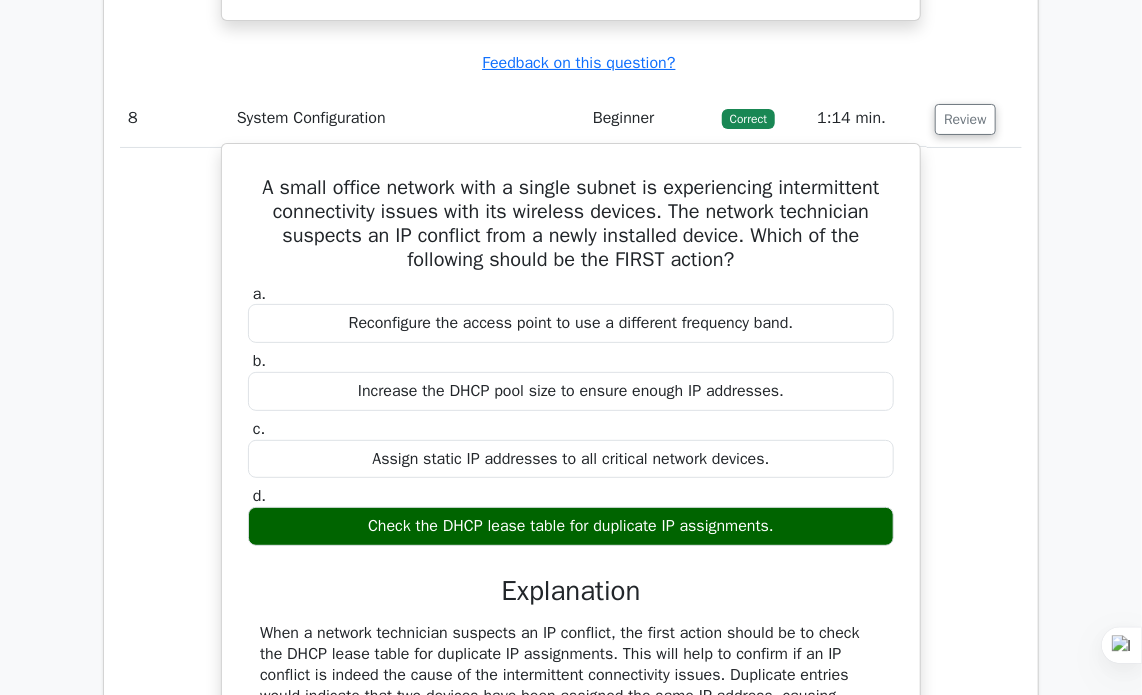drag, startPoint x: 320, startPoint y: 510, endPoint x: 838, endPoint y: 507, distance: 518.00867 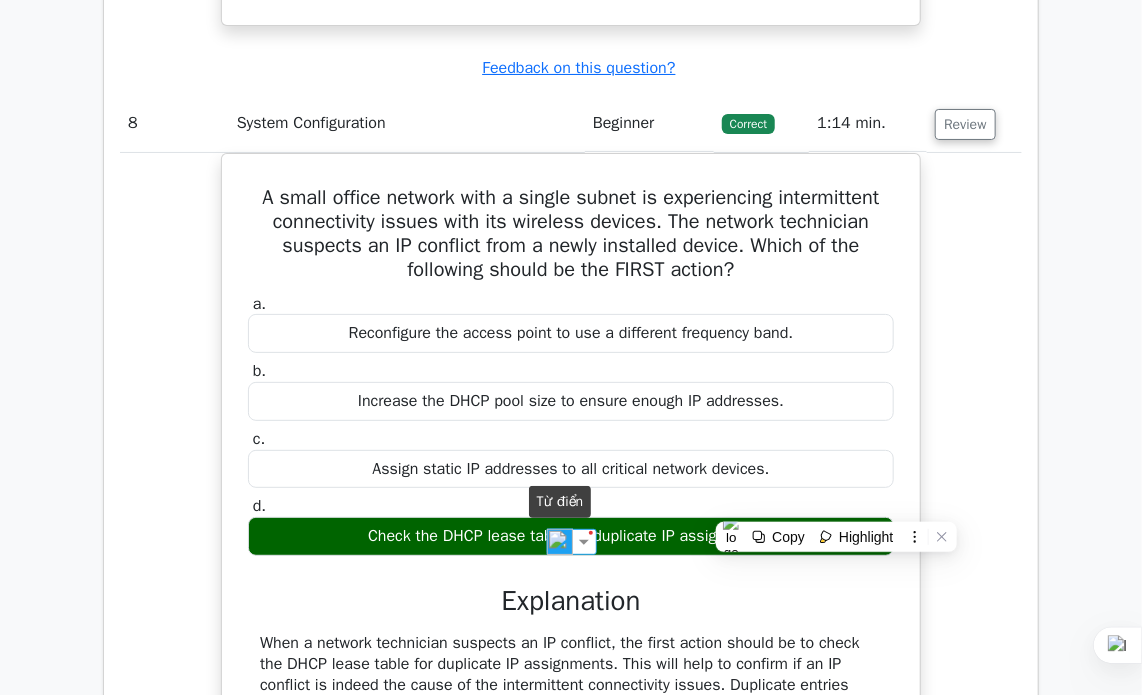 click at bounding box center [560, 542] 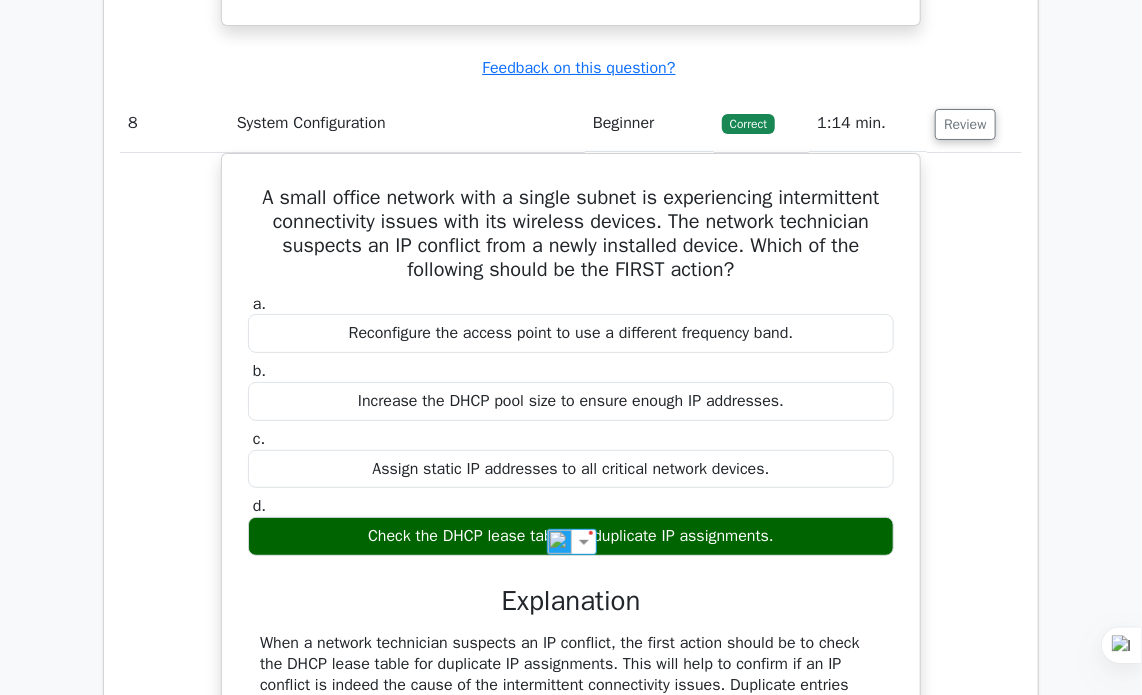 click on "Question Analysis
Question  #
Topic
Difficulty
Result
Time Spent
Action
1
Software Troubleshooting
Advanced
Incorrect" at bounding box center (571, -2945) 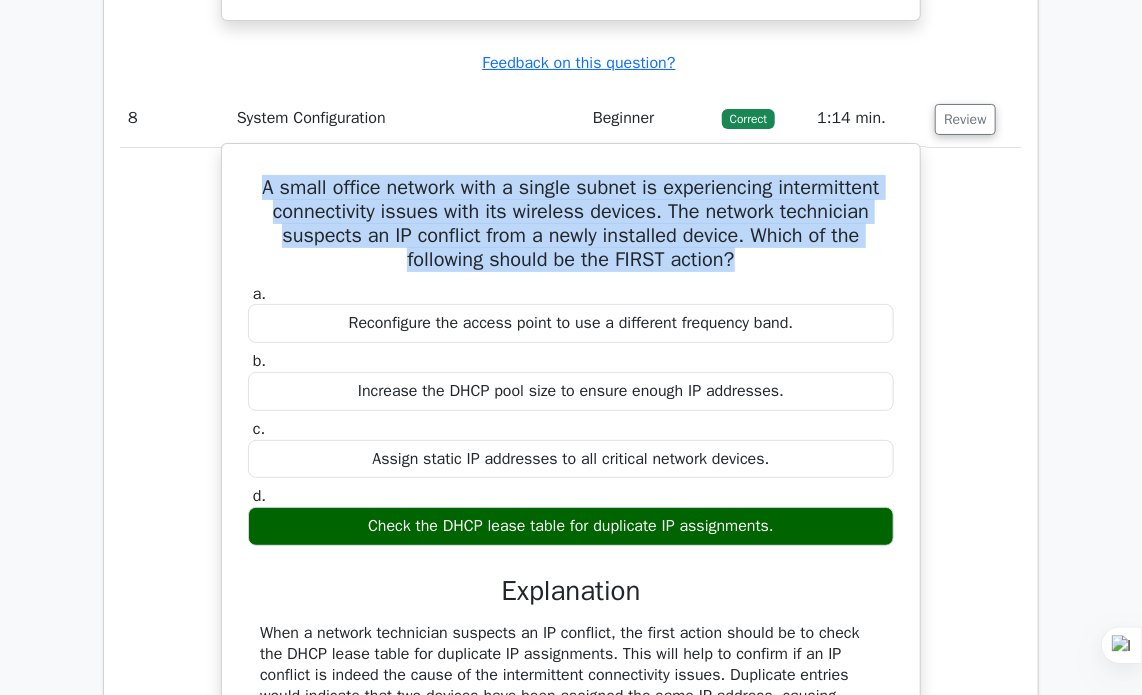 drag, startPoint x: 766, startPoint y: 241, endPoint x: 222, endPoint y: 171, distance: 548.48517 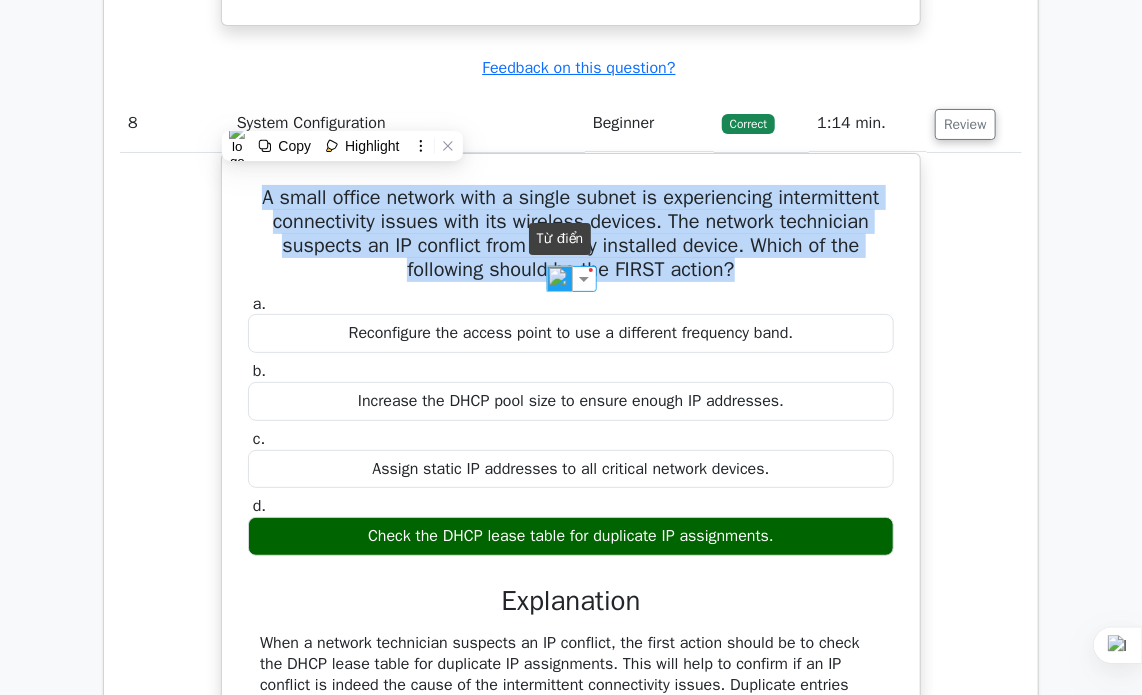 click at bounding box center [560, 279] 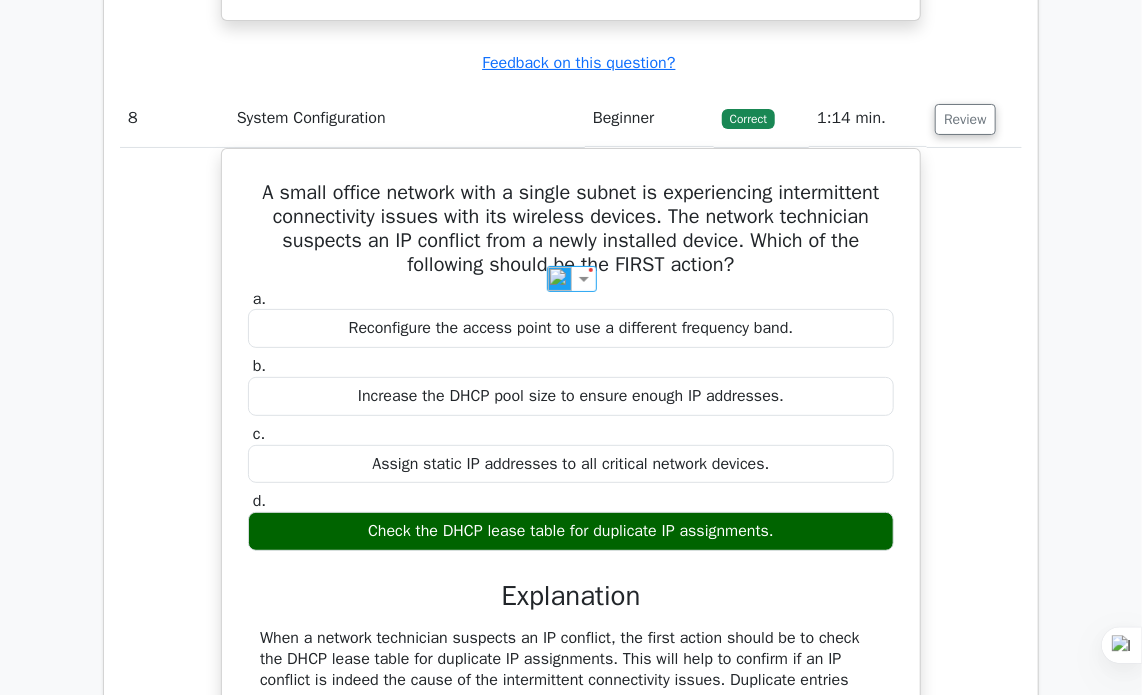 click on "A small office network with a single subnet is experiencing intermittent connectivity issues with its wireless devices. The network technician suspects an IP conflict from a newly installed device. Which of the following should be the FIRST action?
a.
Reconfigure the access point to use a different frequency band.
b. c. d." at bounding box center (571, 577) 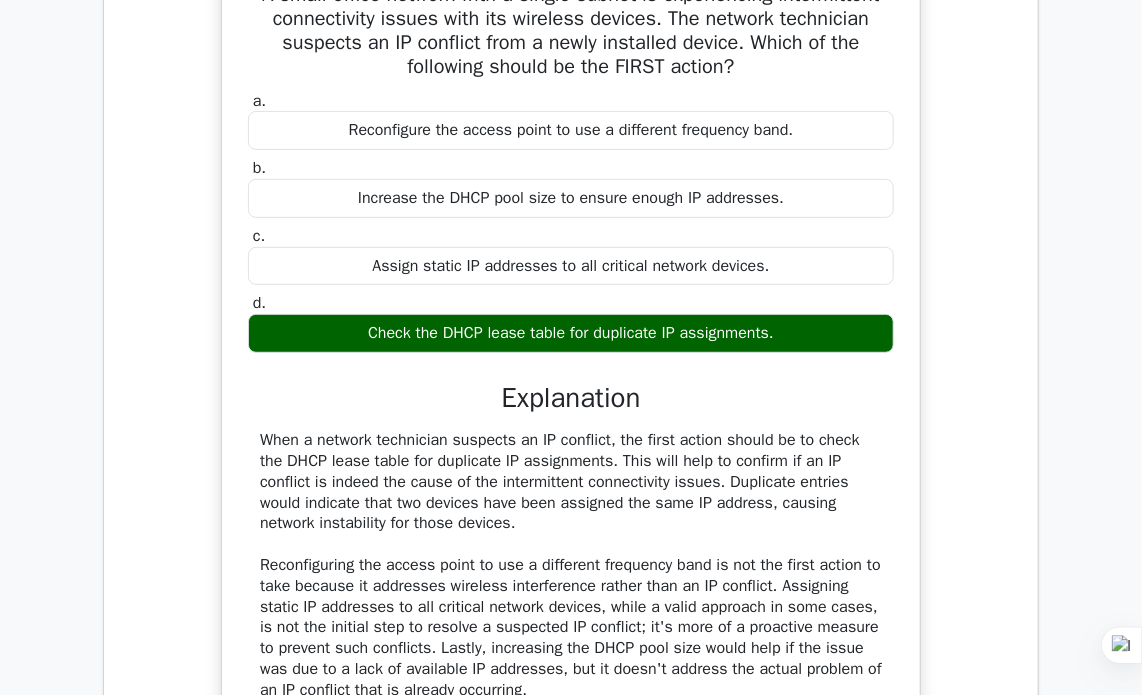 scroll, scrollTop: 8799, scrollLeft: 0, axis: vertical 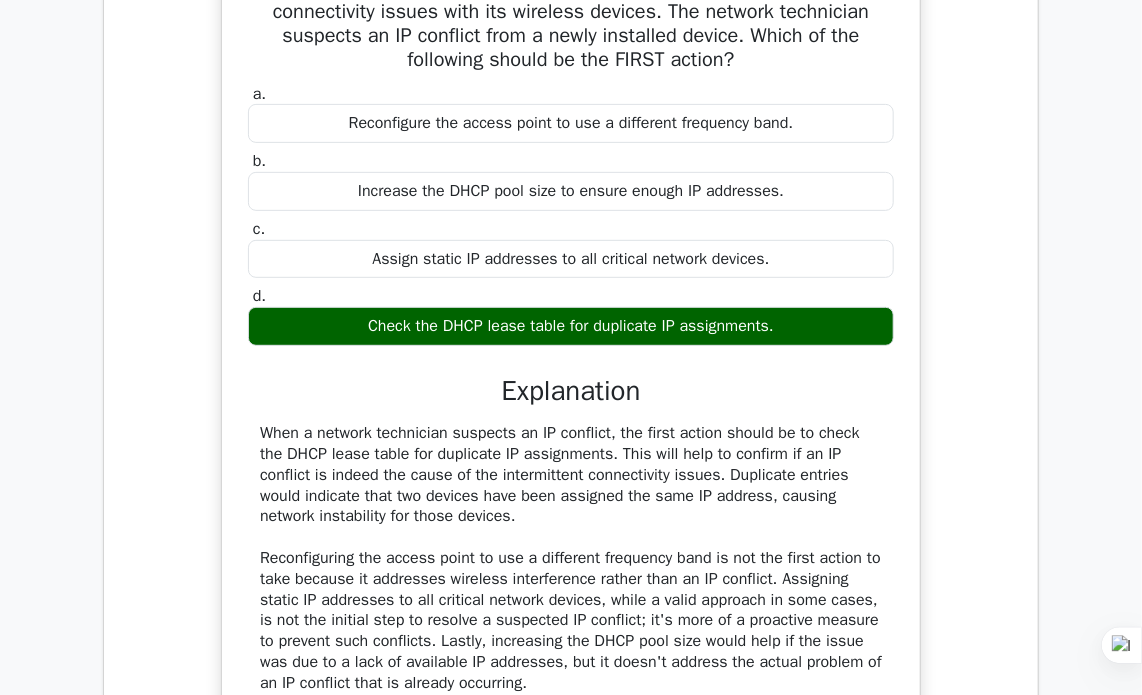 drag, startPoint x: 332, startPoint y: 310, endPoint x: 863, endPoint y: 314, distance: 531.0151 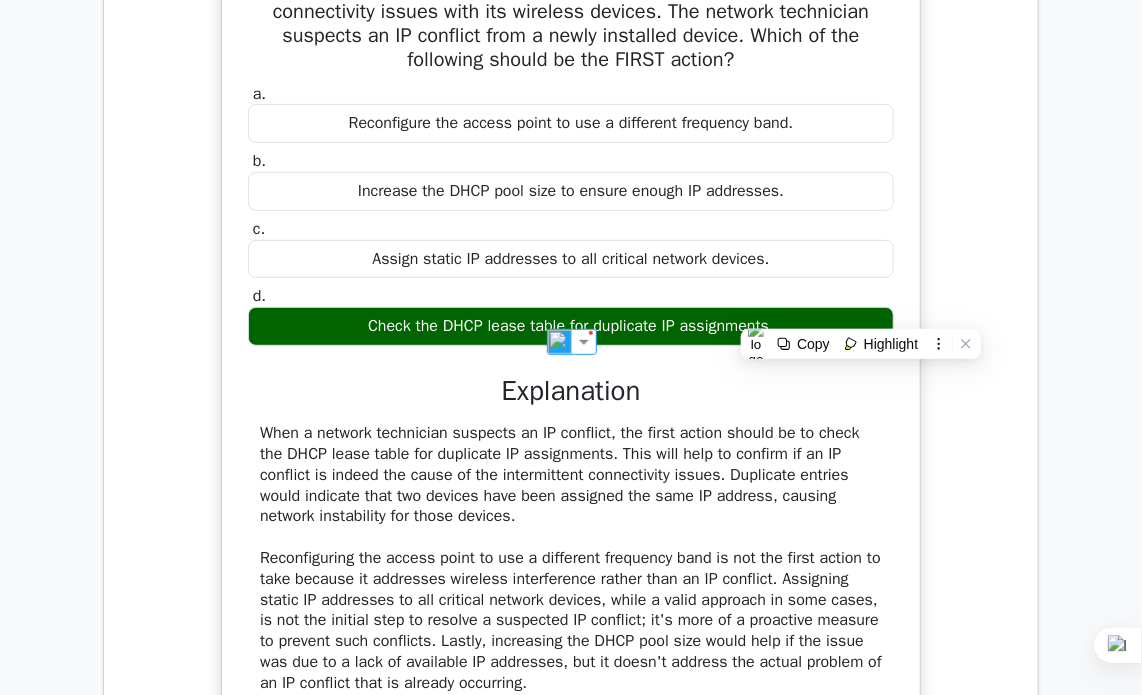 click on "Check the DHCP lease table for duplicate IP assignments." at bounding box center (571, 326) 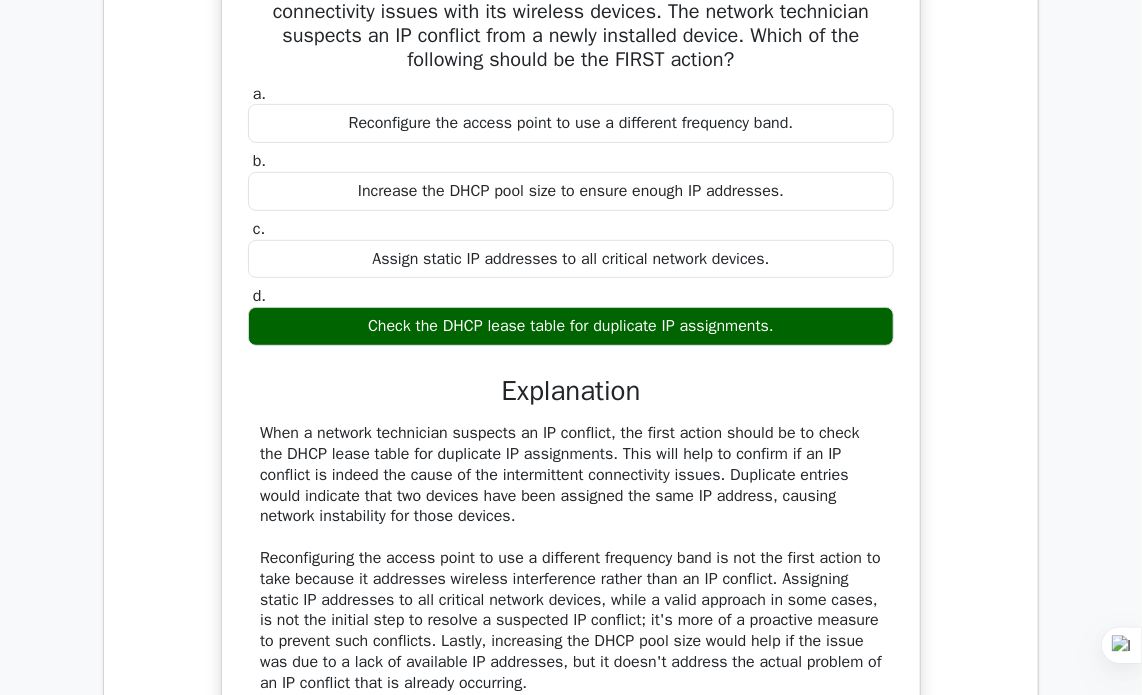 click on "Check the DHCP lease table for duplicate IP assignments." at bounding box center (571, 326) 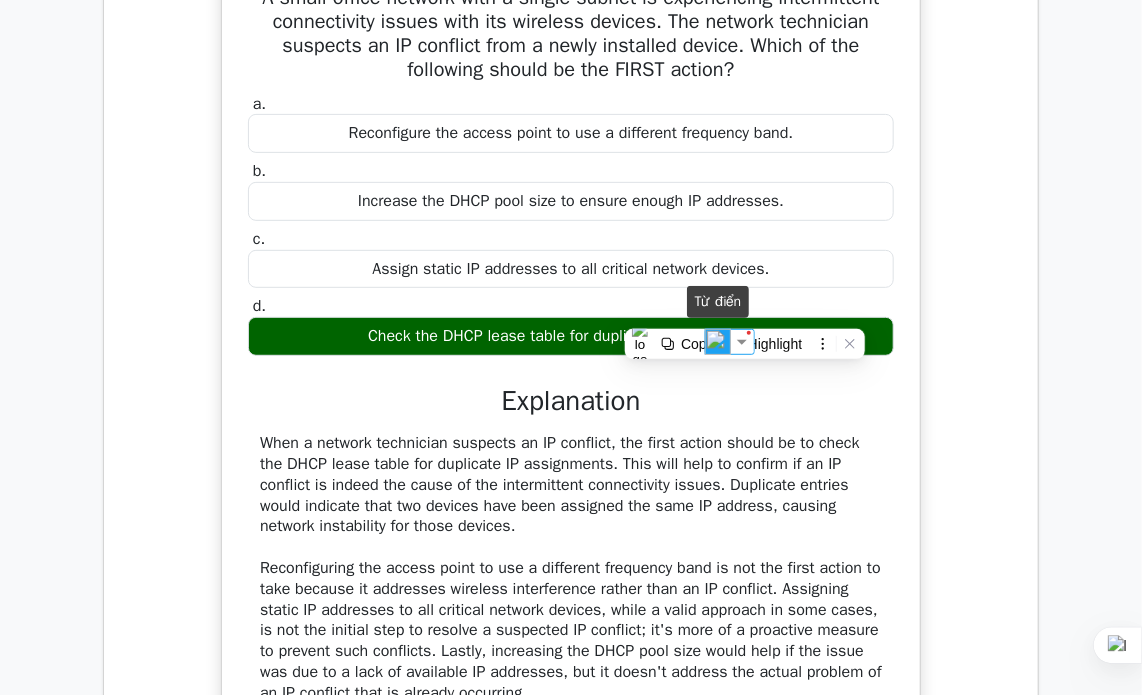click at bounding box center [718, 342] 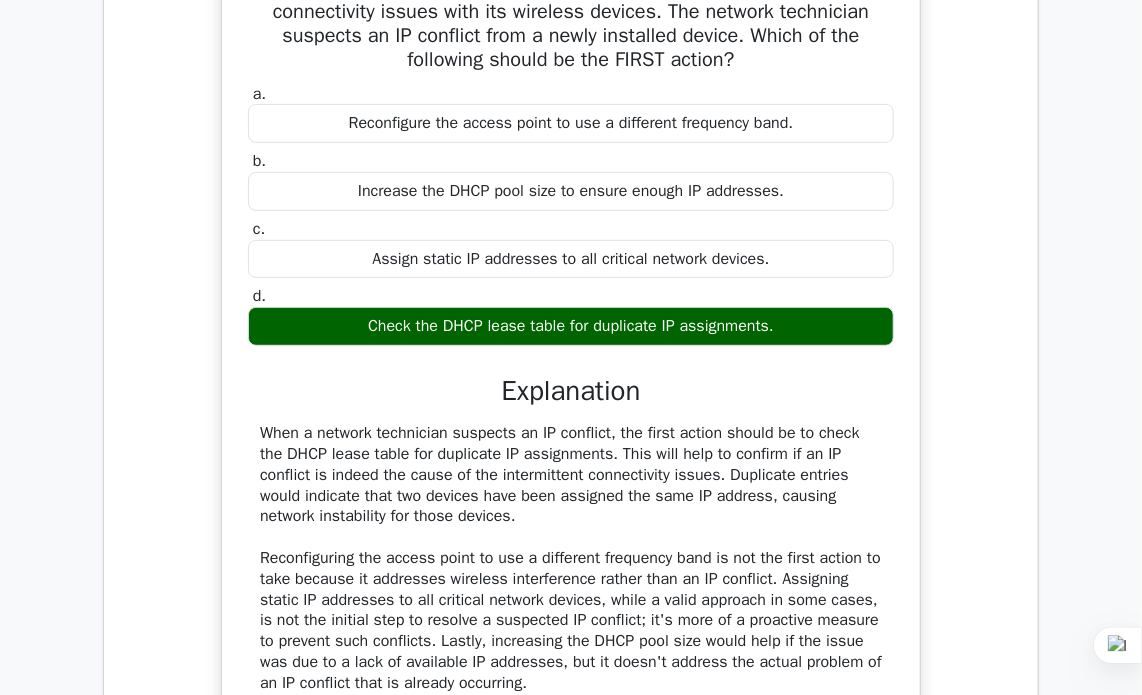 click on "a.
Reconfigure the access point to use a different frequency band.
b.
Increase the DHCP pool size to ensure enough IP addresses.
c. d." at bounding box center [571, 215] 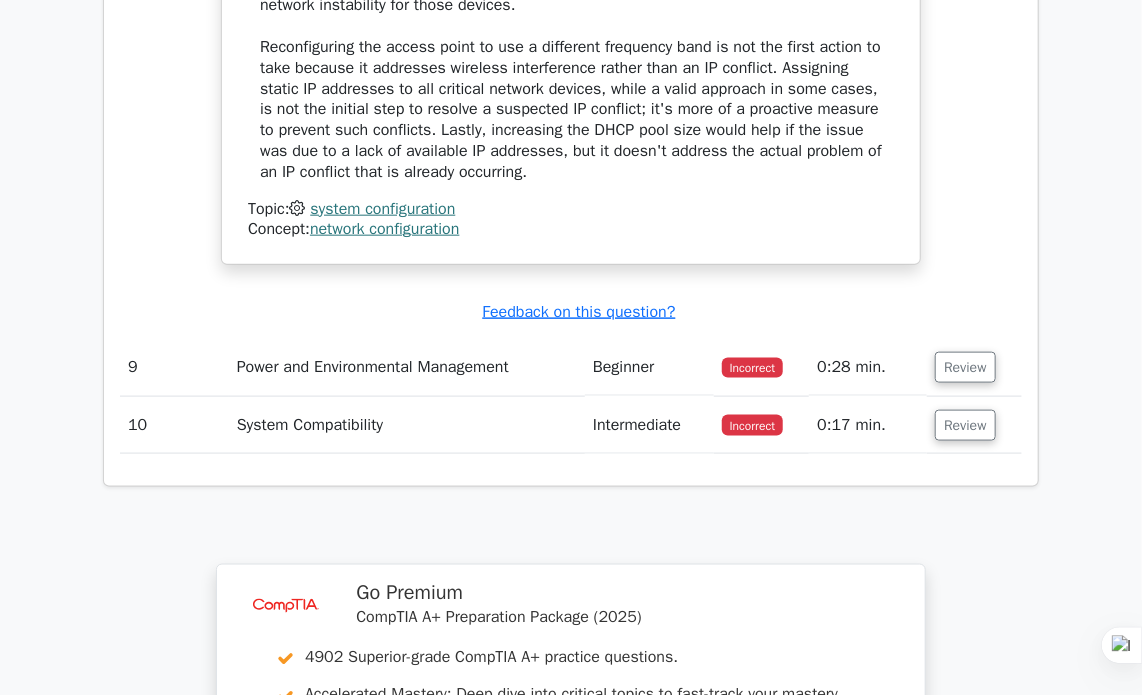 scroll, scrollTop: 9499, scrollLeft: 0, axis: vertical 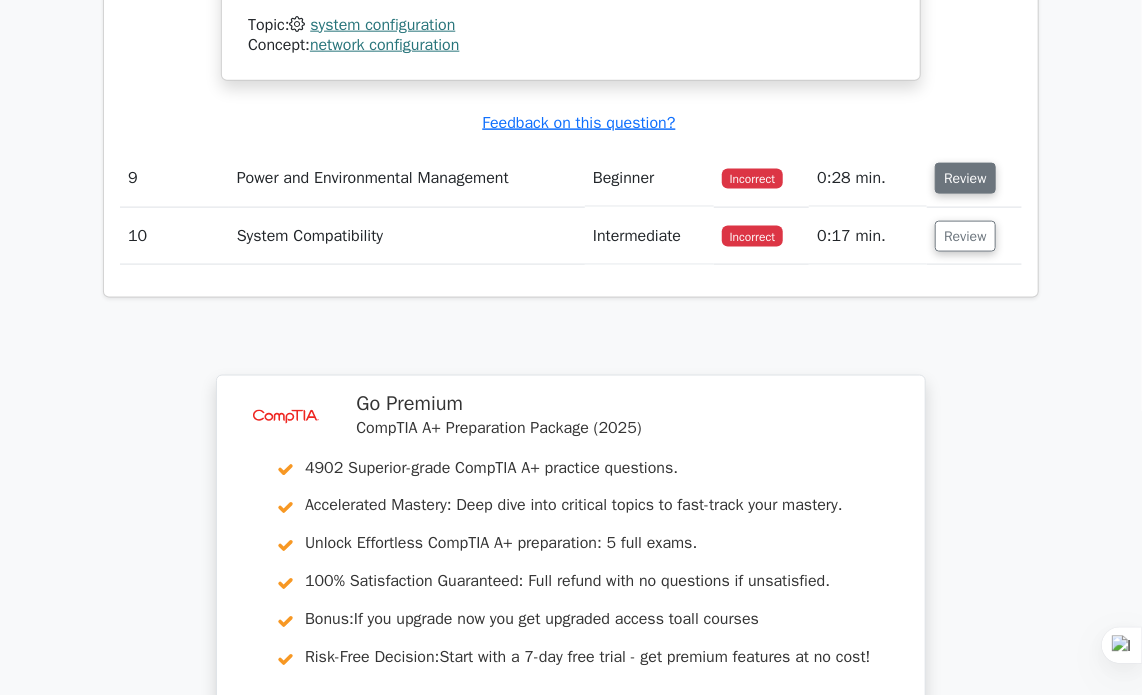 click on "Review" at bounding box center [965, 178] 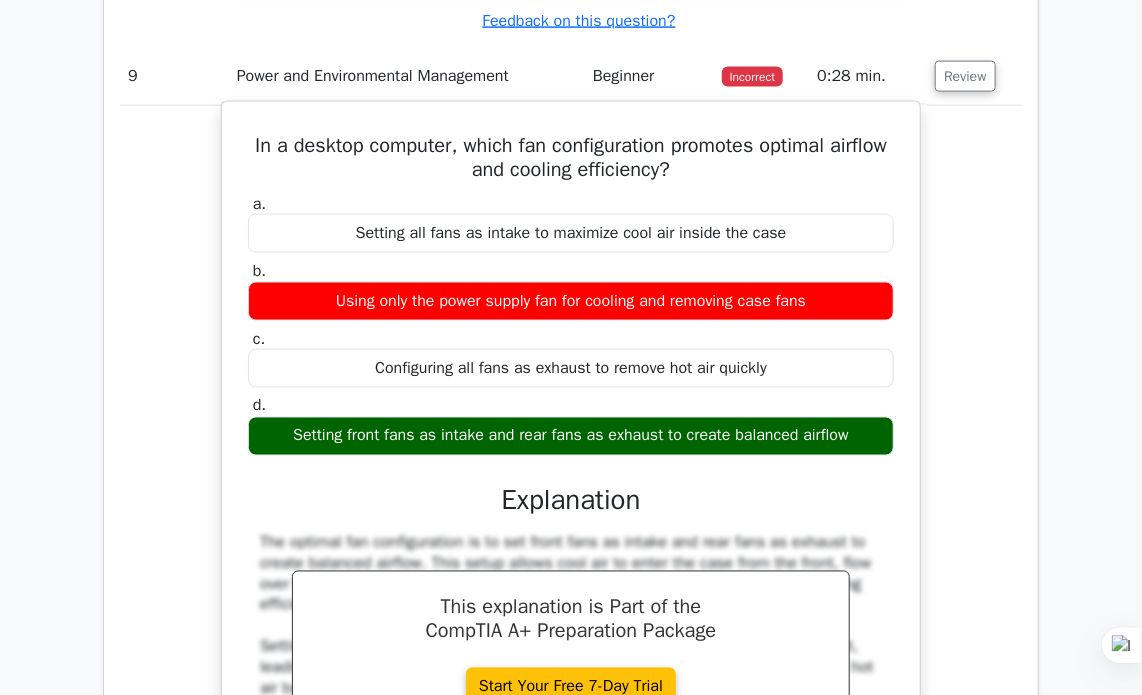 scroll, scrollTop: 9599, scrollLeft: 0, axis: vertical 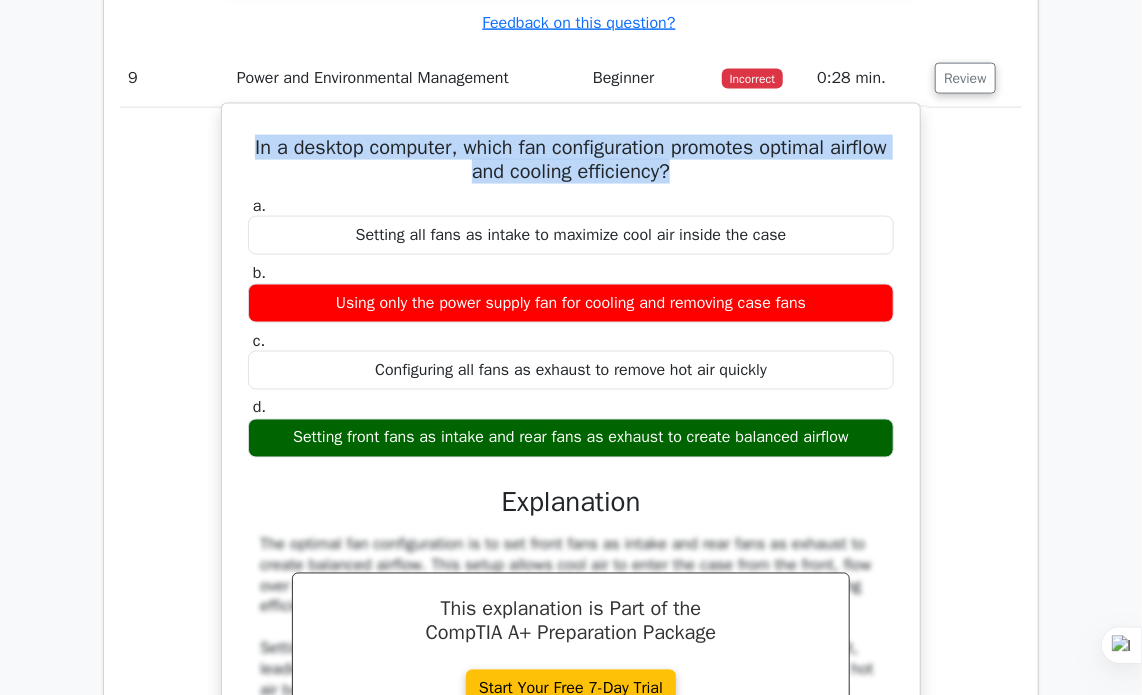 drag, startPoint x: 275, startPoint y: 128, endPoint x: 744, endPoint y: 153, distance: 469.66583 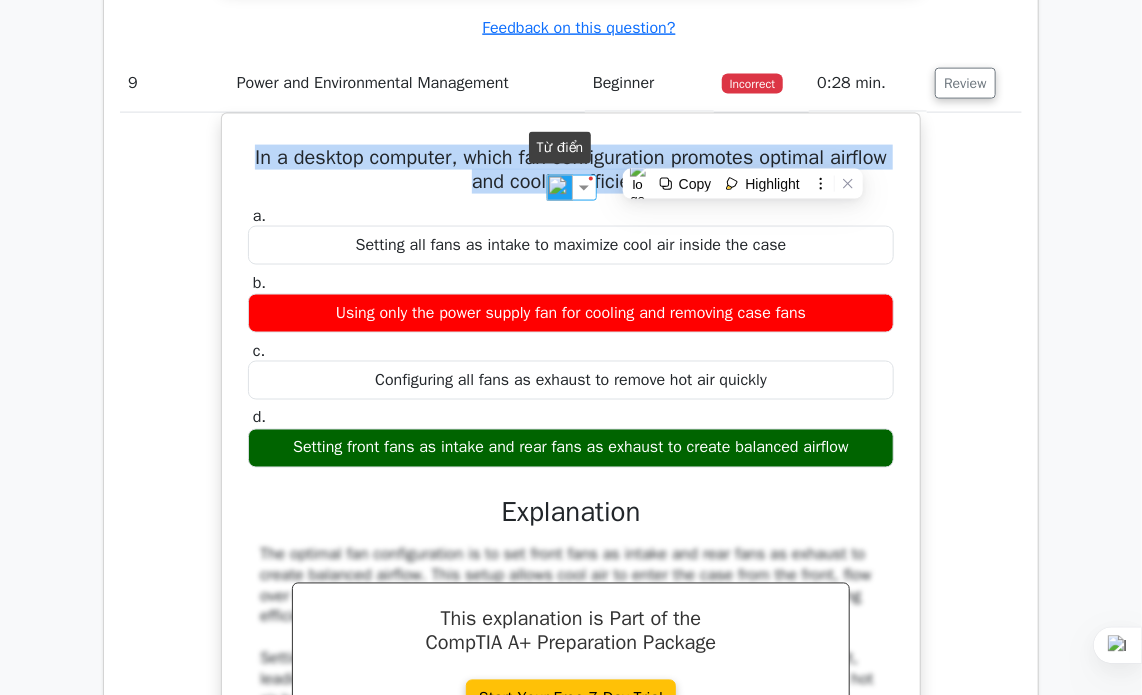 click at bounding box center [560, 188] 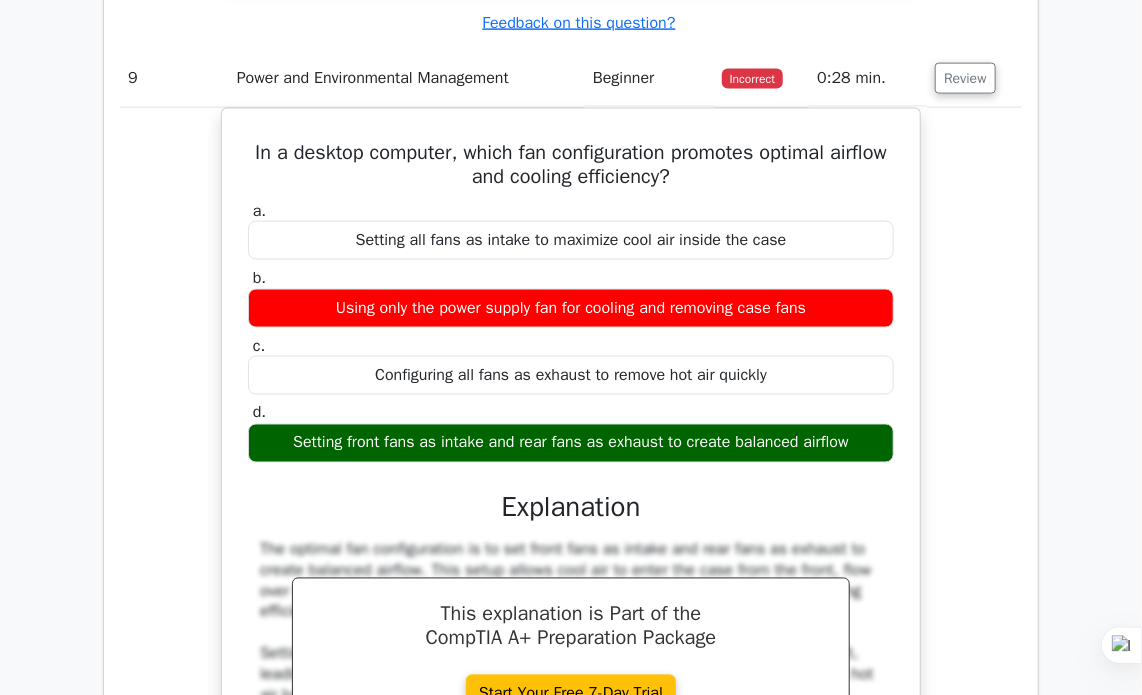 drag, startPoint x: 997, startPoint y: 279, endPoint x: 962, endPoint y: 270, distance: 36.138622 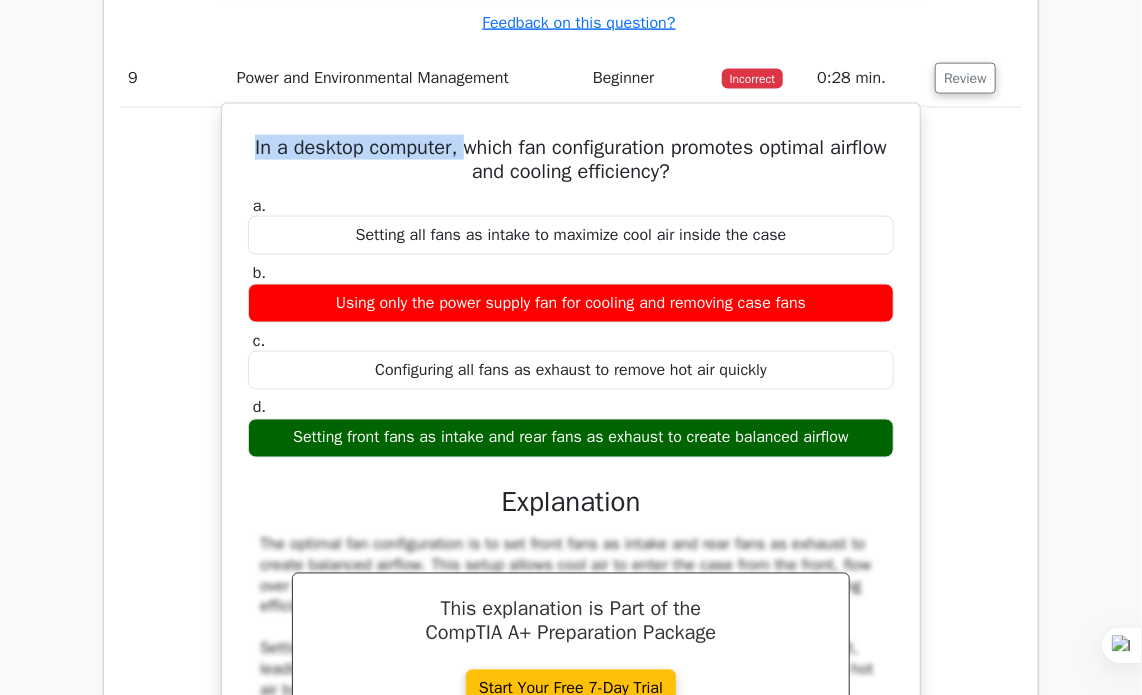 drag, startPoint x: 261, startPoint y: 131, endPoint x: 484, endPoint y: 122, distance: 223.18153 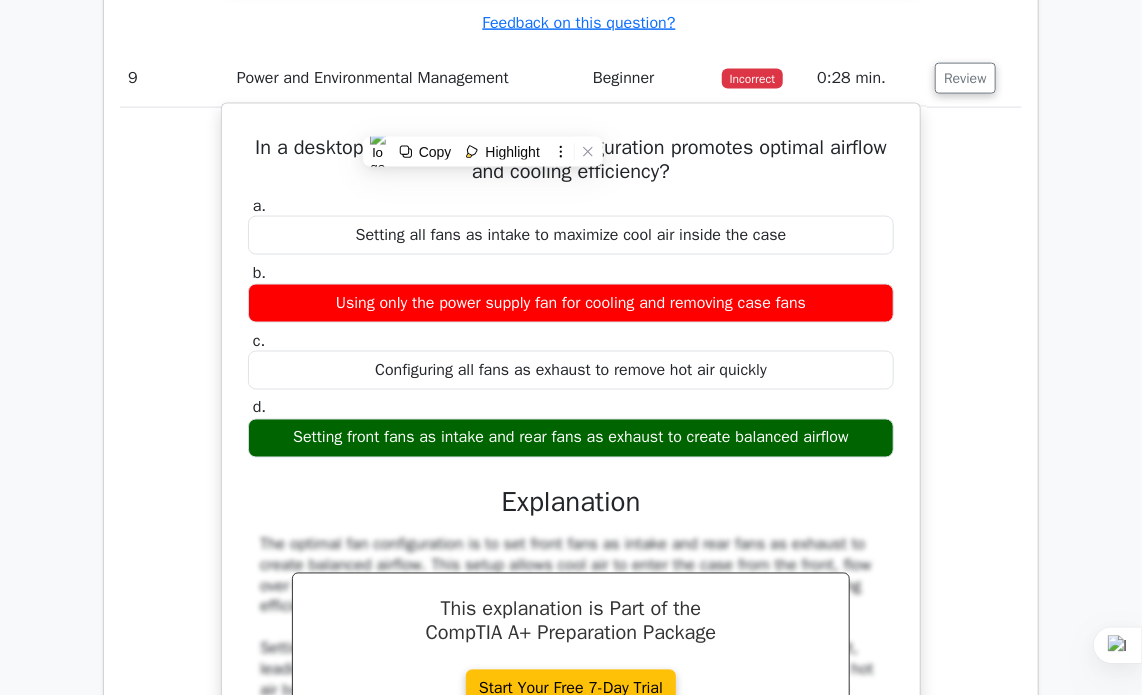 drag, startPoint x: 615, startPoint y: 127, endPoint x: 704, endPoint y: 131, distance: 89.08984 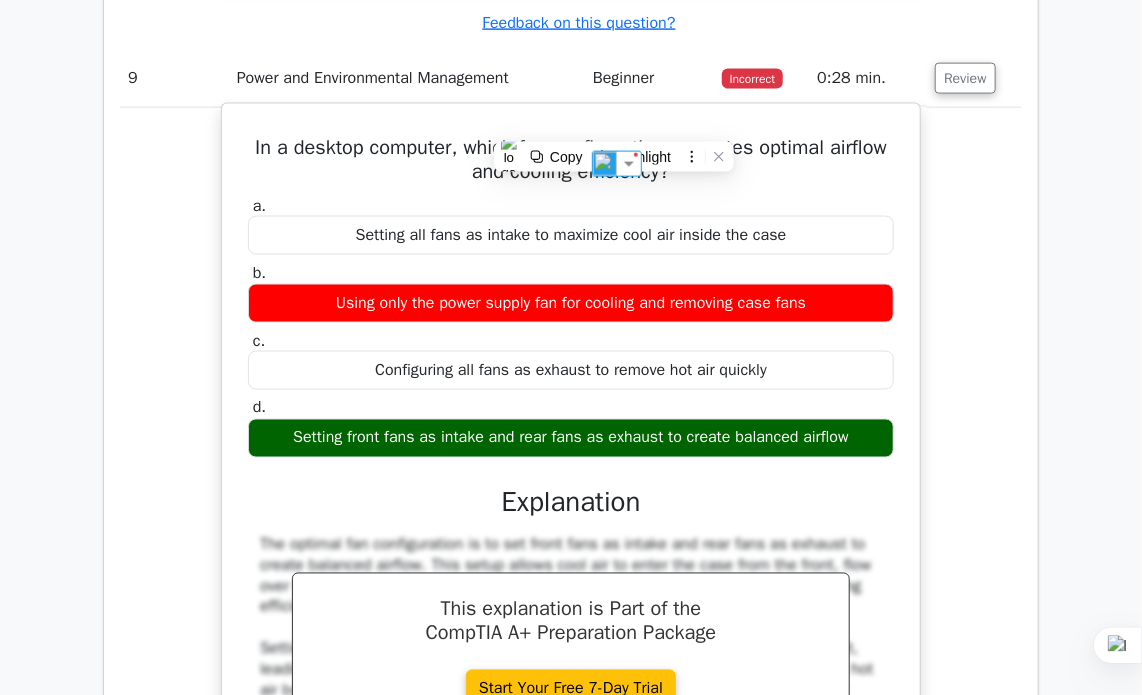 click on "In a desktop computer, which fan configuration promotes optimal airflow and cooling efficiency?" at bounding box center [571, 160] 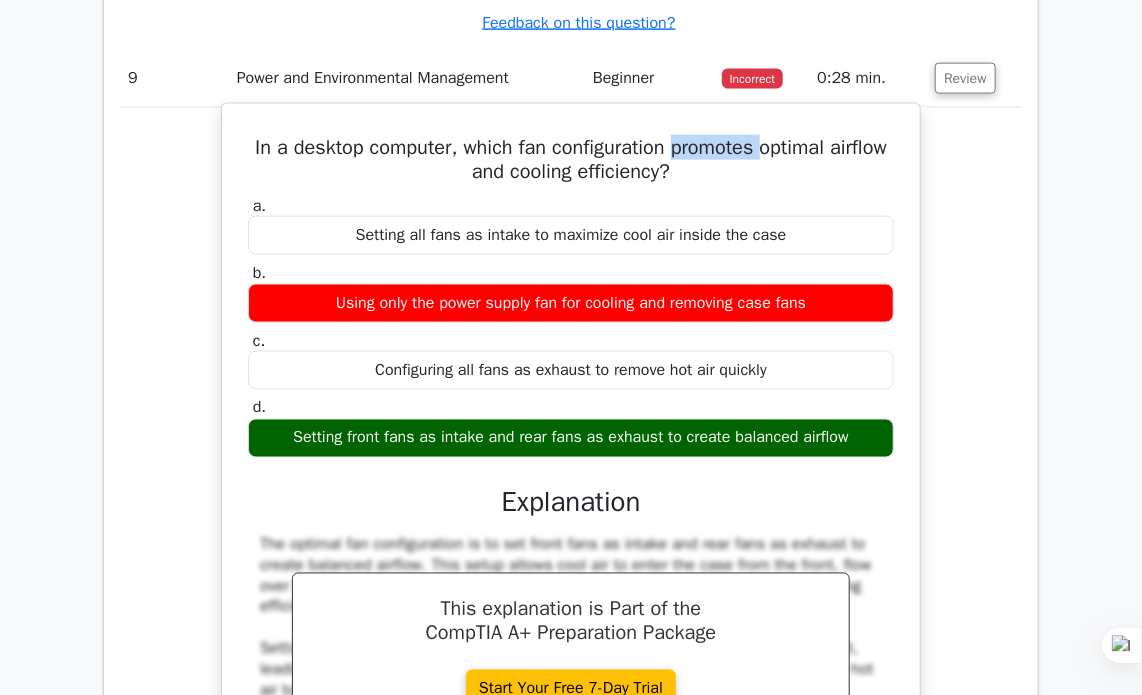 click on "In a desktop computer, which fan configuration promotes optimal airflow and cooling efficiency?" at bounding box center [571, 160] 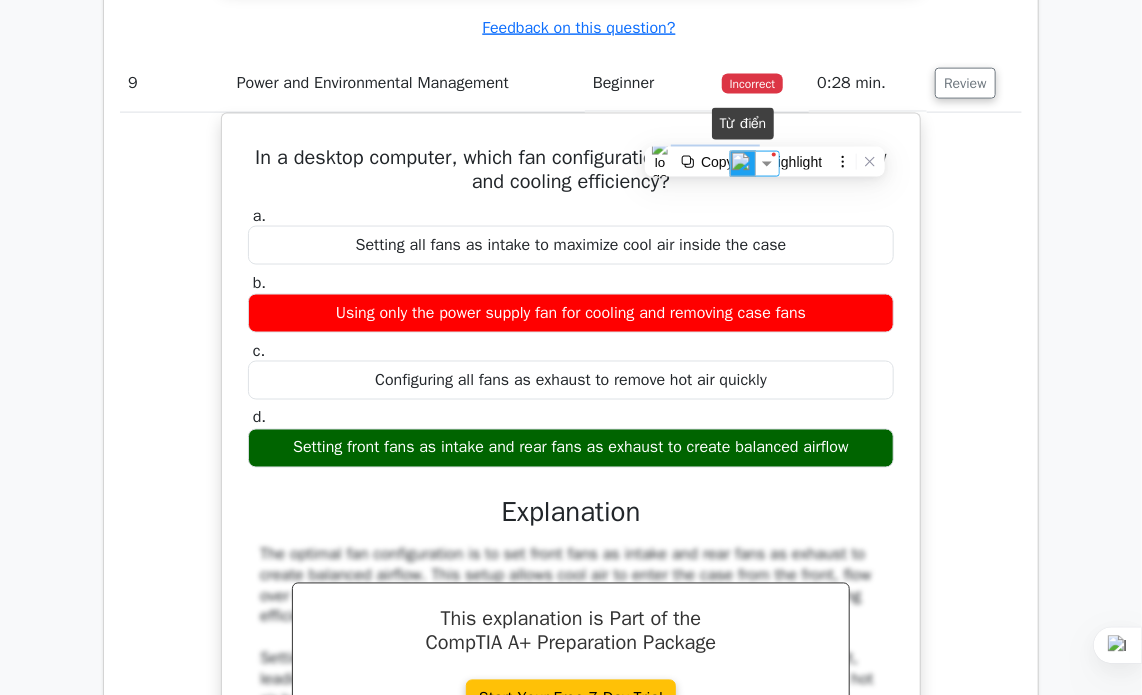 click at bounding box center (743, 164) 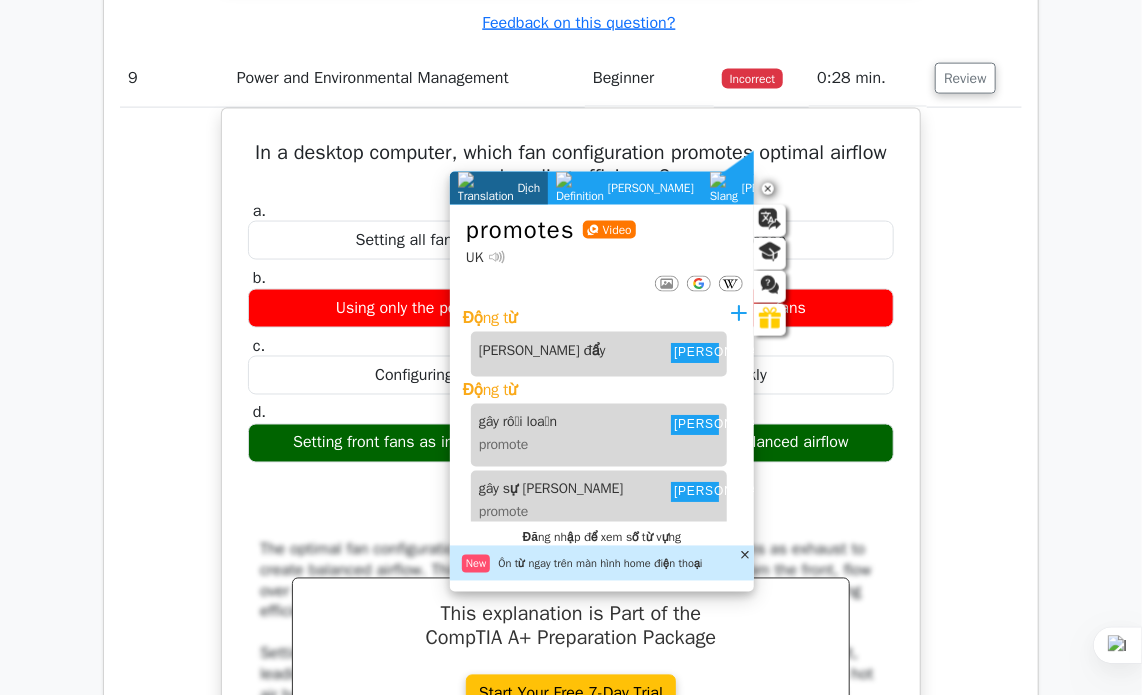 click on "In a desktop computer, which fan configuration promotes optimal airflow and cooling efficiency?
a.
Setting all fans as intake to maximize cool air inside the case
b.
c. d." at bounding box center [571, 492] 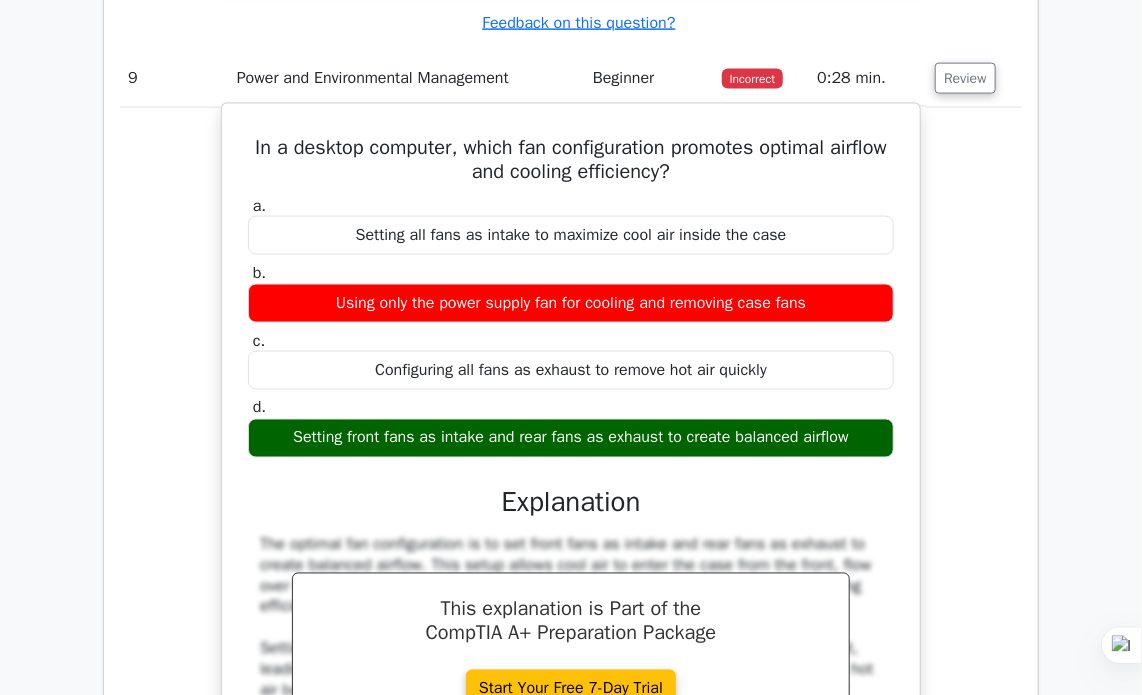 click on "In a desktop computer, which fan configuration promotes optimal airflow and cooling efficiency?" at bounding box center (571, 160) 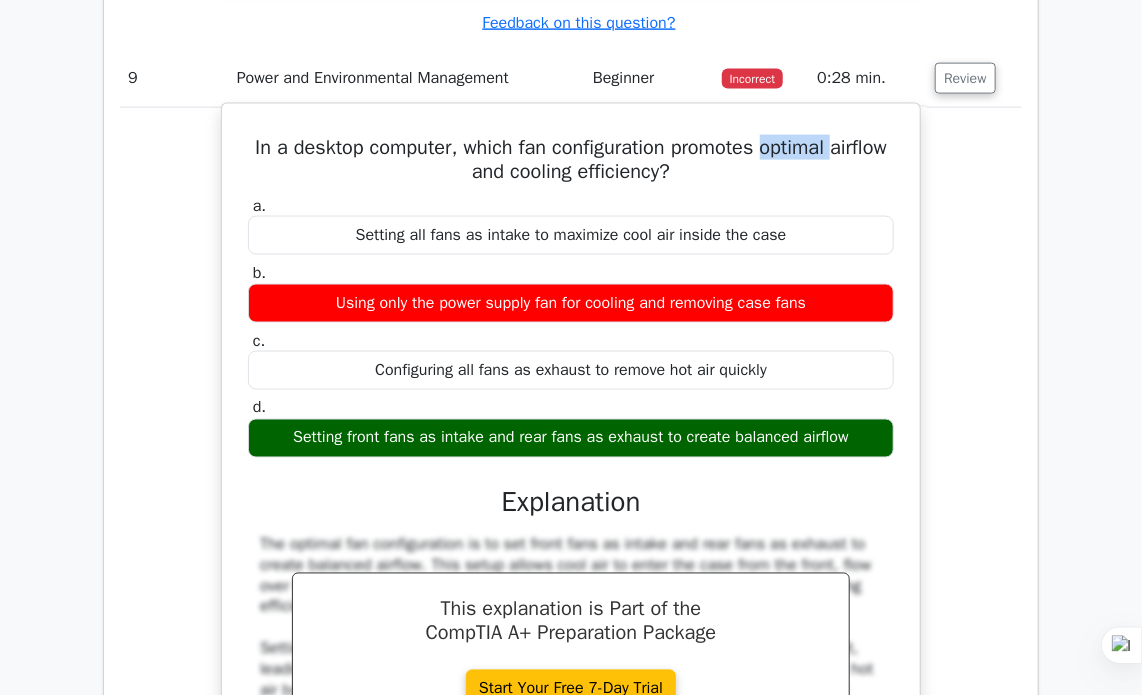click on "In a desktop computer, which fan configuration promotes optimal airflow and cooling efficiency?" at bounding box center [571, 160] 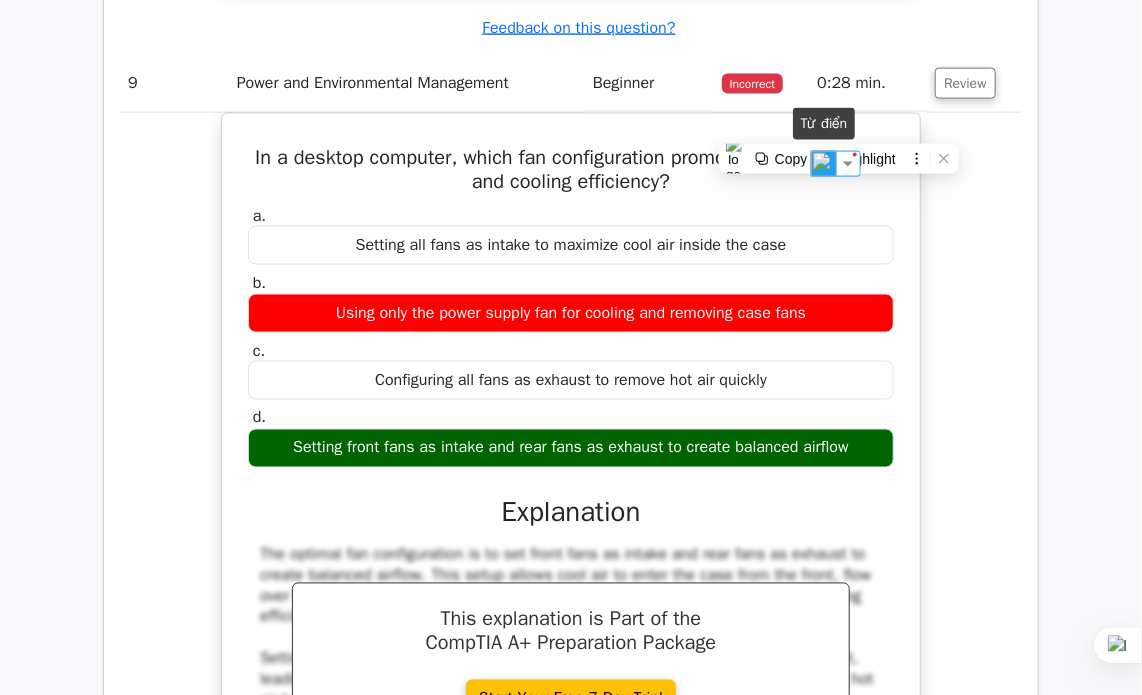 click at bounding box center (824, 164) 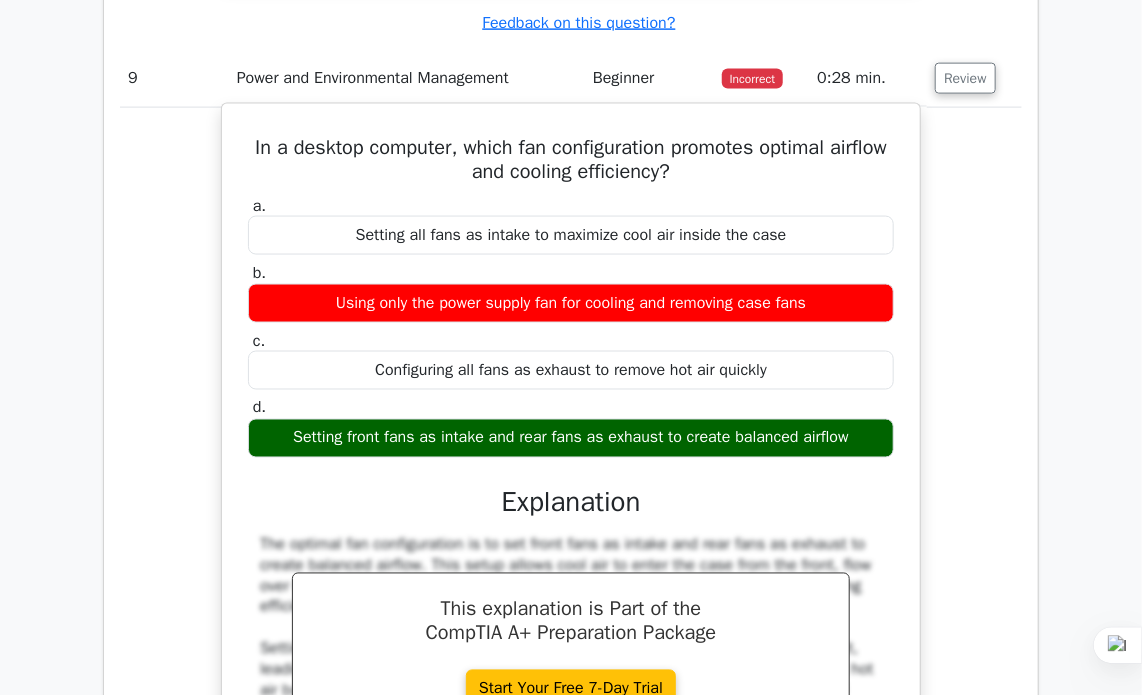 click on "In a desktop computer, which fan configuration promotes optimal airflow and cooling efficiency?" at bounding box center [571, 160] 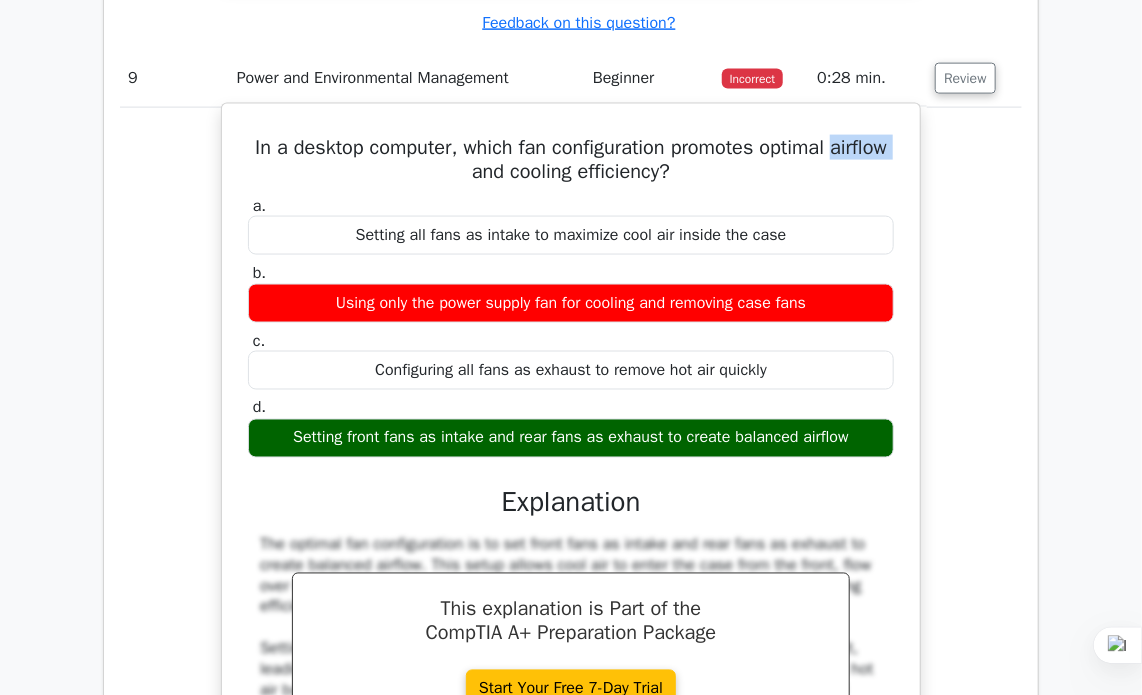click on "In a desktop computer, which fan configuration promotes optimal airflow and cooling efficiency?" at bounding box center [571, 160] 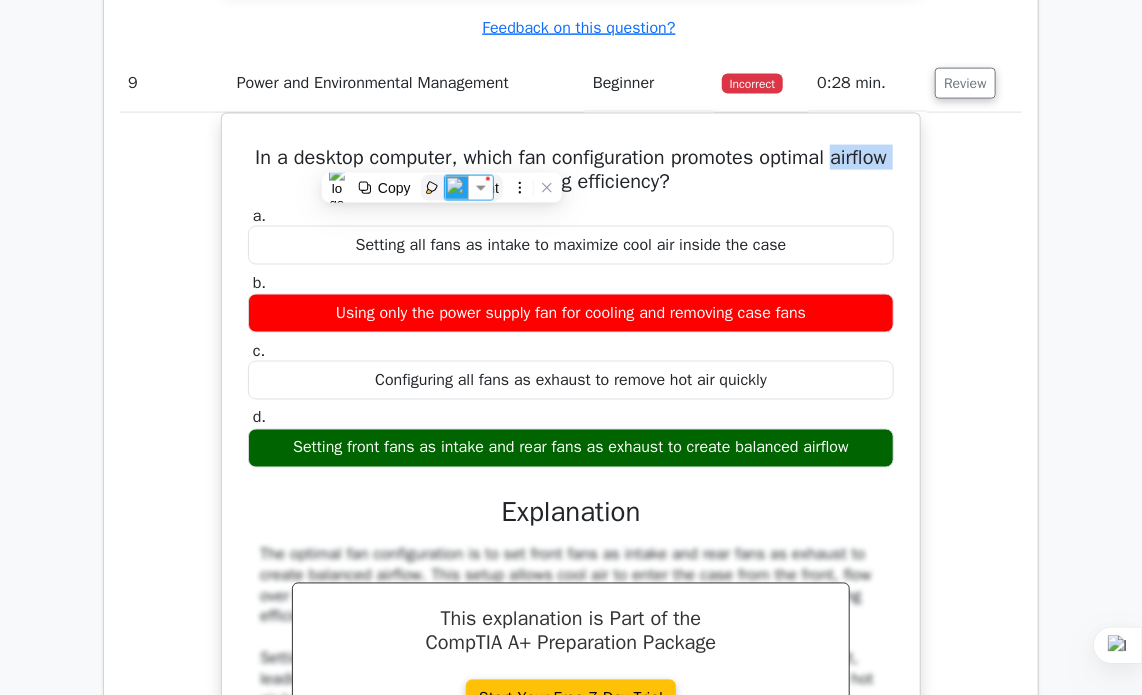 click on "Highlight" at bounding box center [462, 188] 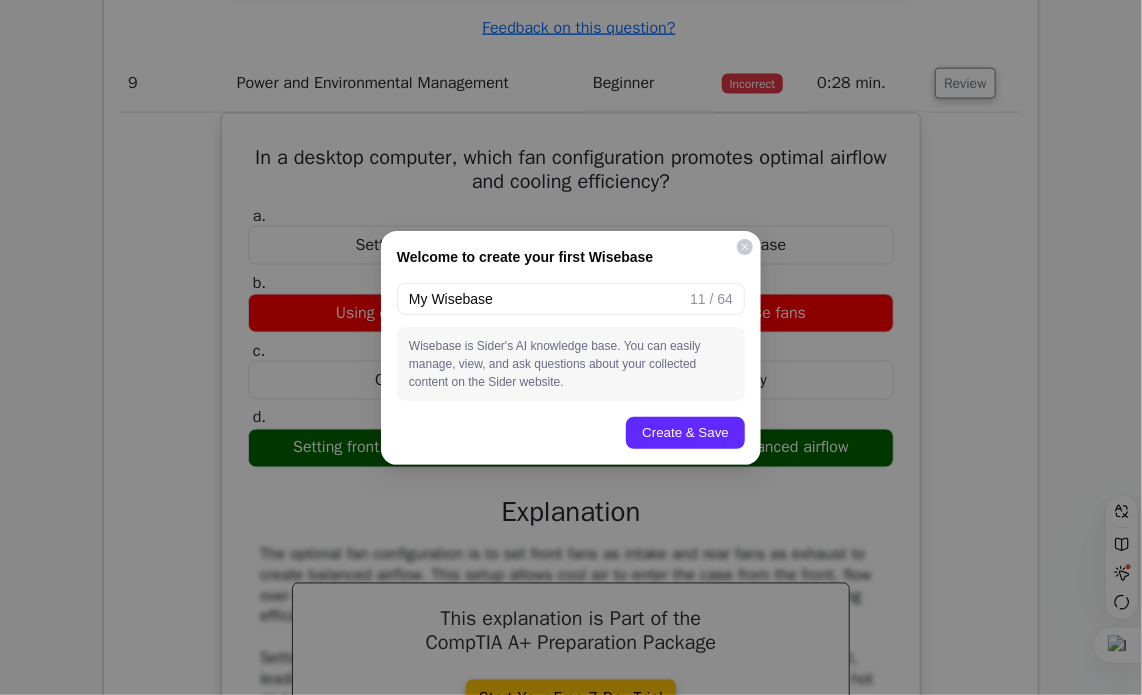 click 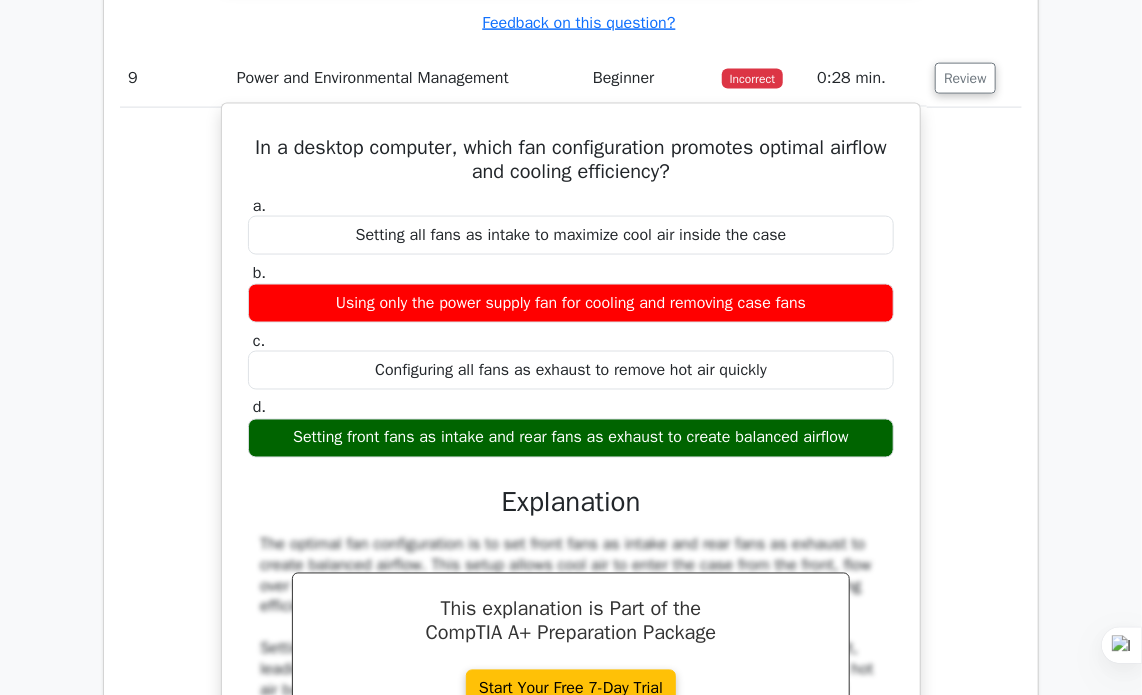 click on "In a desktop computer, which fan configuration promotes optimal airflow and cooling efficiency?" at bounding box center [571, 160] 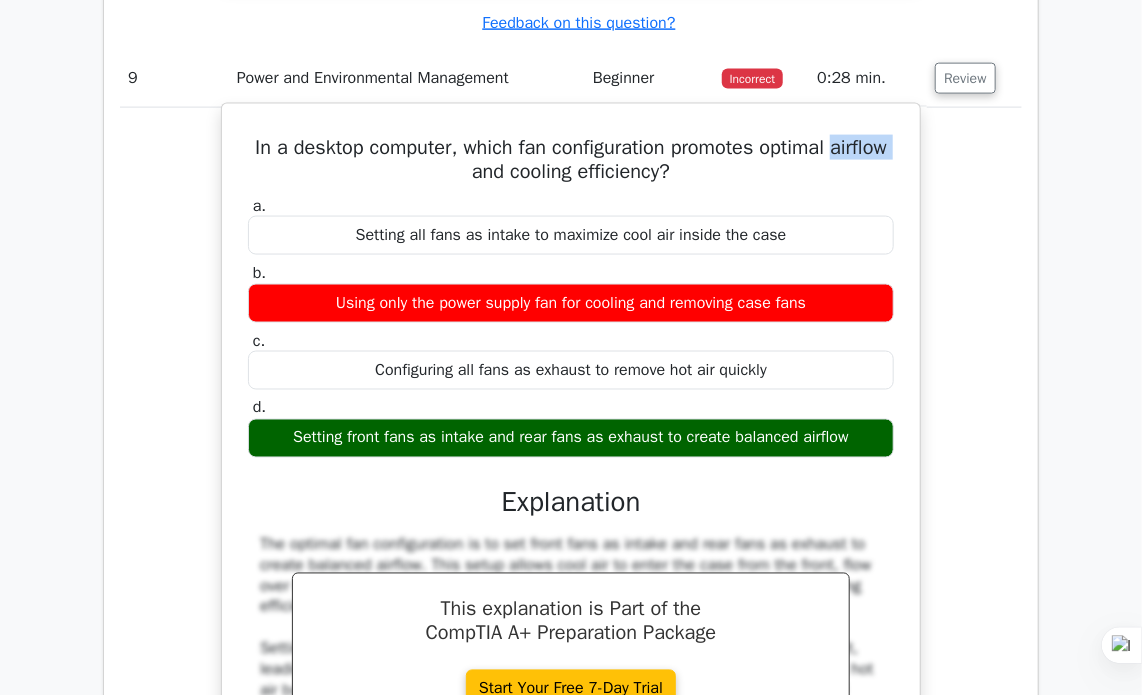 click on "In a desktop computer, which fan configuration promotes optimal airflow and cooling efficiency?" at bounding box center (571, 160) 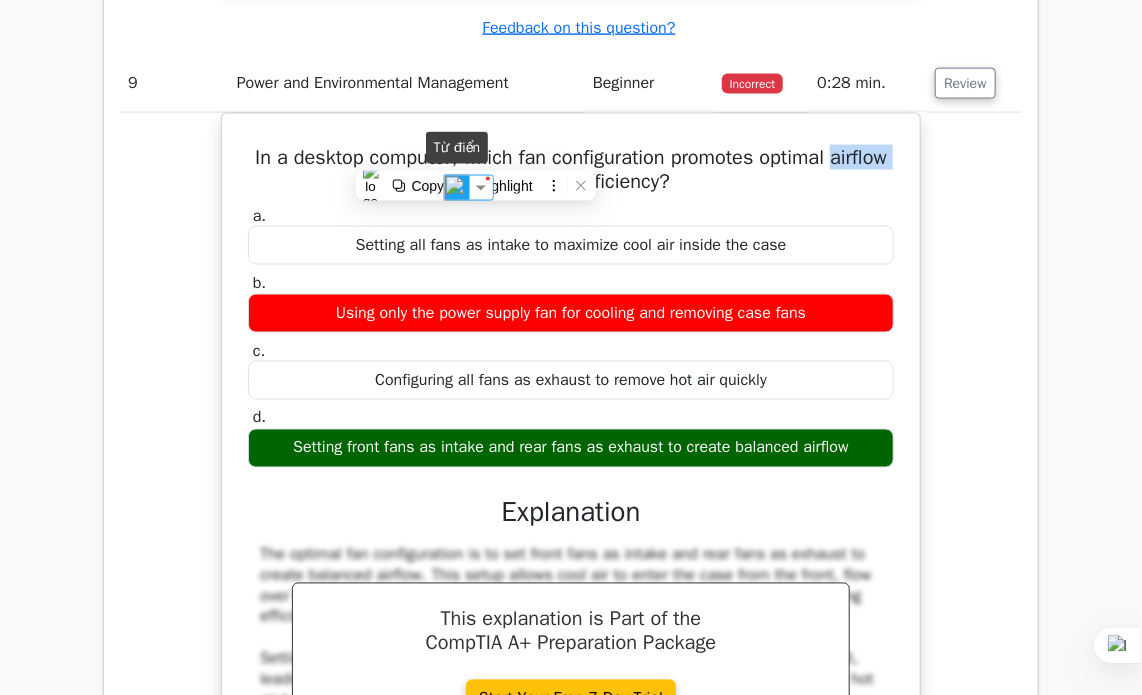 click at bounding box center [457, 188] 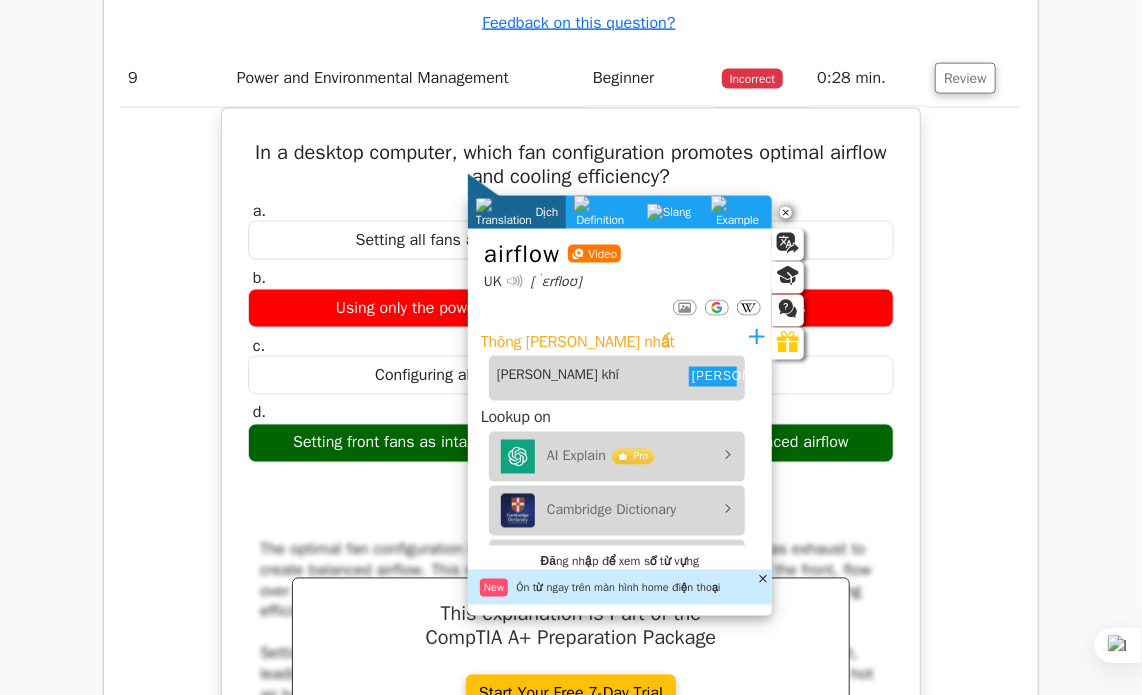 click on "In a desktop computer, which fan configuration promotes optimal airflow and cooling efficiency?
a.
Setting all fans as intake to maximize cool air inside the case
b.
c. d." at bounding box center (571, 492) 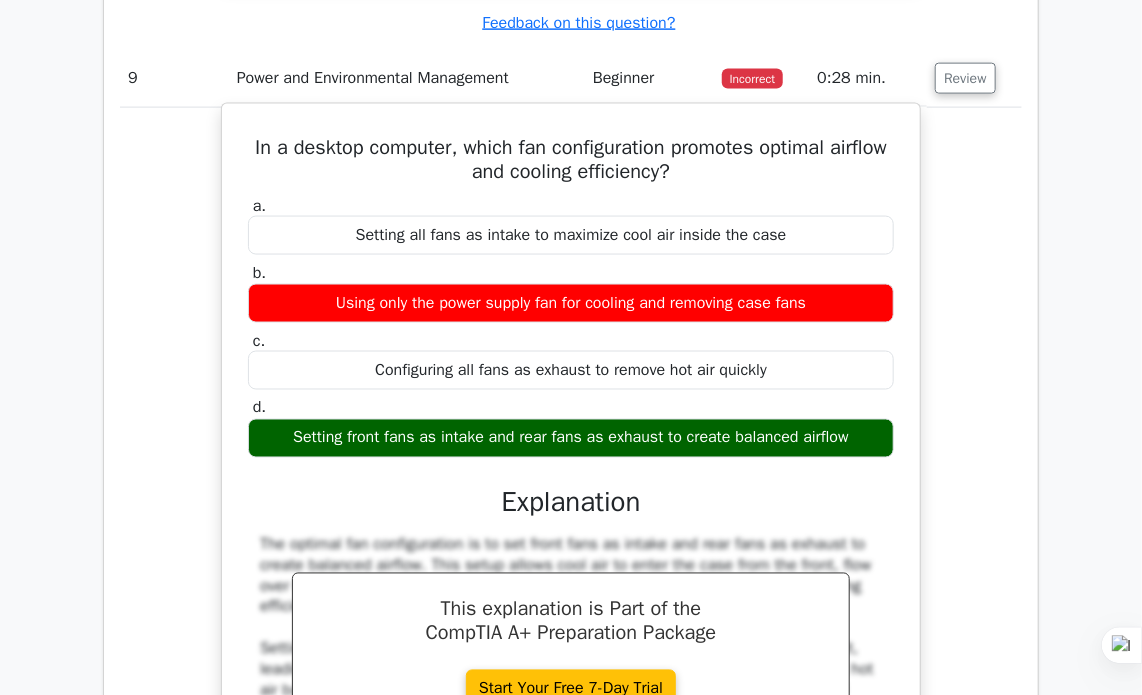drag, startPoint x: 266, startPoint y: 419, endPoint x: 856, endPoint y: 426, distance: 590.0415 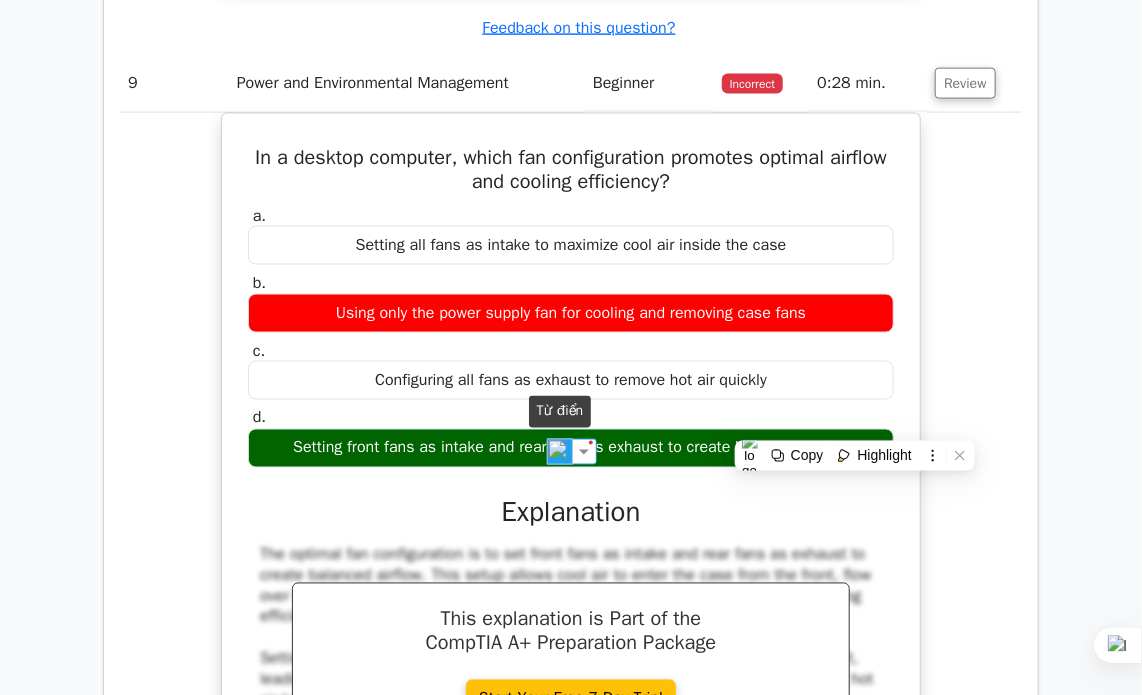 click at bounding box center [560, 452] 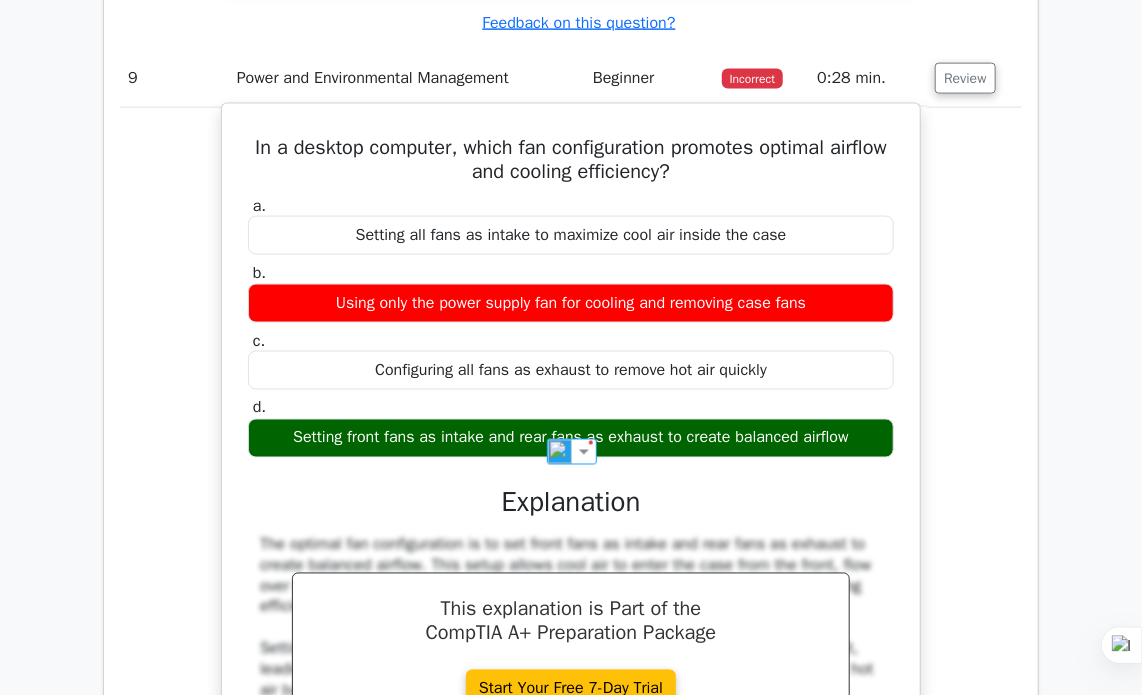 click on "Explanation" at bounding box center (571, 502) 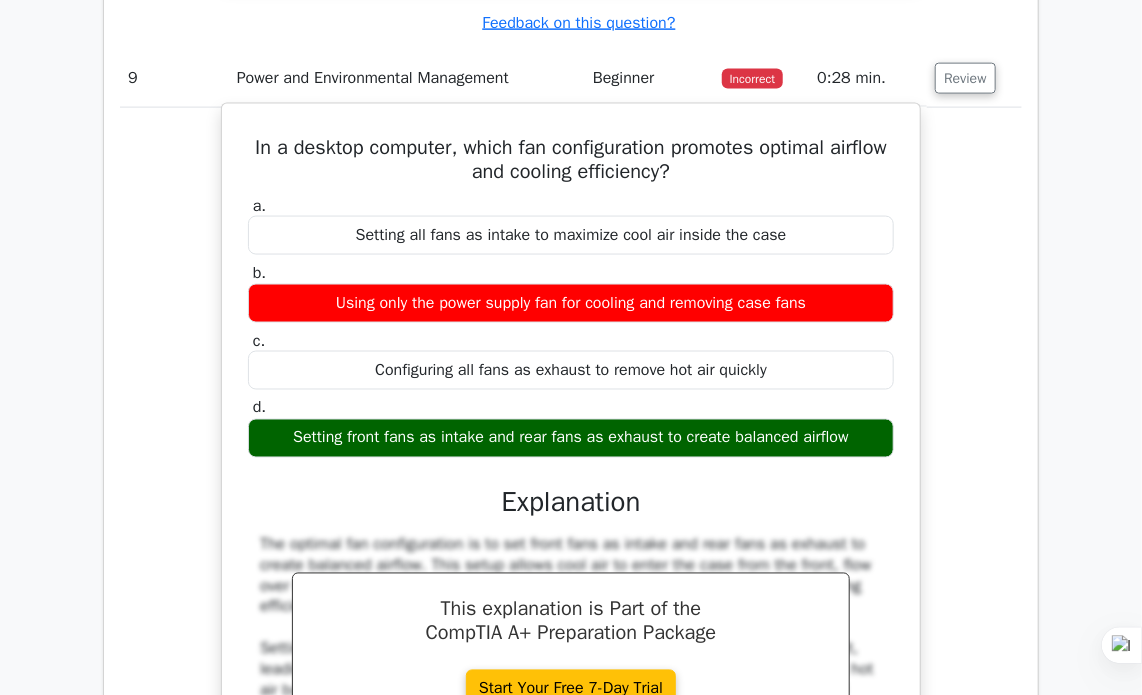 drag, startPoint x: 328, startPoint y: 285, endPoint x: 840, endPoint y: 278, distance: 512.04785 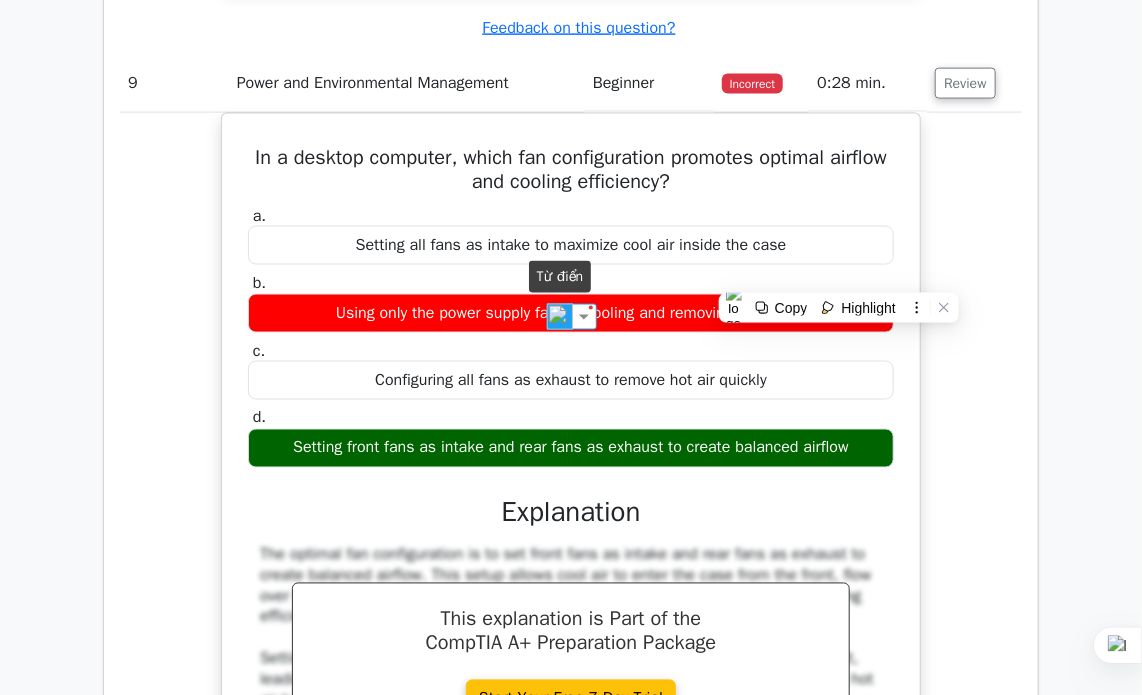 click at bounding box center (560, 317) 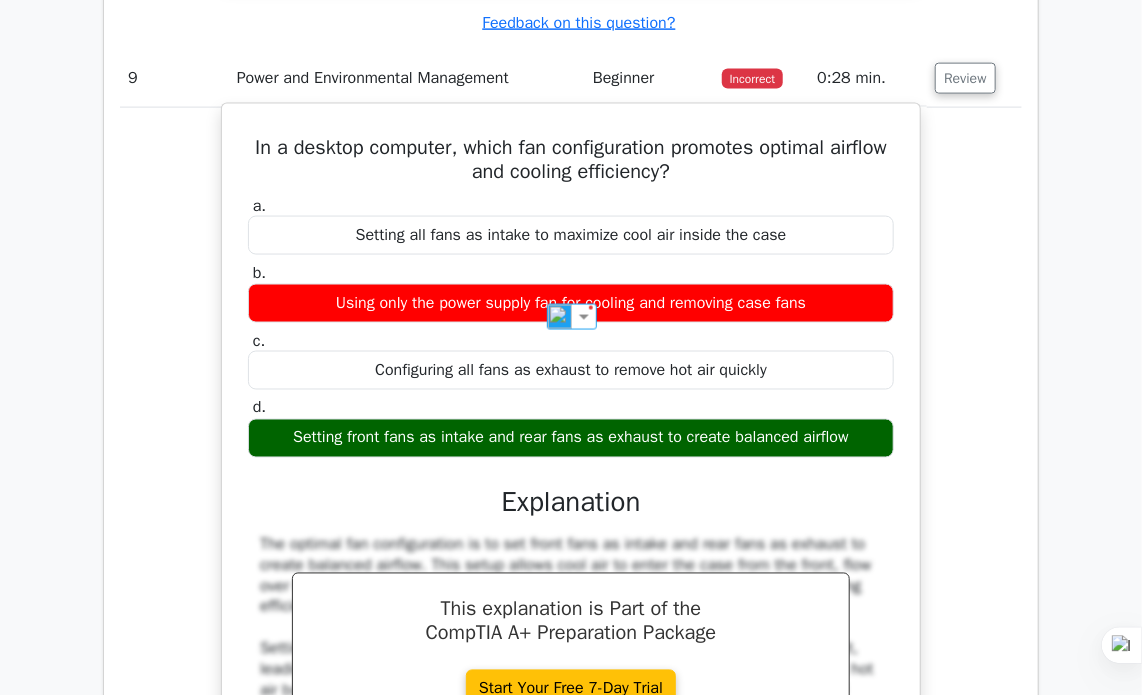 click on "d.
Setting front fans as intake and rear fans as exhaust to create balanced airflow" at bounding box center [571, 428] 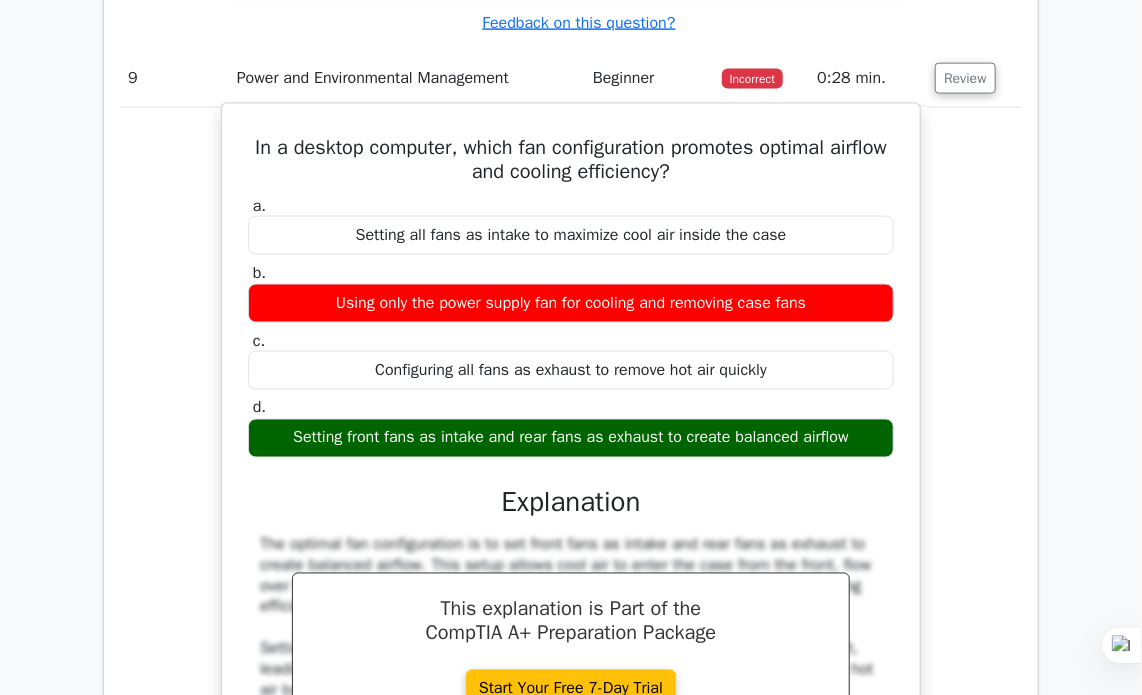 drag, startPoint x: 438, startPoint y: 351, endPoint x: 795, endPoint y: 366, distance: 357.31497 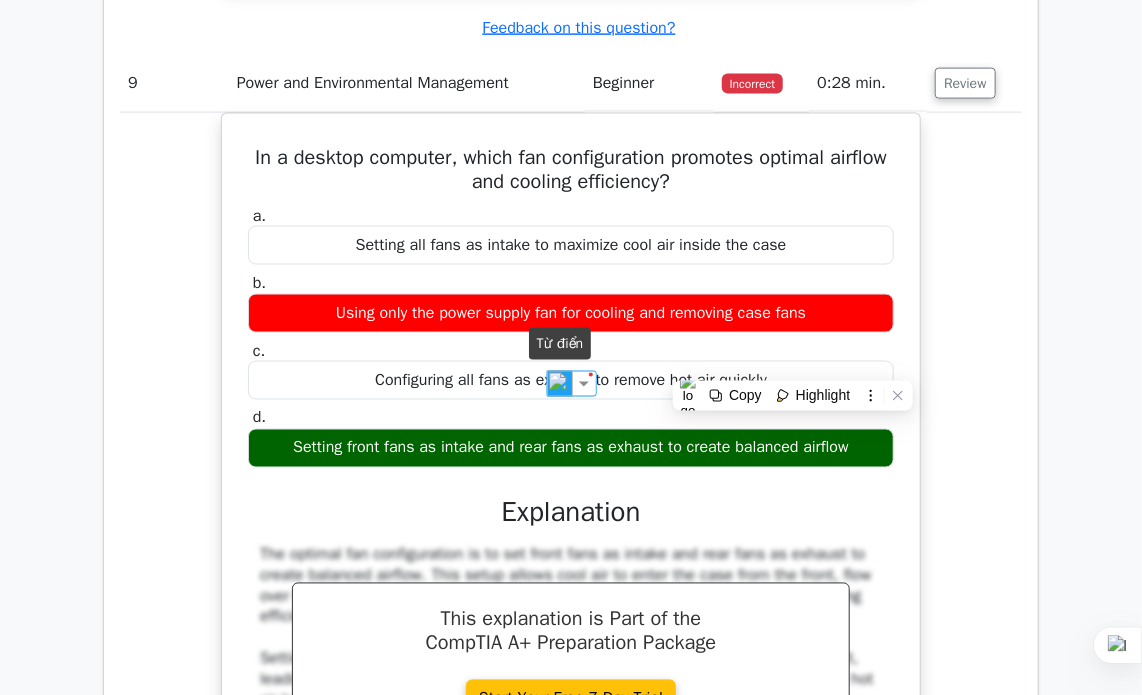 click at bounding box center [560, 384] 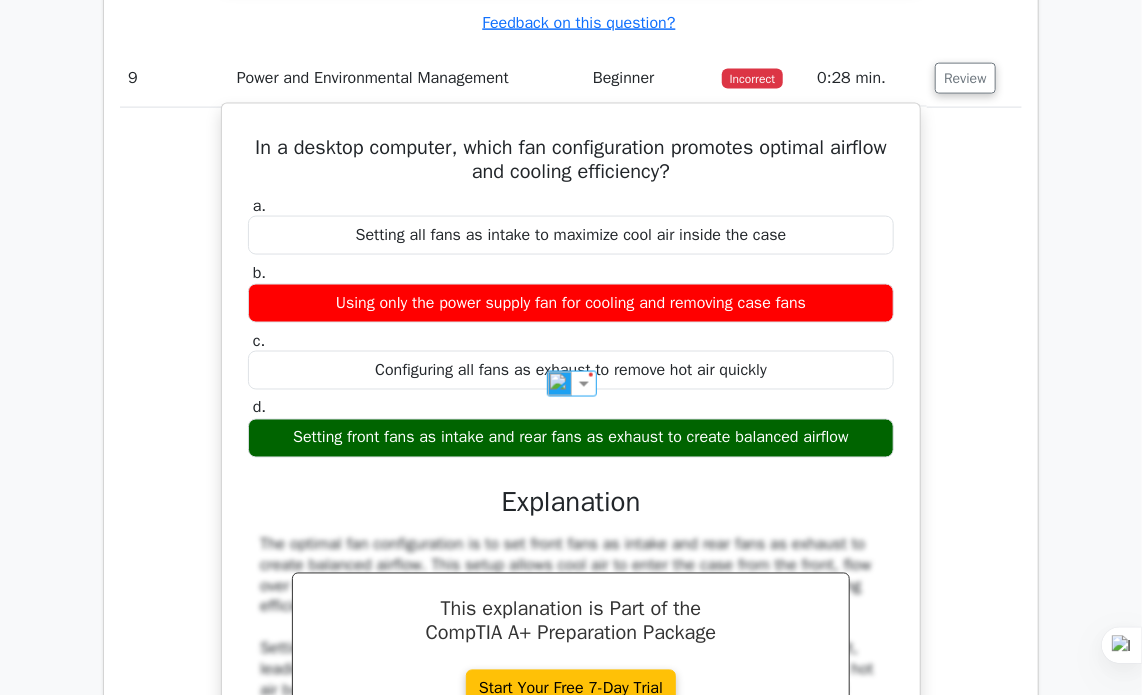 click on "b.
Using only the power supply fan for cooling and removing case fans" at bounding box center (571, 293) 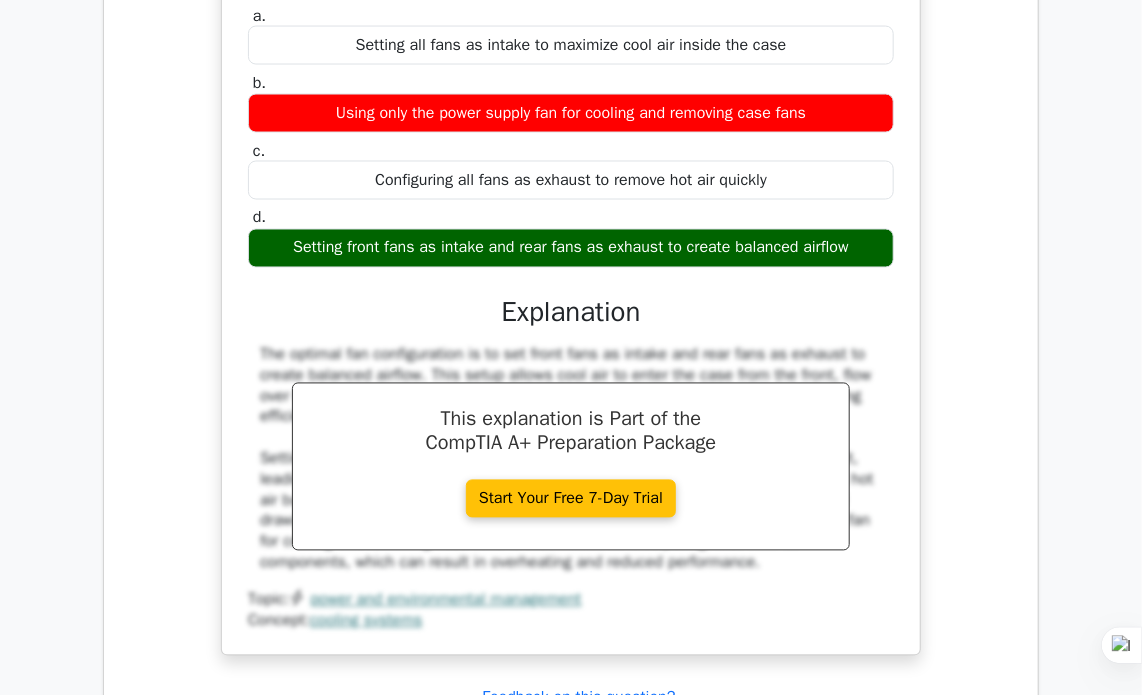 scroll, scrollTop: 10299, scrollLeft: 0, axis: vertical 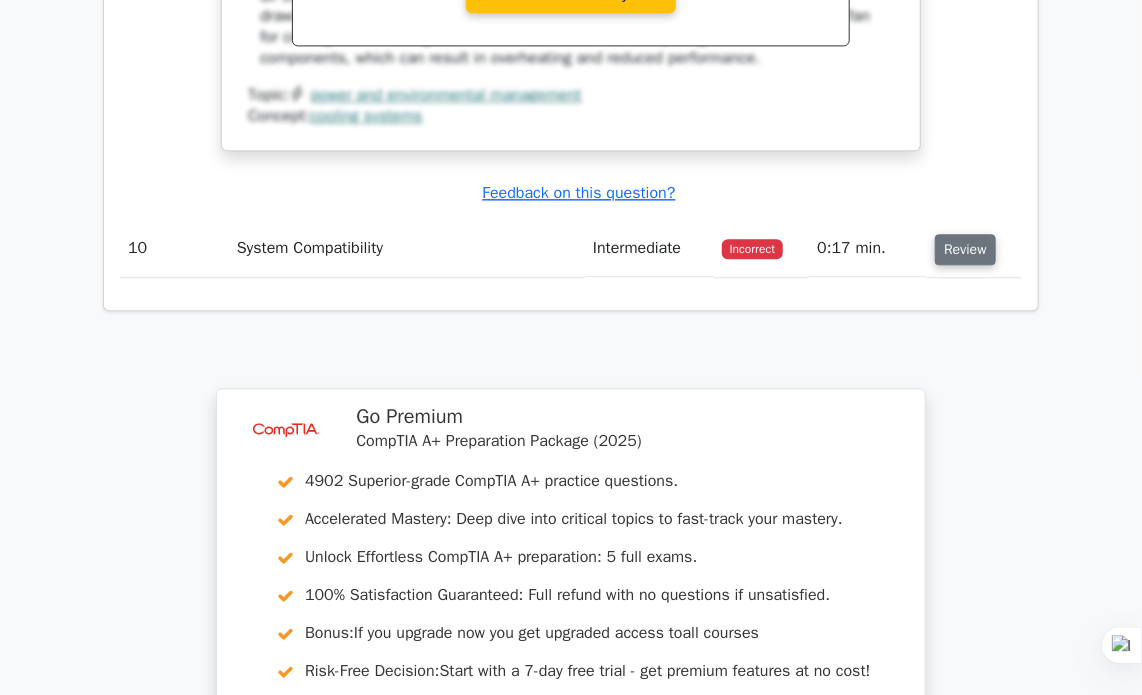 click on "Review" at bounding box center (965, 249) 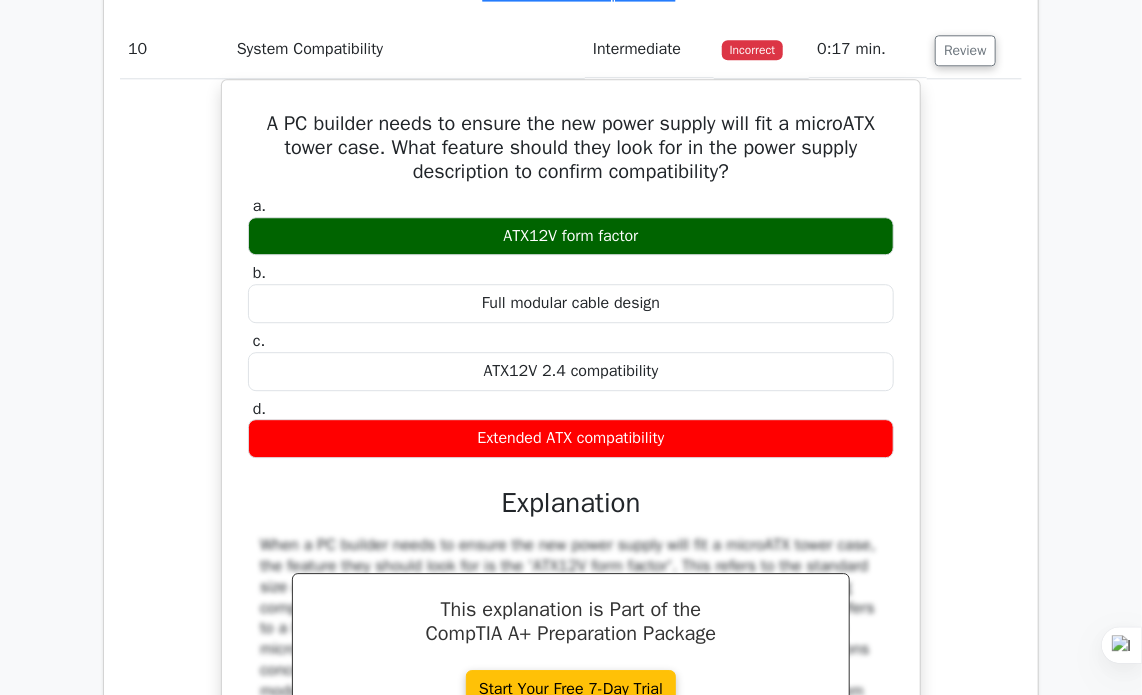 scroll, scrollTop: 10499, scrollLeft: 0, axis: vertical 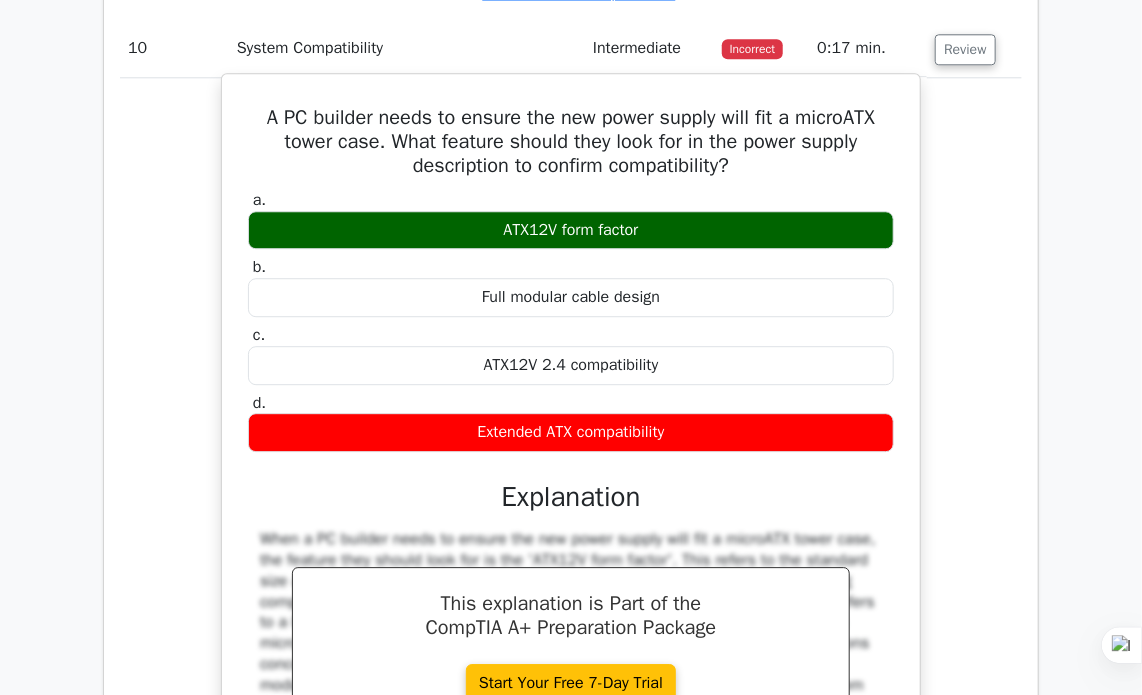 drag, startPoint x: 471, startPoint y: 212, endPoint x: 680, endPoint y: 206, distance: 209.0861 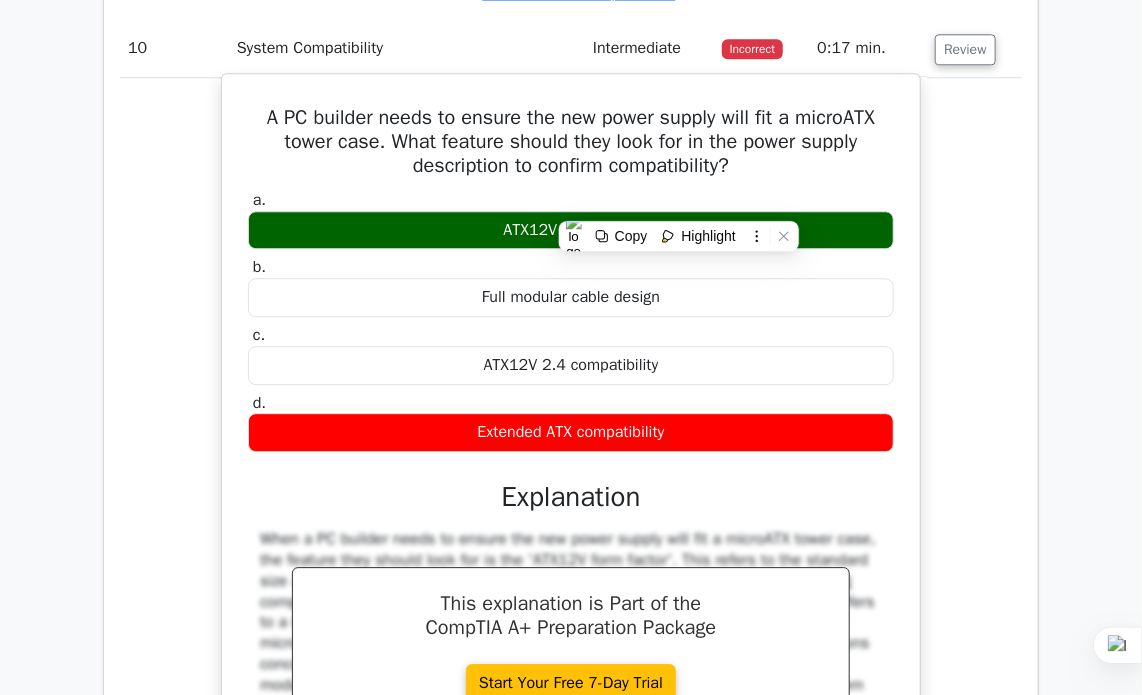 click on "ATX12V form factor" at bounding box center [571, 230] 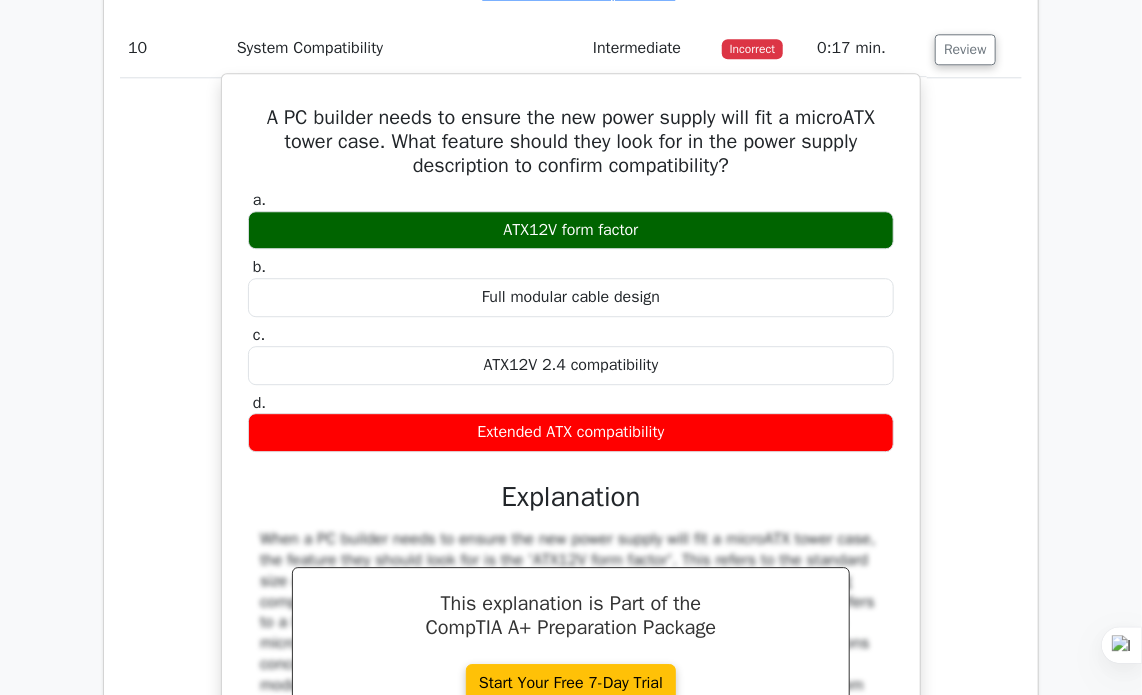 drag, startPoint x: 664, startPoint y: 205, endPoint x: 435, endPoint y: 209, distance: 229.03493 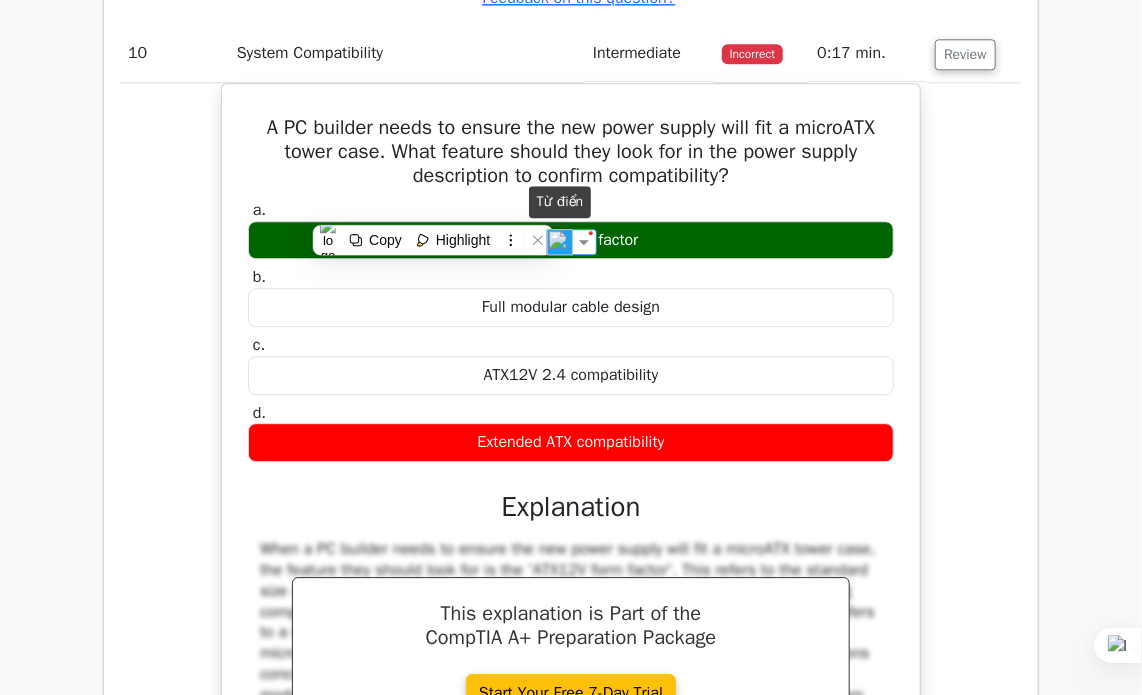 click at bounding box center (560, 242) 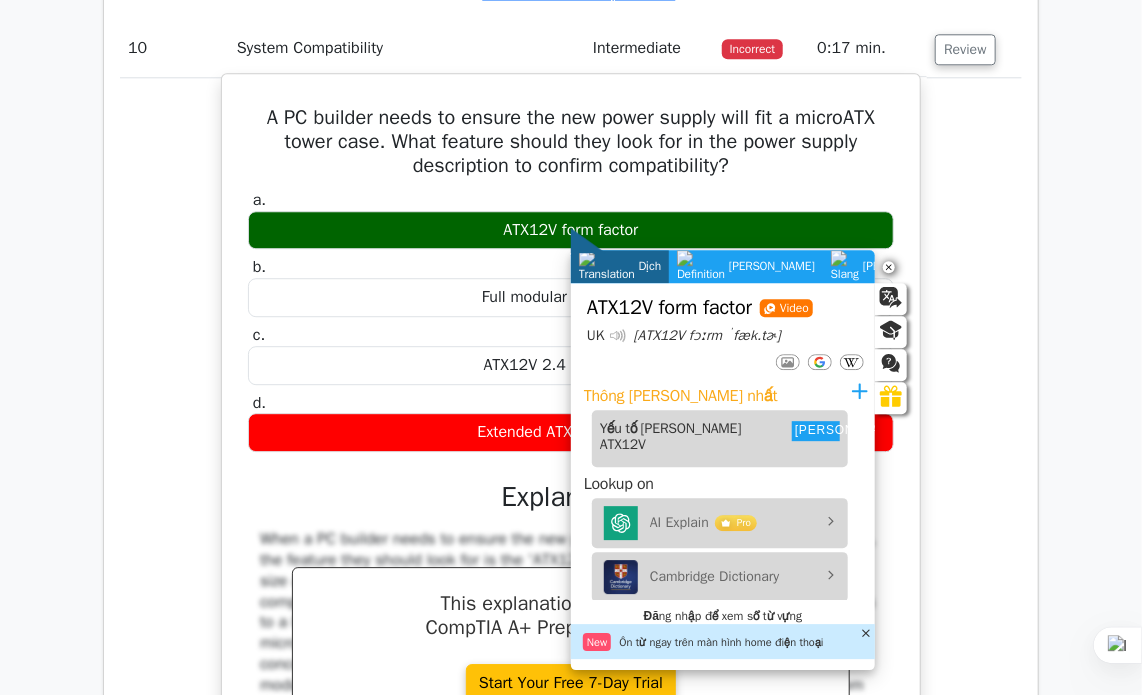 click on "a.
ATX12V form factor" at bounding box center [571, 220] 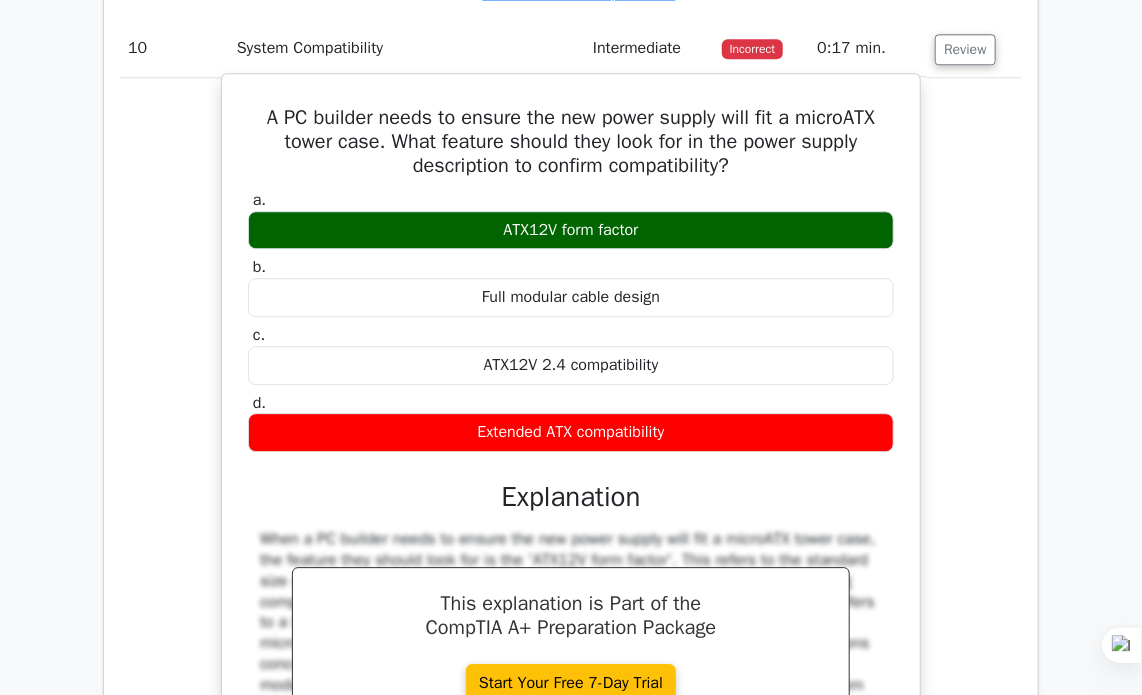 scroll, scrollTop: 10399, scrollLeft: 0, axis: vertical 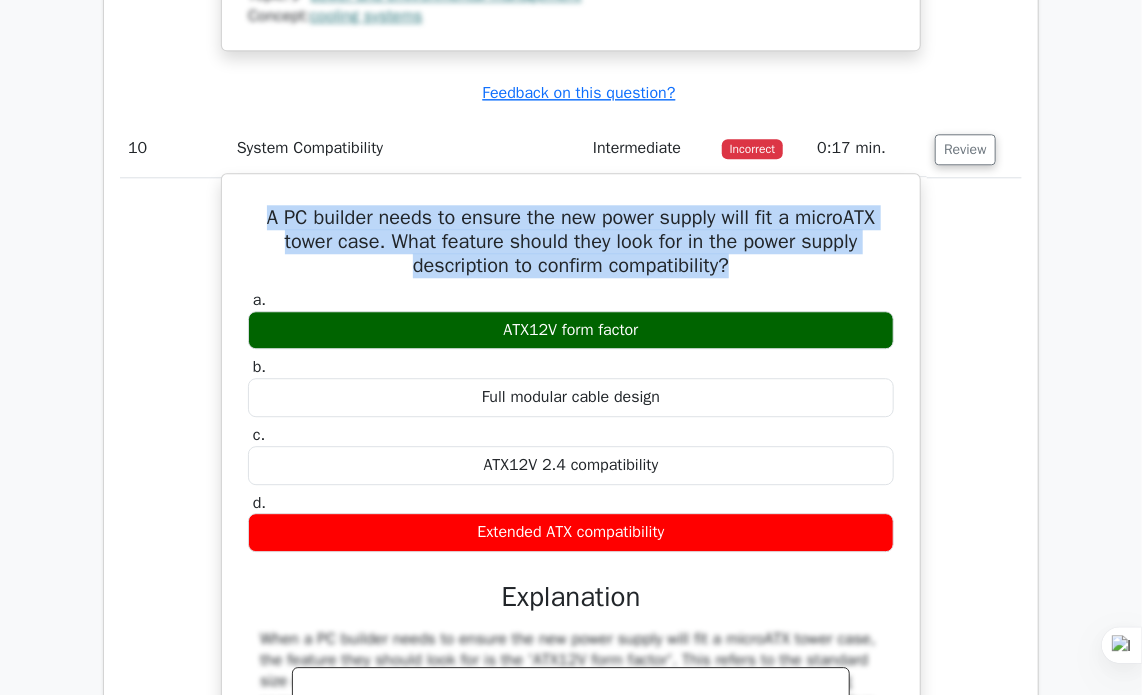 drag, startPoint x: 245, startPoint y: 187, endPoint x: 780, endPoint y: 256, distance: 539.43115 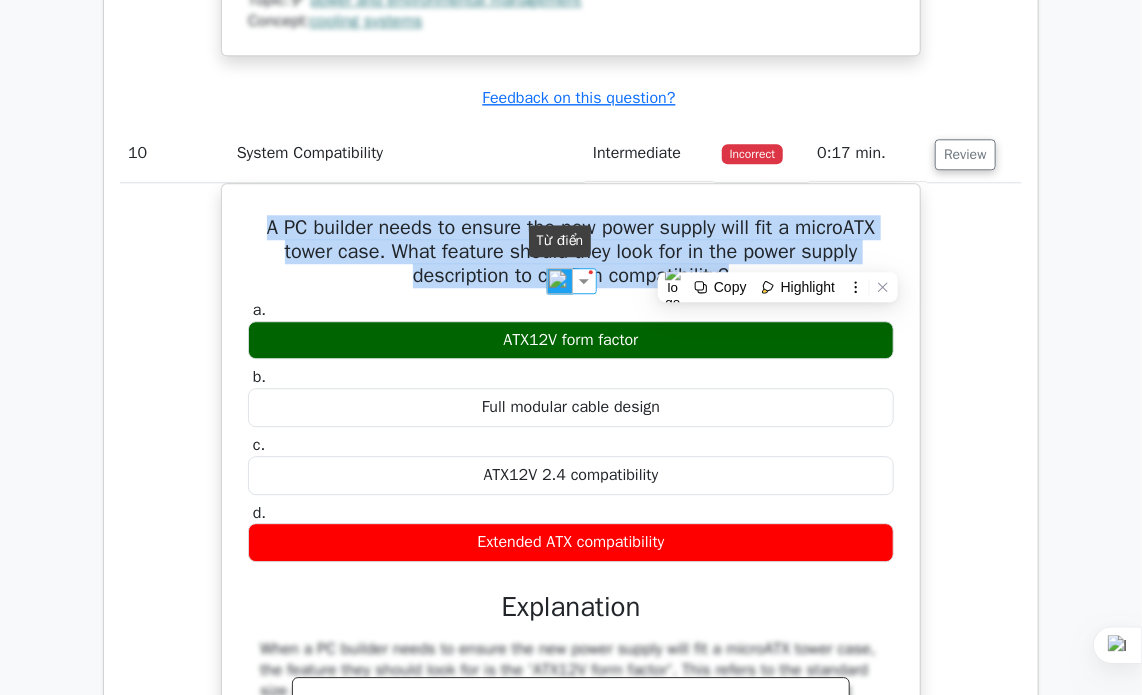 click at bounding box center [560, 281] 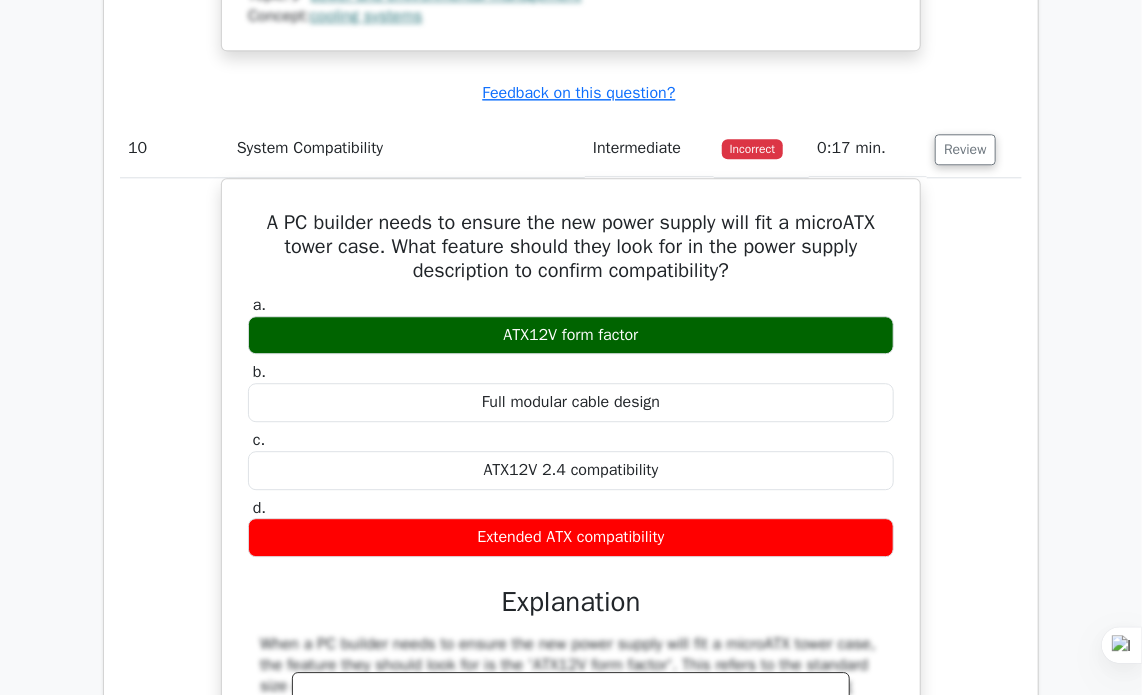 click on "A PC builder needs to ensure the new power supply will fit a microATX tower case. What feature should they look for in the power supply description to confirm compatibility?
a.
ATX12V form factor
b.
c. d." at bounding box center [571, 571] 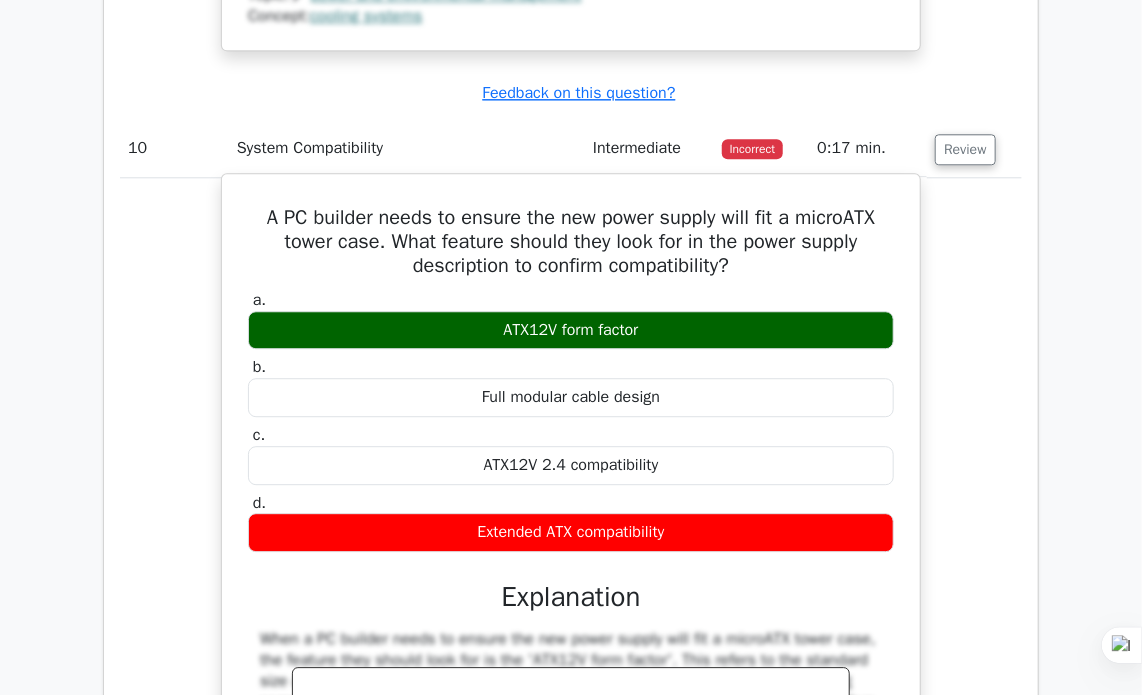 drag, startPoint x: 441, startPoint y: 311, endPoint x: 729, endPoint y: 304, distance: 288.08505 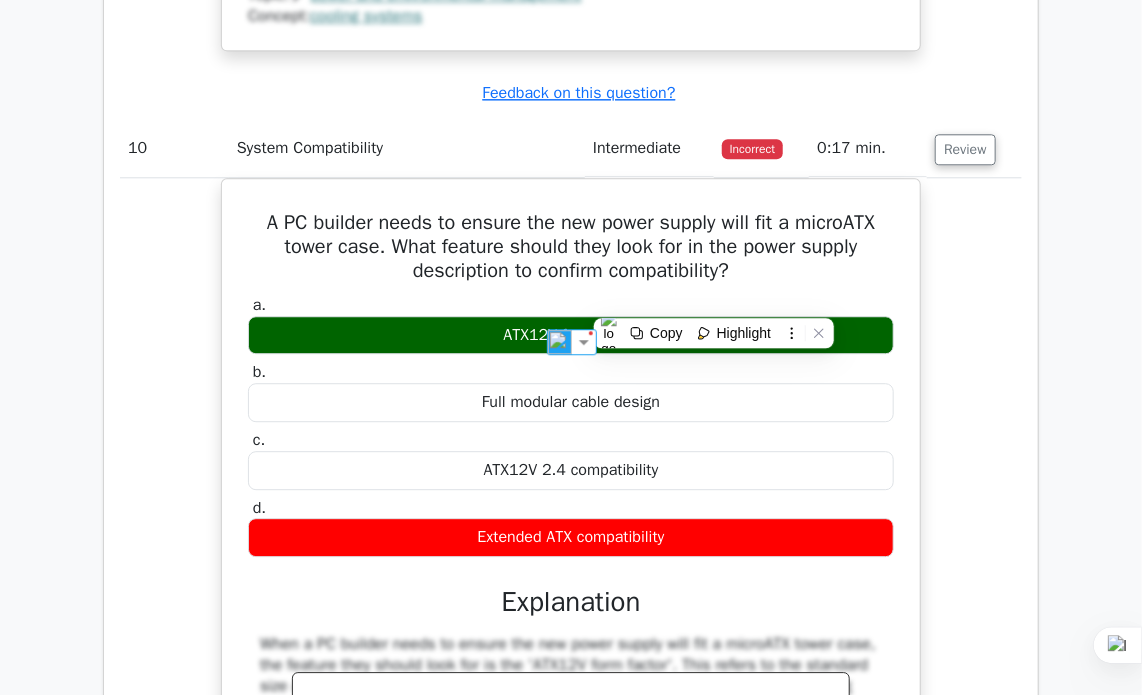 click on "A PC builder needs to ensure the new power supply will fit a microATX tower case. What feature should they look for in the power supply description to confirm compatibility?
a.
ATX12V form factor
b.
c. d." at bounding box center (571, 571) 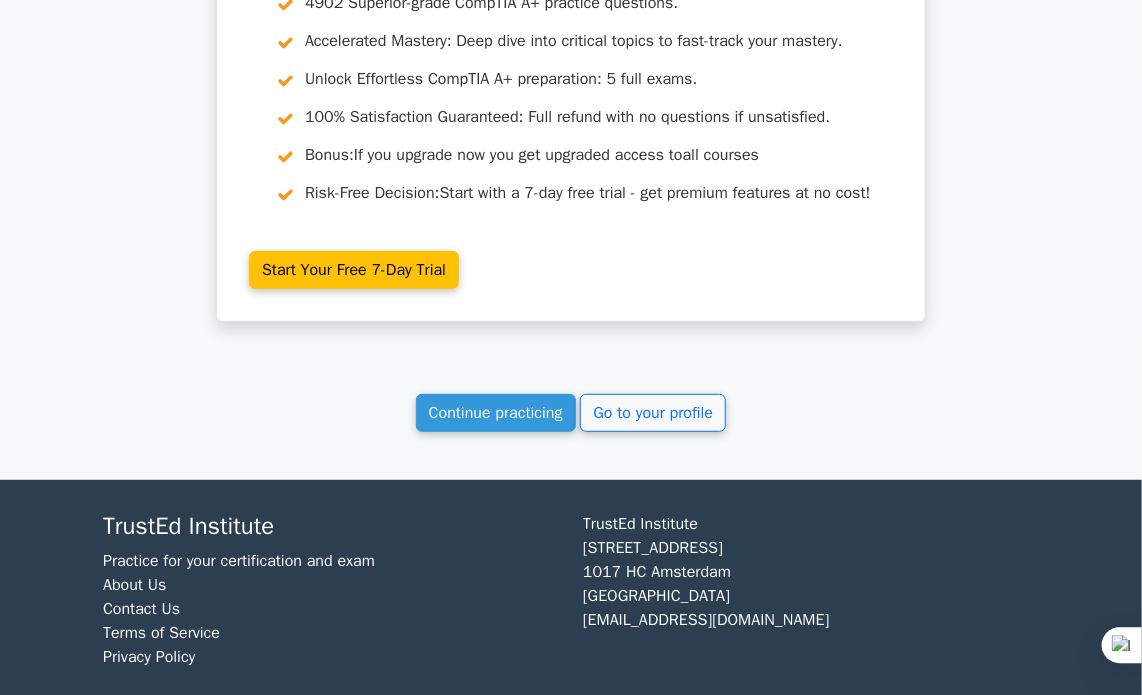 scroll, scrollTop: 11620, scrollLeft: 0, axis: vertical 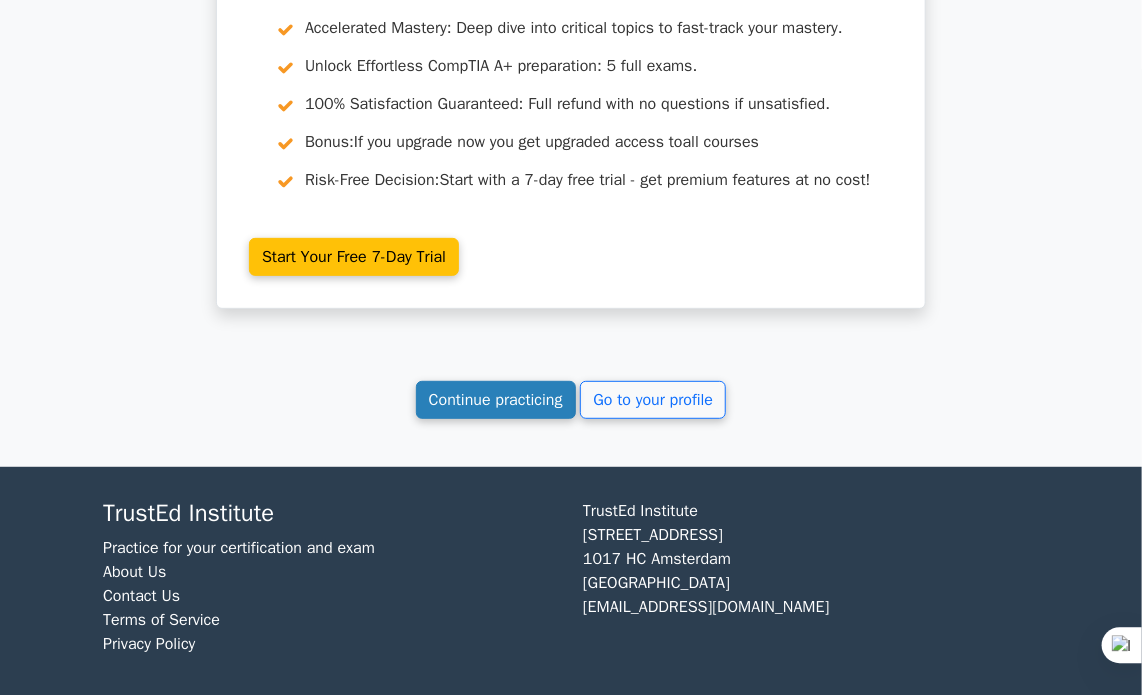 click on "Continue practicing" at bounding box center [496, 400] 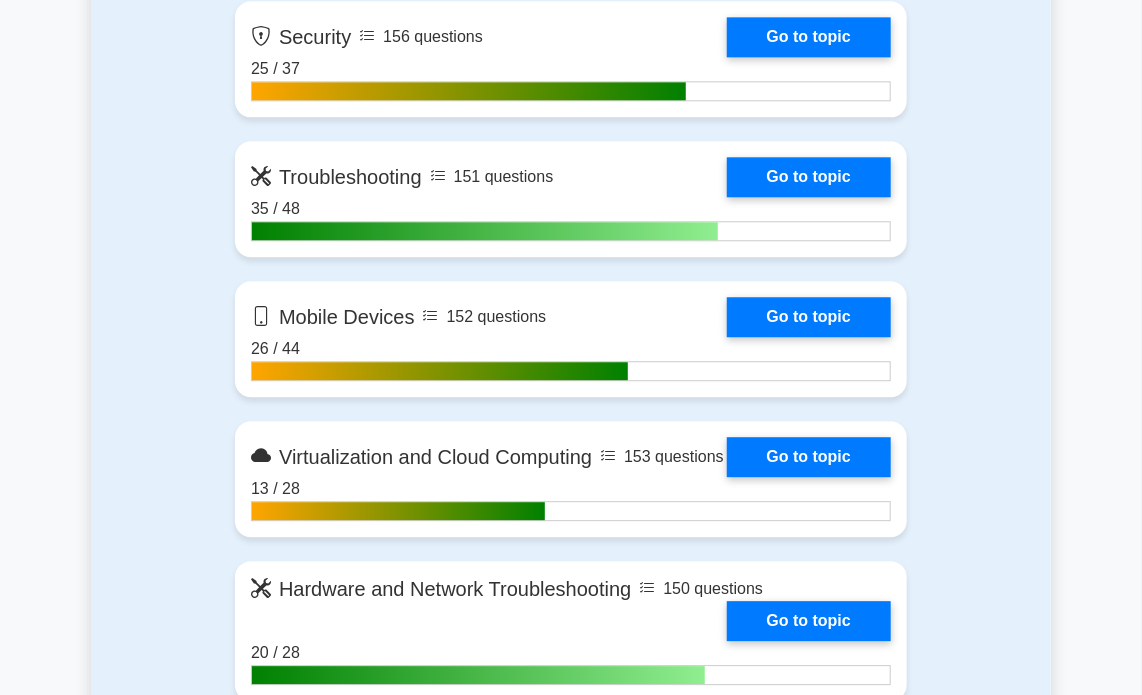 scroll, scrollTop: 0, scrollLeft: 0, axis: both 